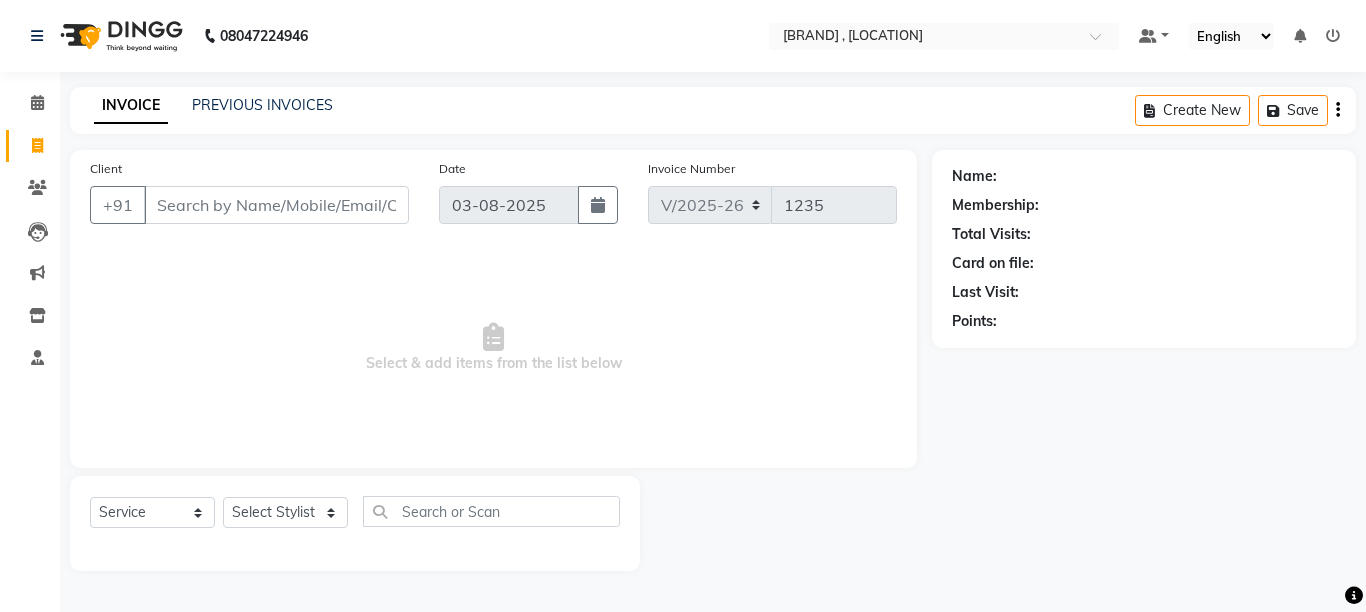 select on "6967" 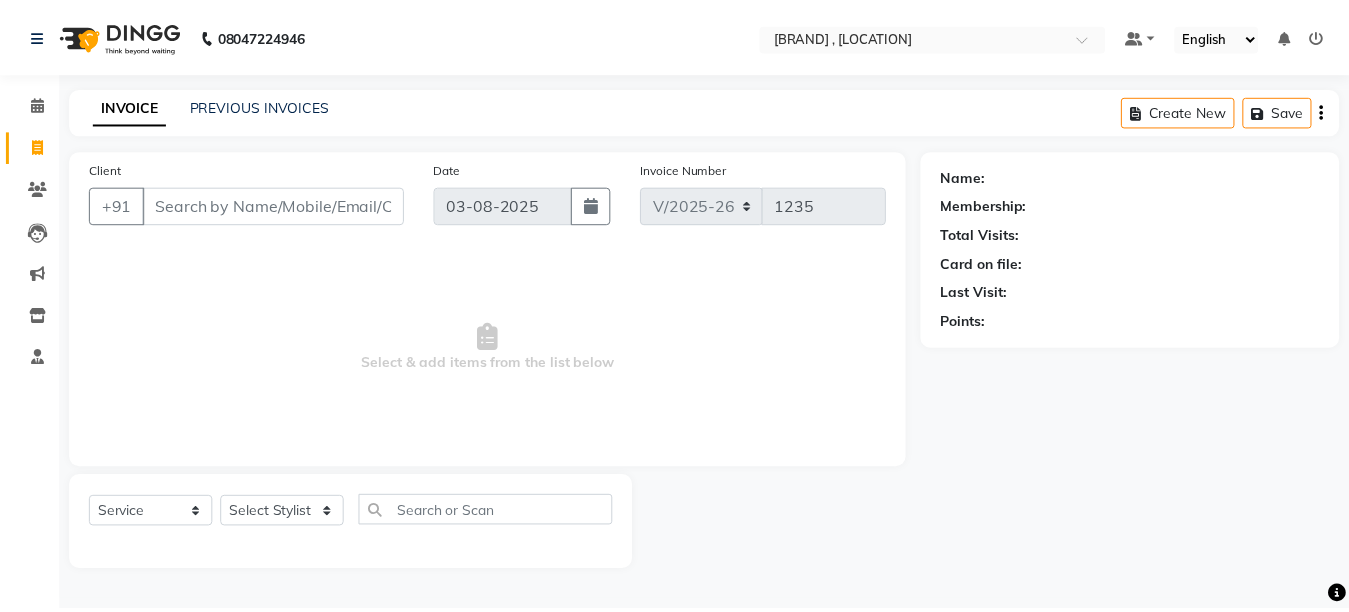 scroll, scrollTop: 0, scrollLeft: 0, axis: both 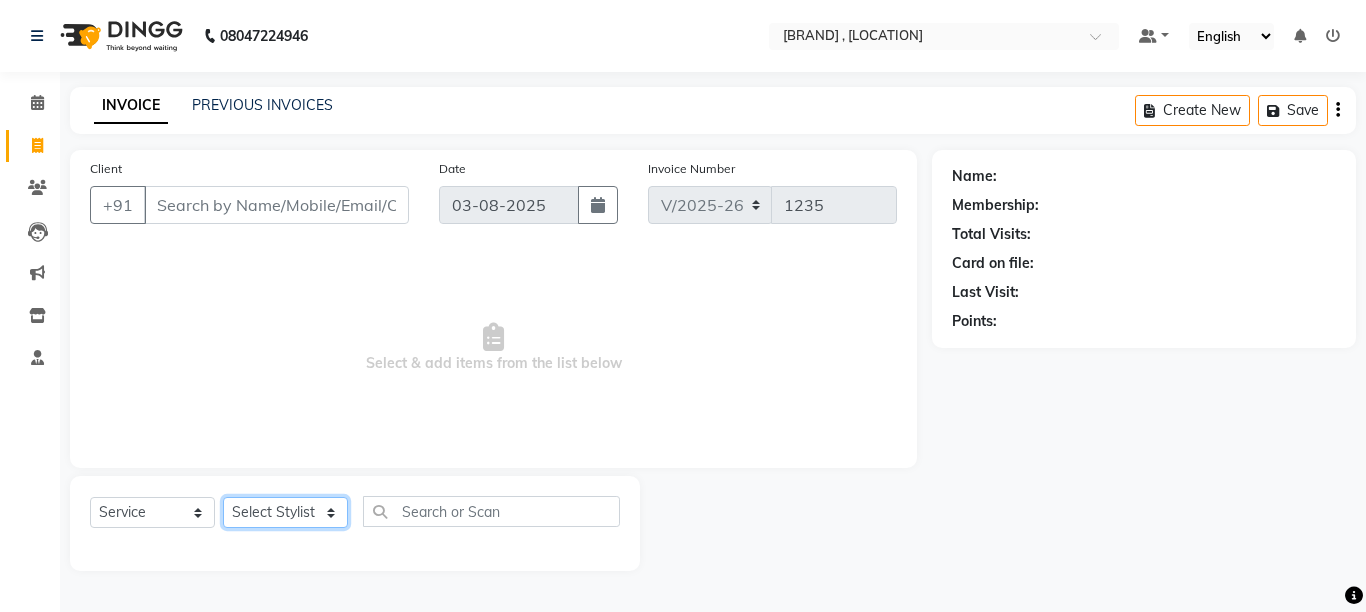 drag, startPoint x: 316, startPoint y: 512, endPoint x: 348, endPoint y: 487, distance: 40.60788 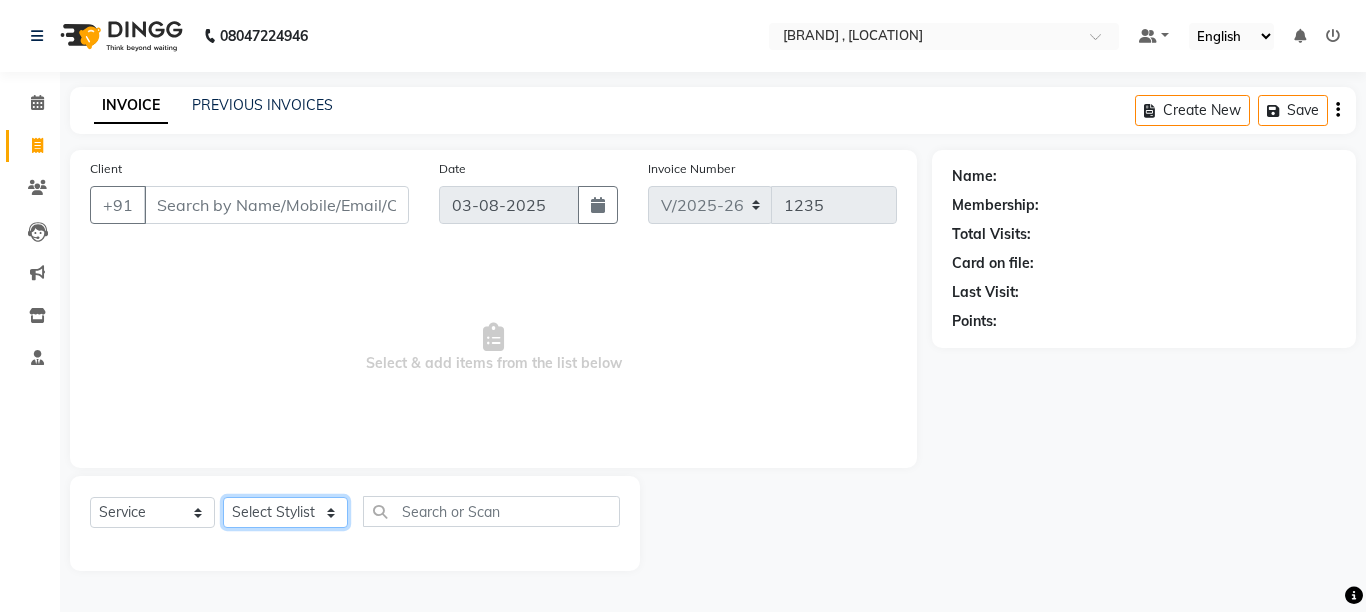 select on "61627" 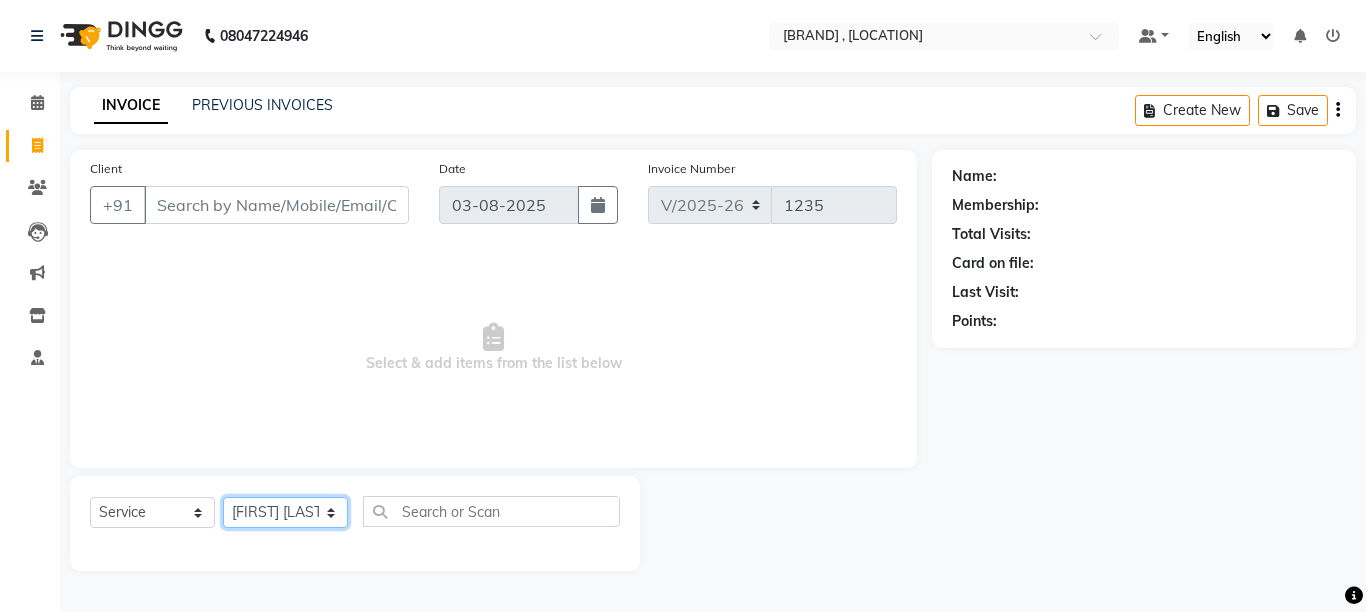 click on "Select Stylist [FIRST] [LAST] [FIRST] [LAST] [FIRST] [LAST] [FIRST] [LAST] [FIRST] [LAST]" 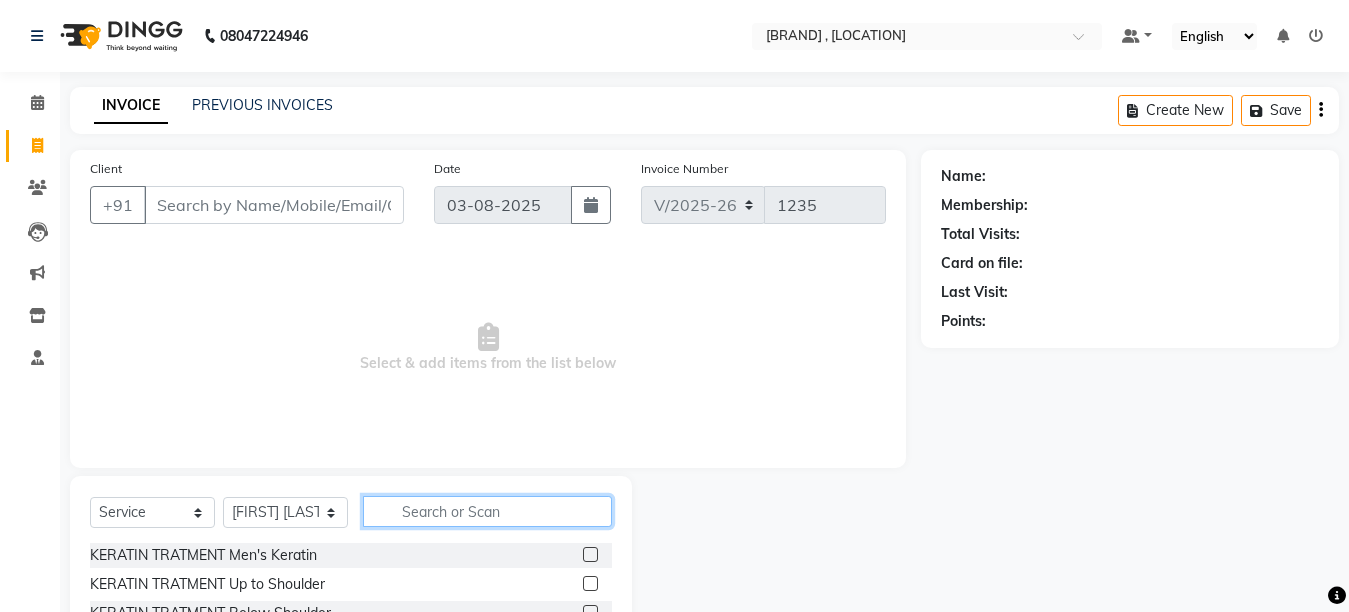 click 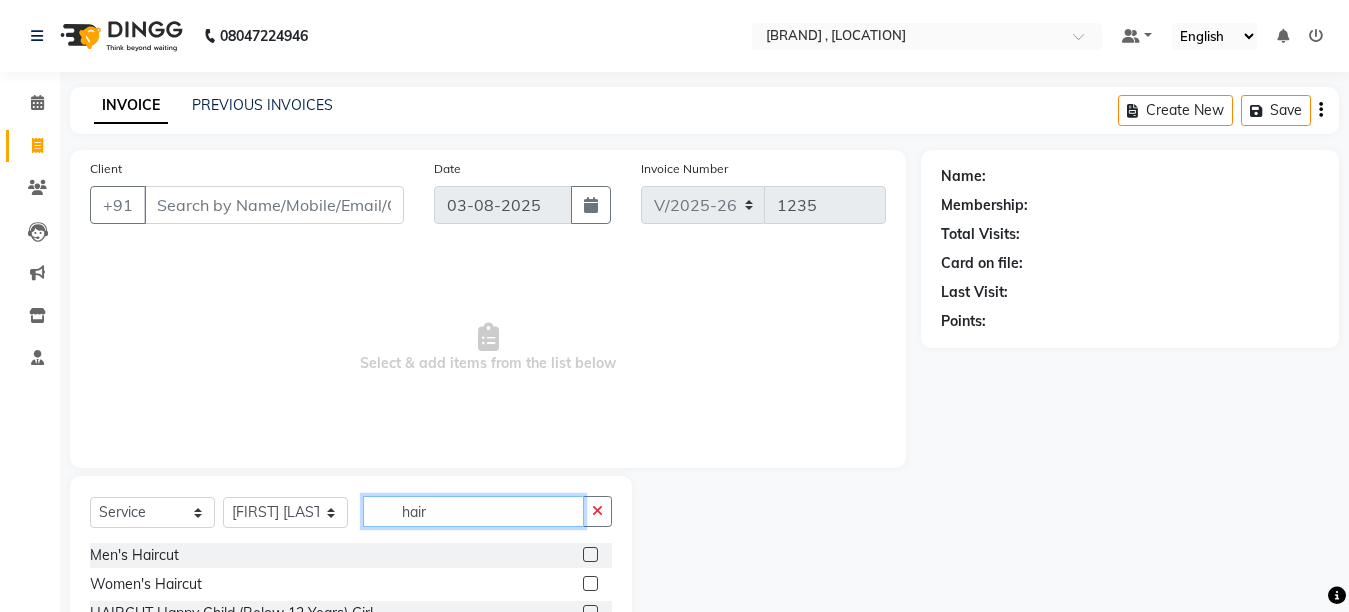 type on "hair" 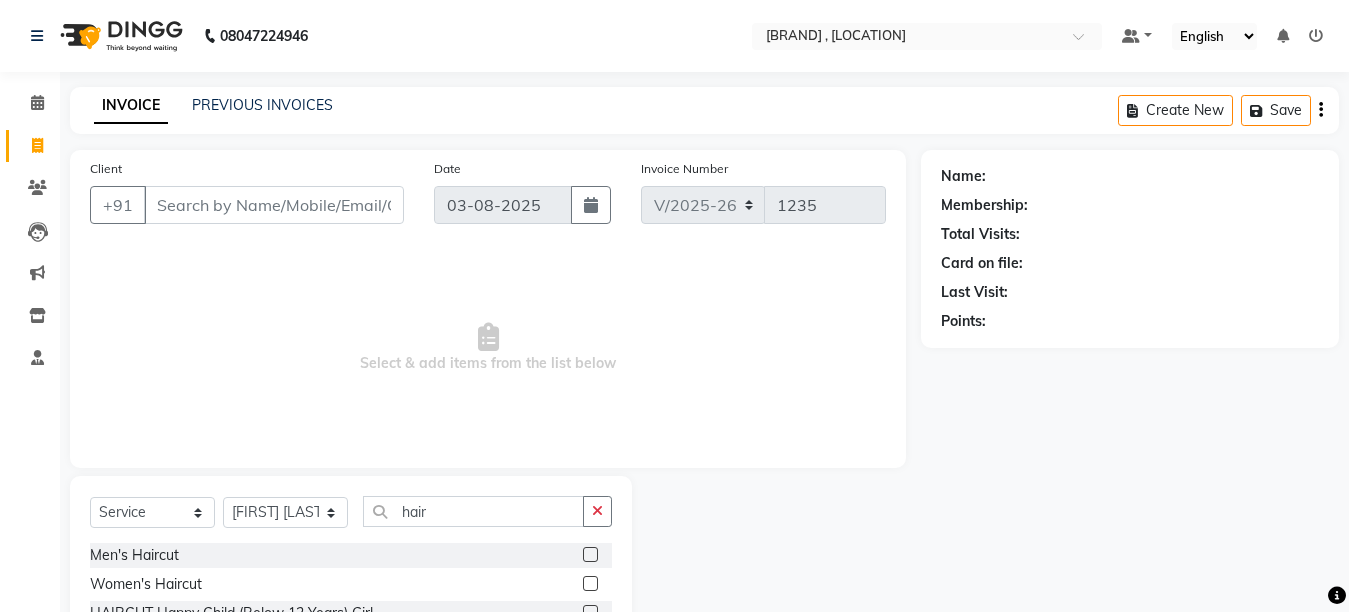 click 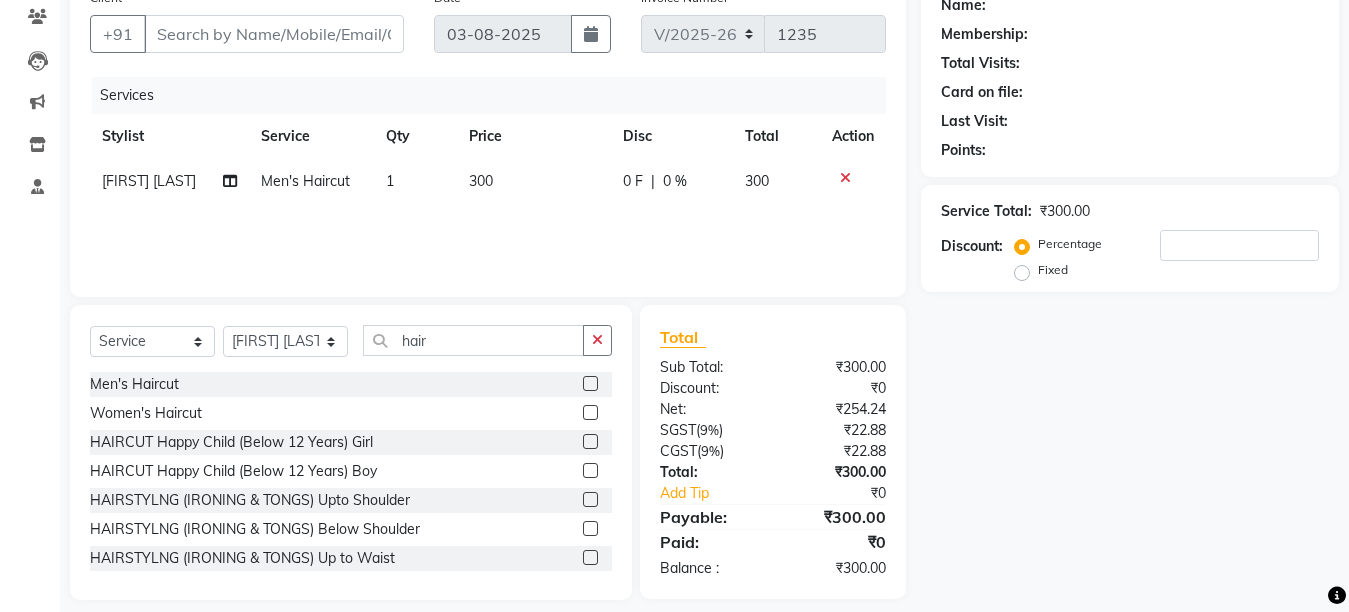 scroll, scrollTop: 189, scrollLeft: 0, axis: vertical 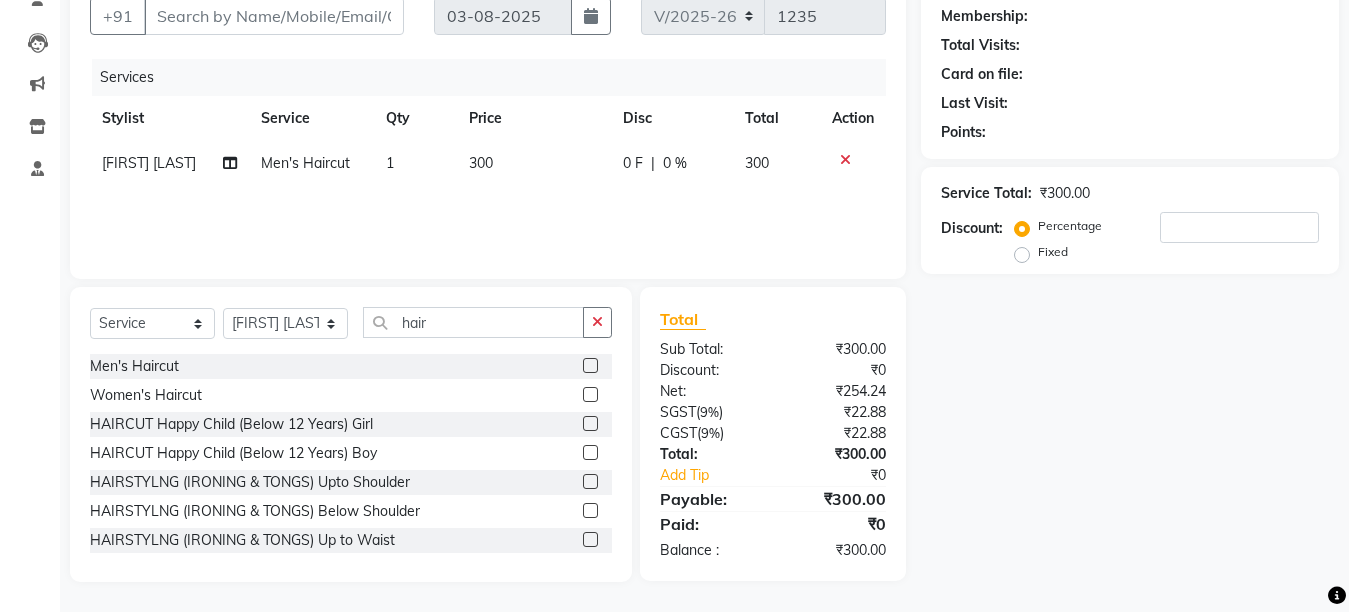 drag, startPoint x: 576, startPoint y: 361, endPoint x: 550, endPoint y: 353, distance: 27.202942 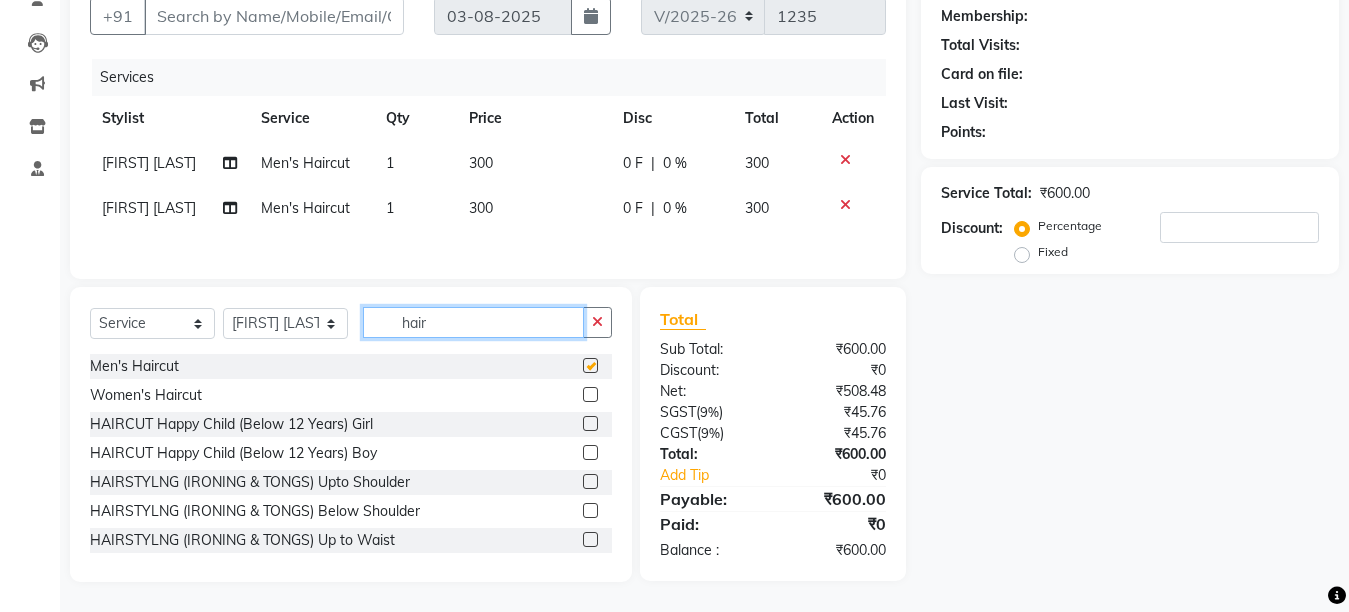 checkbox on "false" 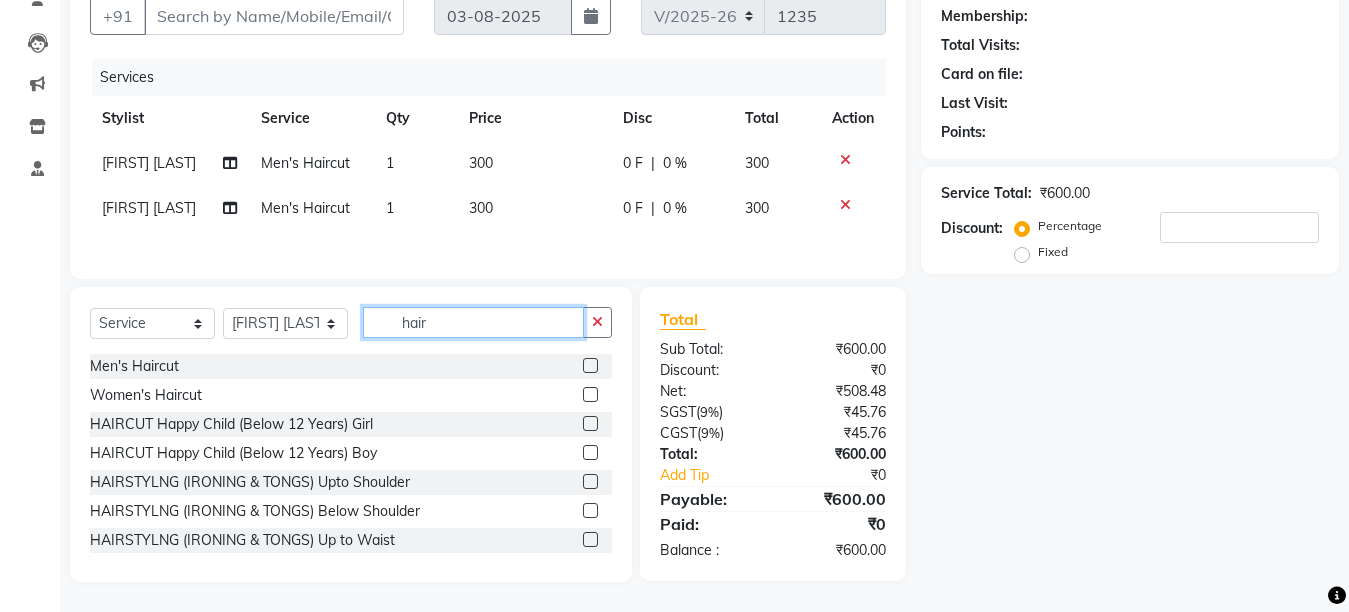 click on "hair" 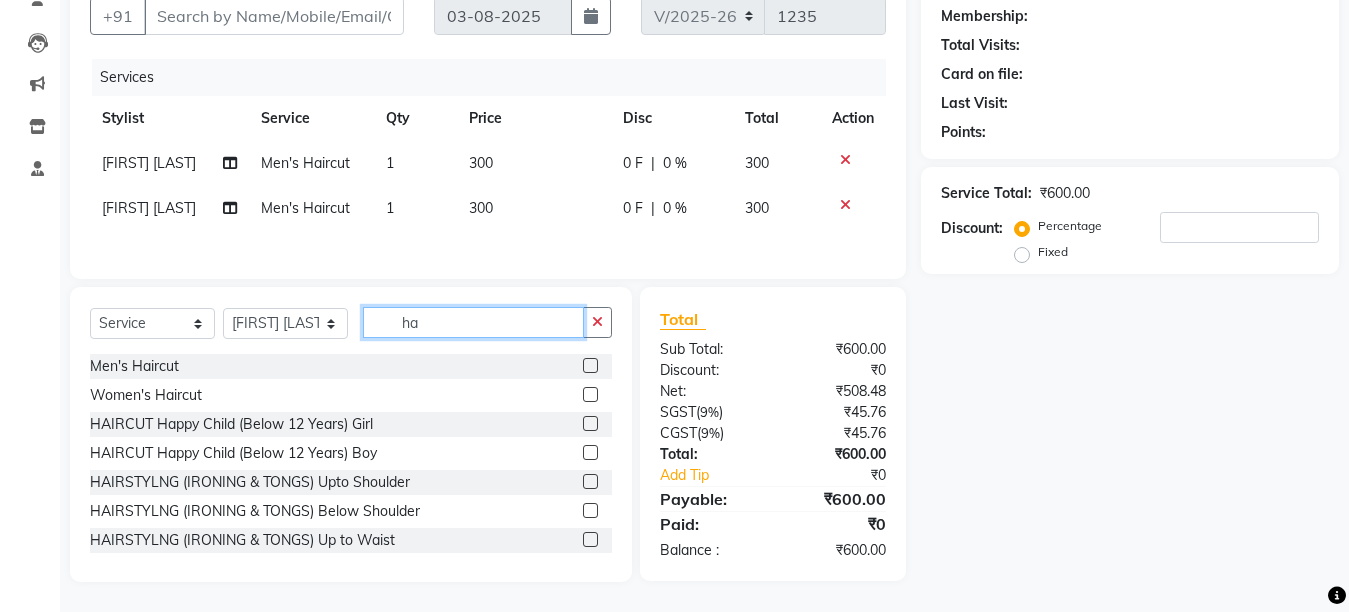 type on "h" 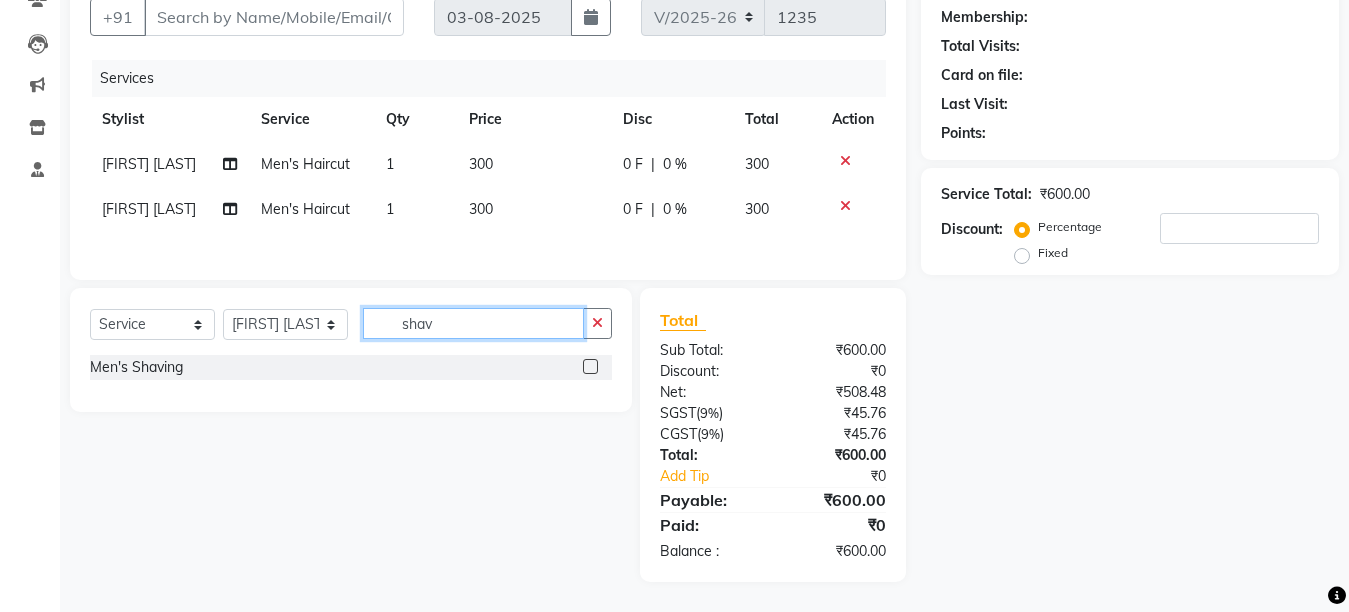 type on "shav" 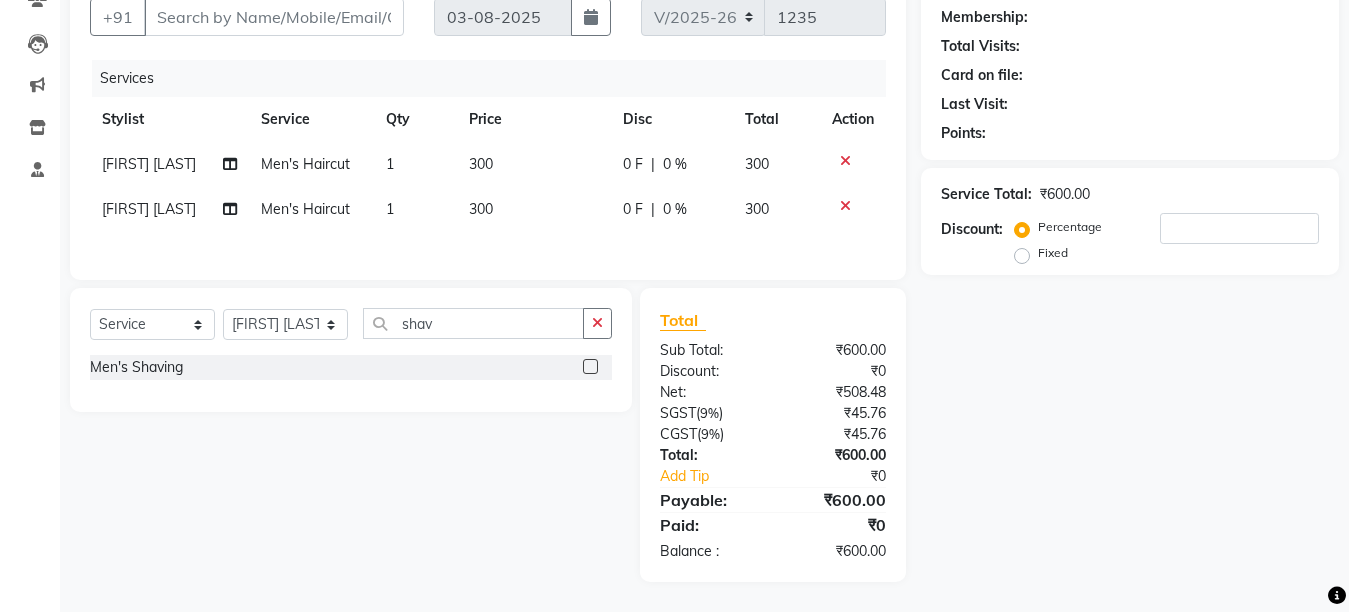 click 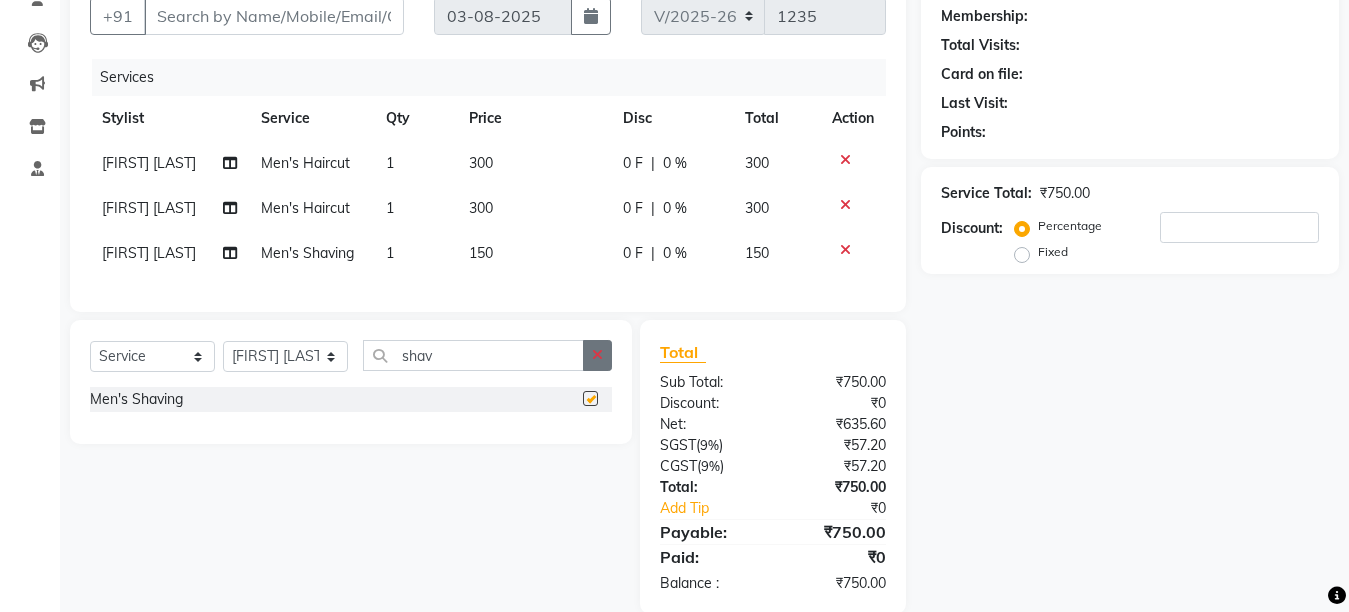 checkbox on "false" 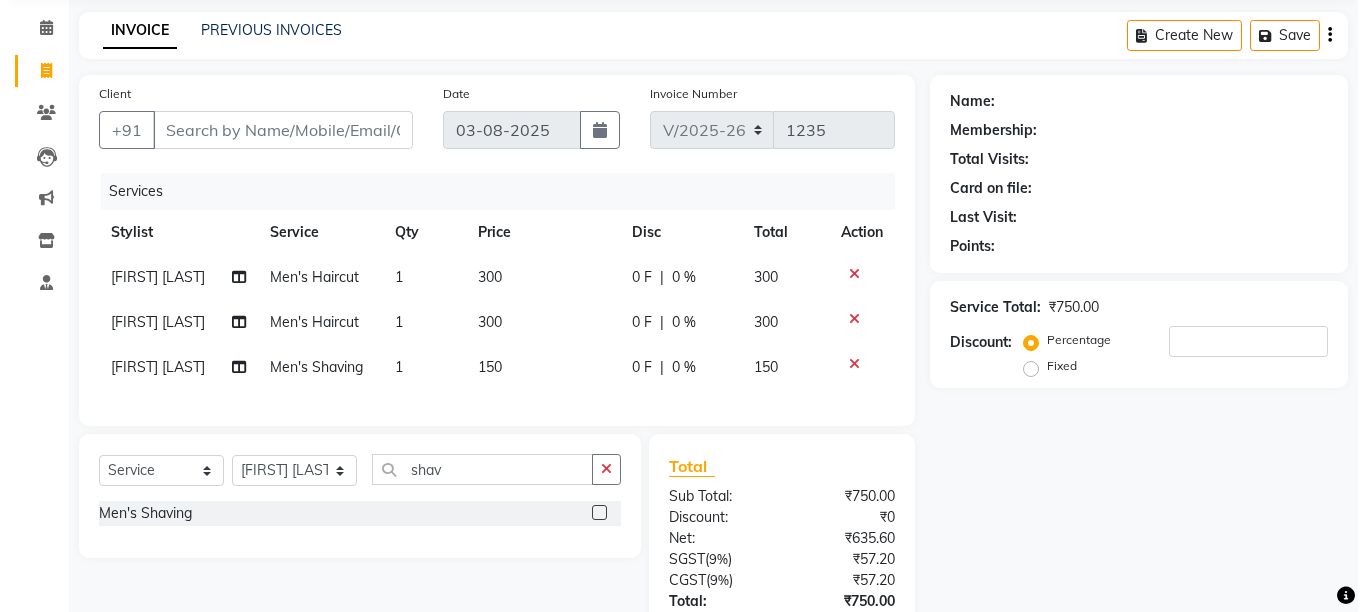scroll, scrollTop: 0, scrollLeft: 0, axis: both 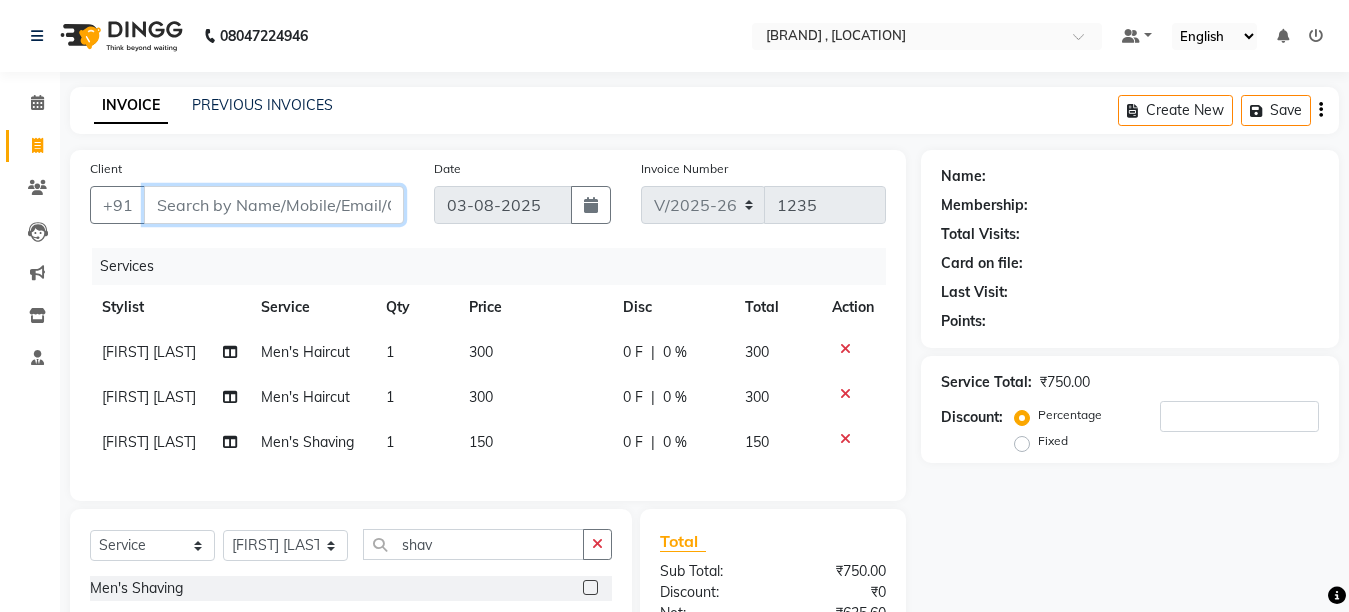 click on "Client" at bounding box center [274, 205] 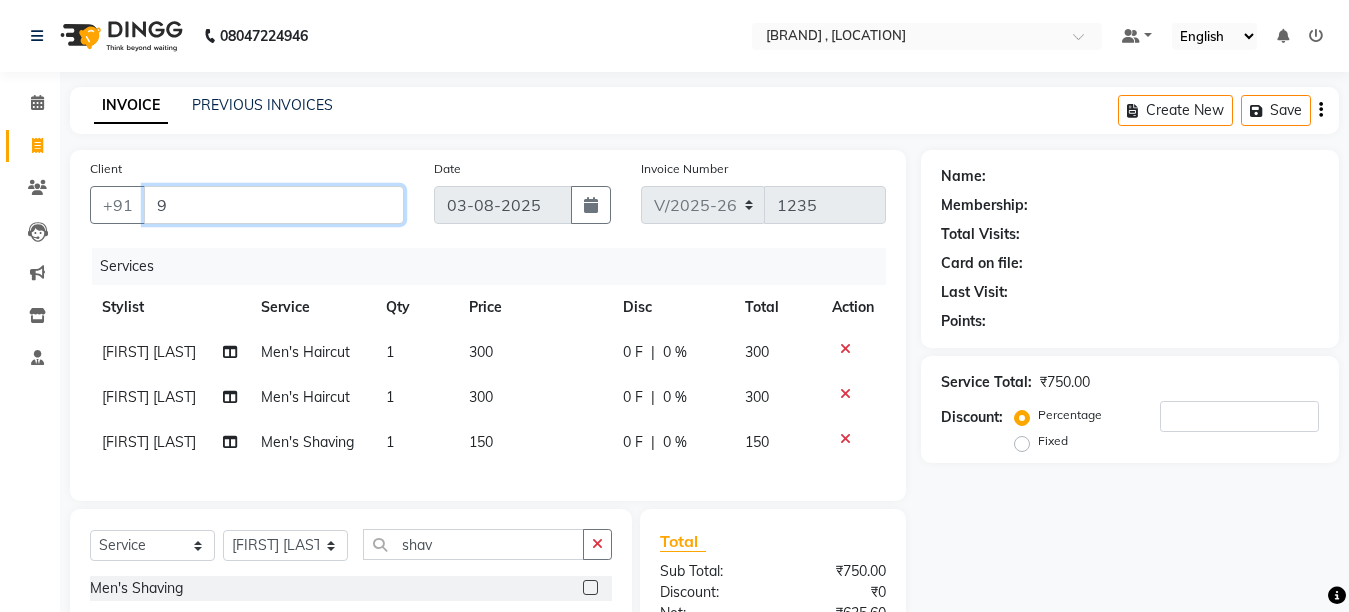 type on "0" 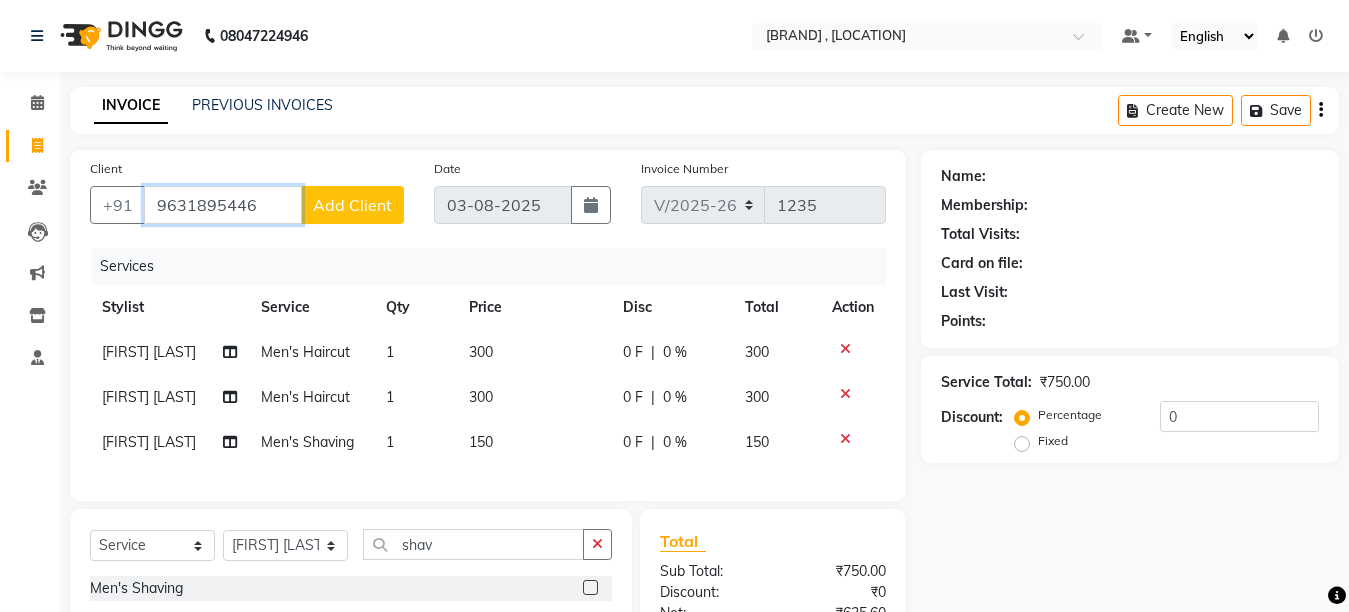 type on "9631895446" 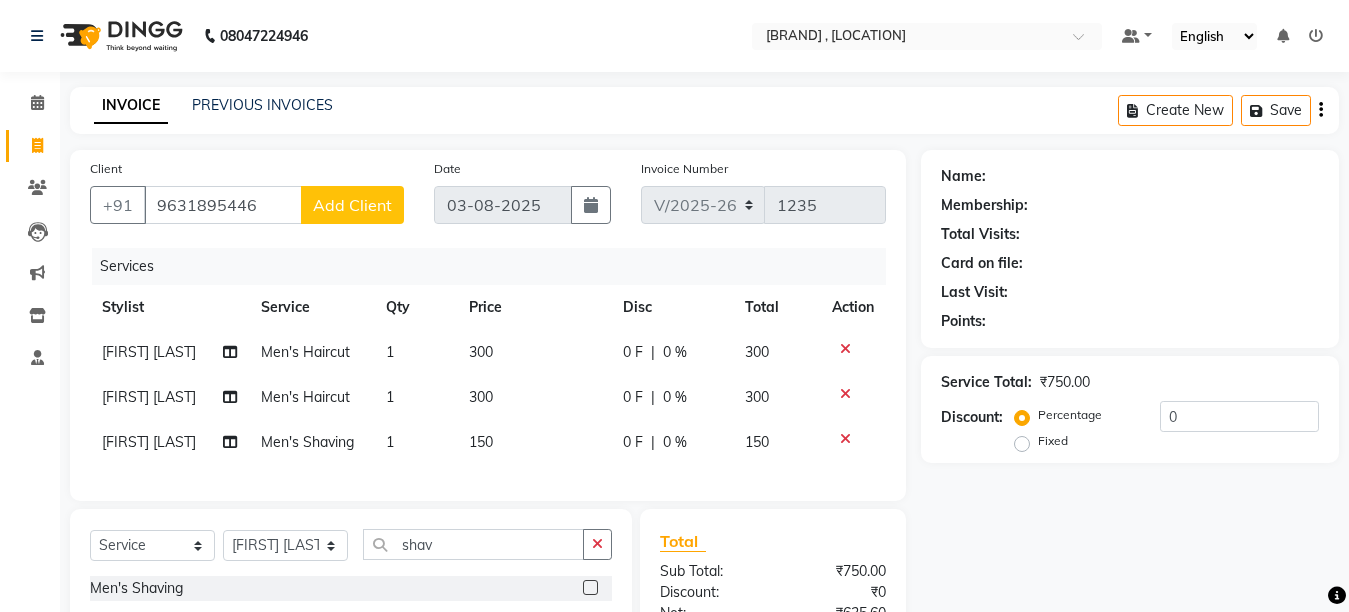 click on "Add Client" 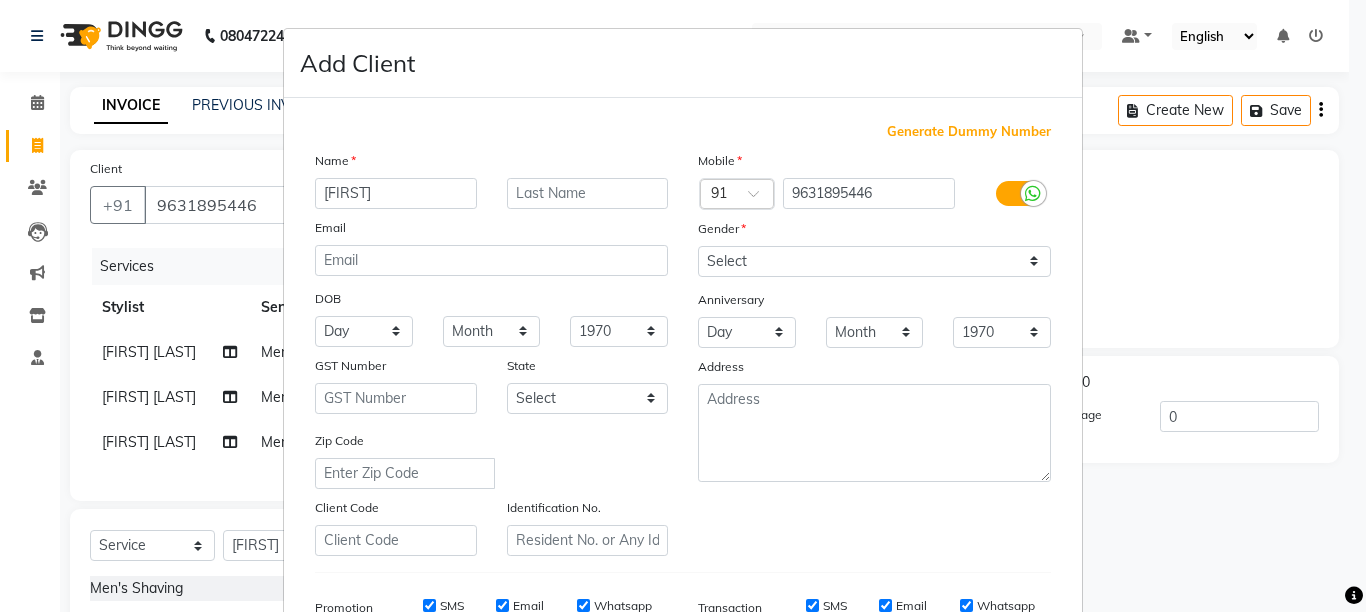 type on "[FIRST]" 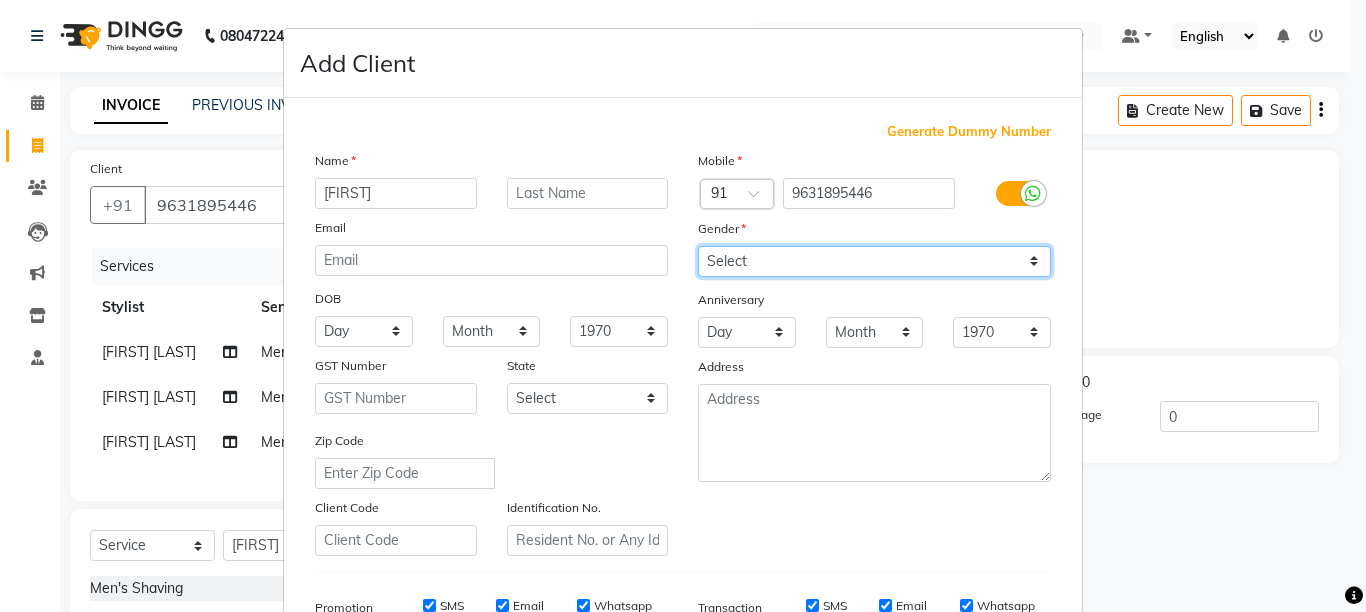 click on "Select Male Female Other Prefer Not To Say" at bounding box center (874, 261) 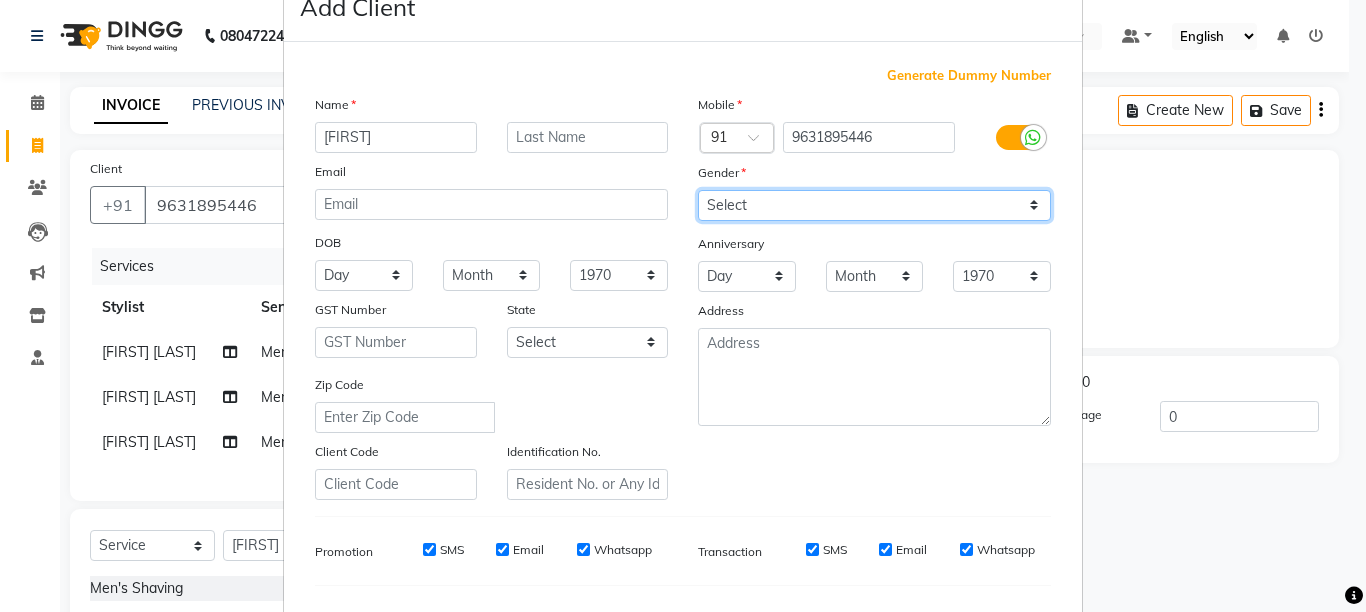 scroll, scrollTop: 0, scrollLeft: 0, axis: both 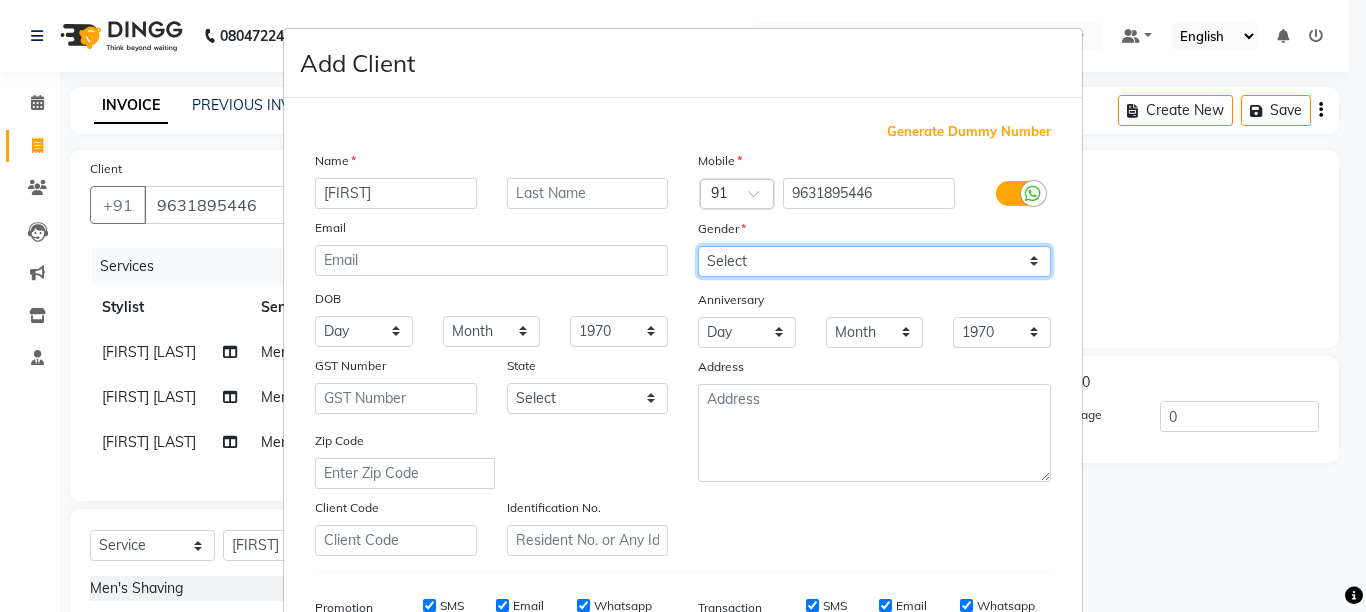 click on "Select Male Female Other Prefer Not To Say" at bounding box center [874, 261] 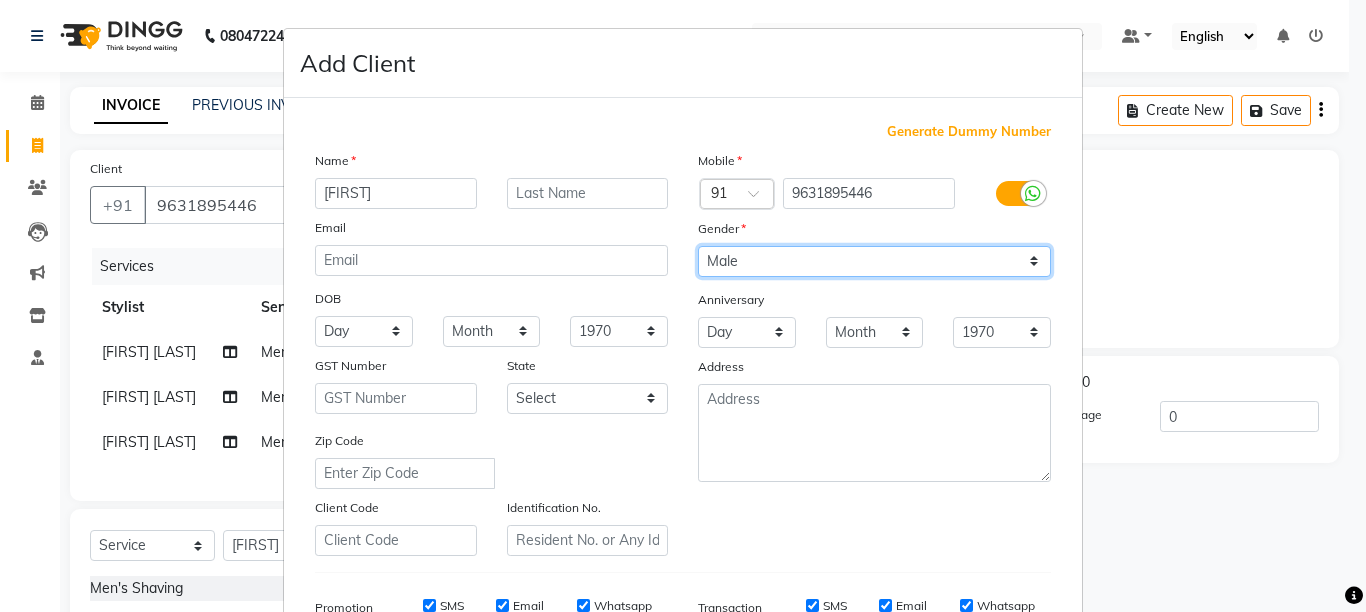 click on "Select Male Female Other Prefer Not To Say" at bounding box center [874, 261] 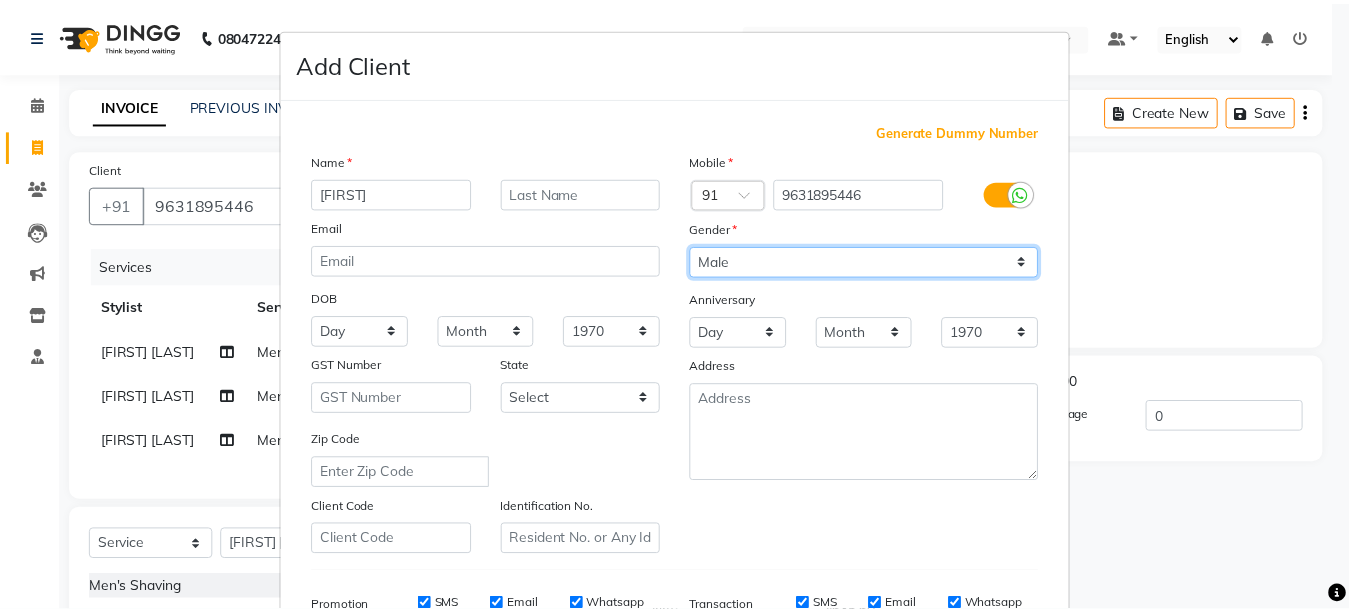 scroll, scrollTop: 311, scrollLeft: 0, axis: vertical 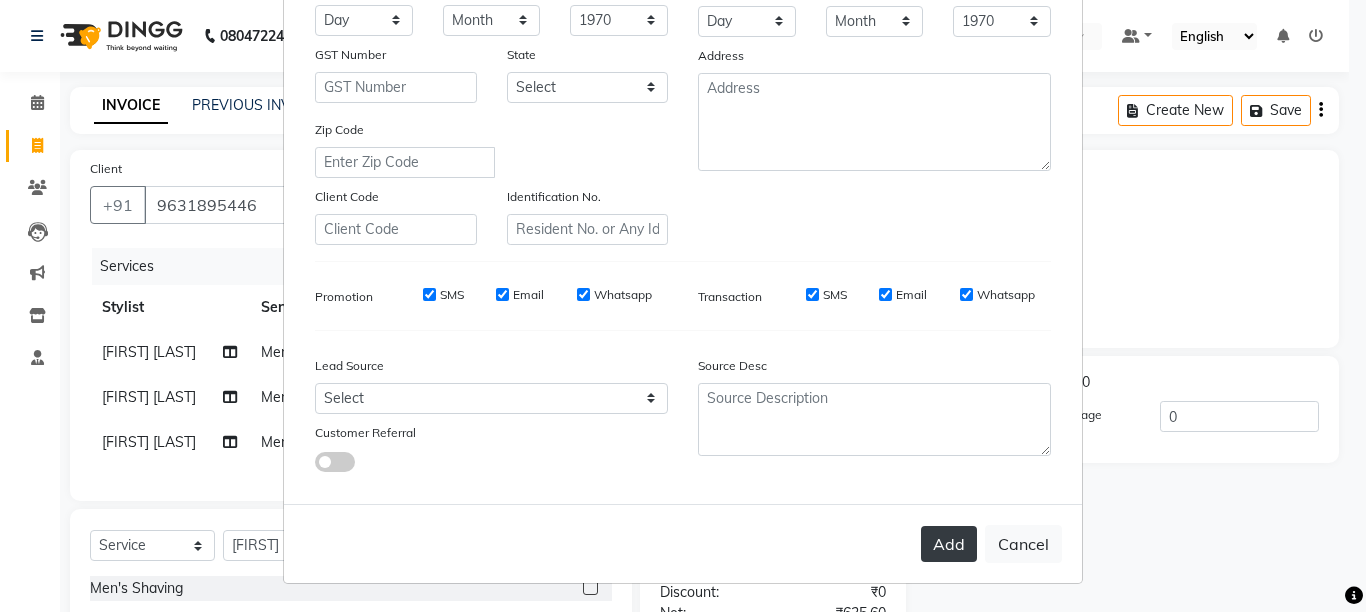 click on "Add" at bounding box center [949, 544] 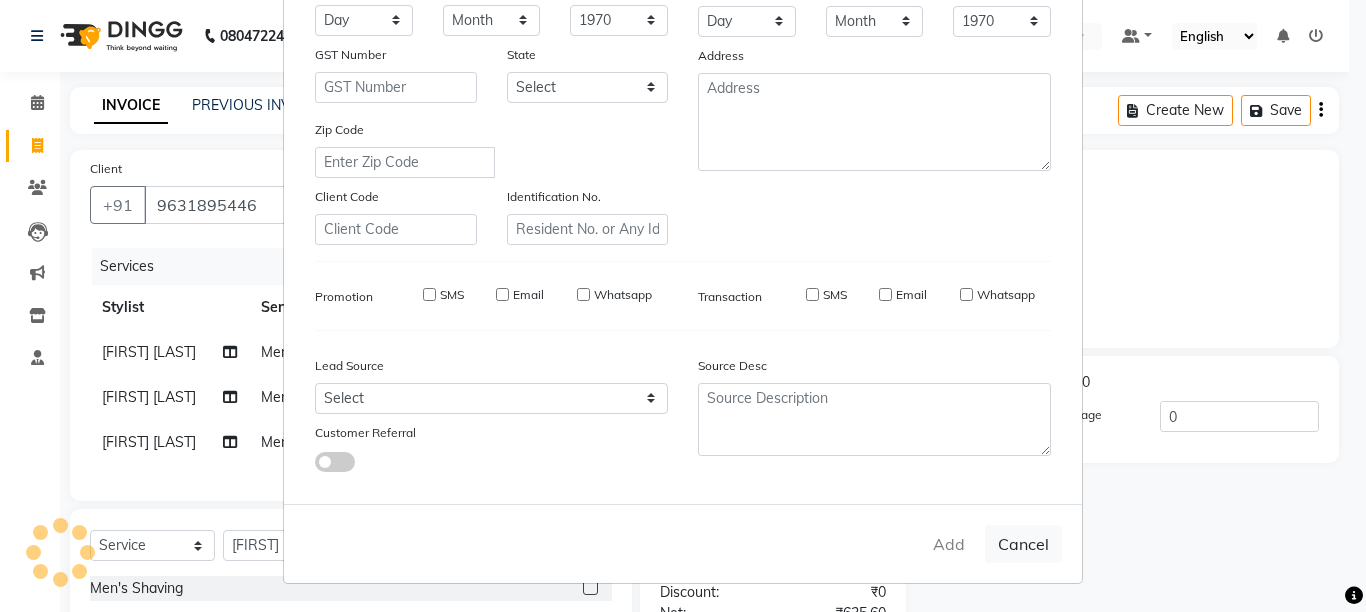 type on "96******46" 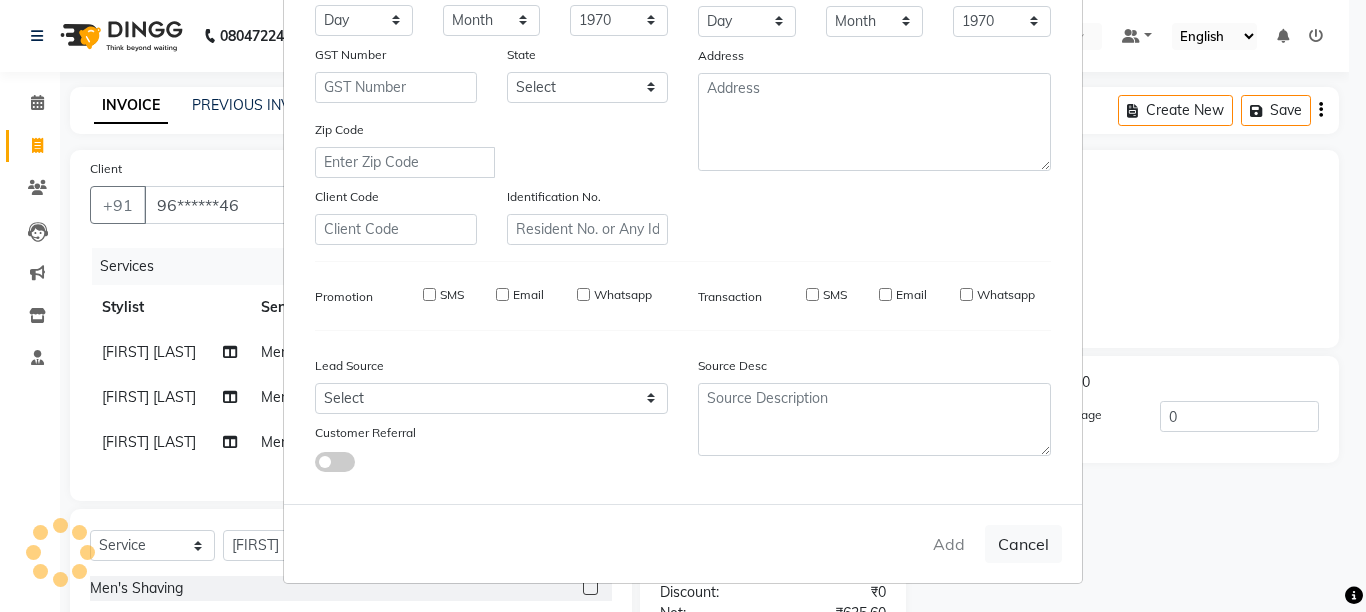 select 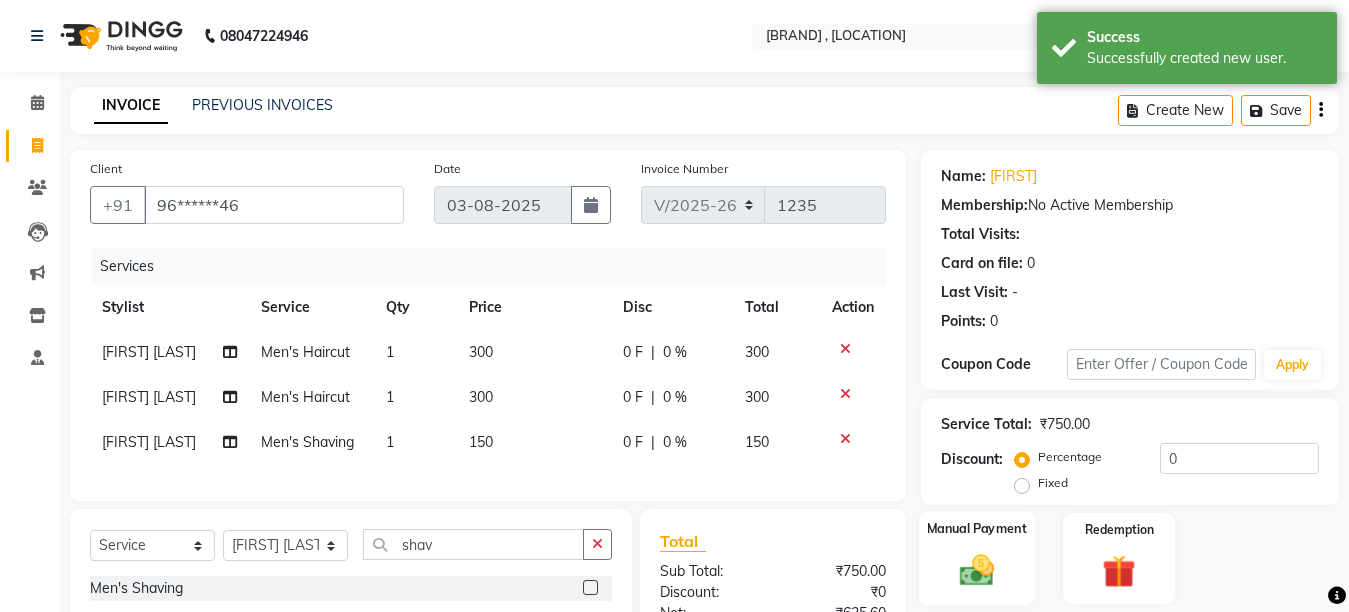 click 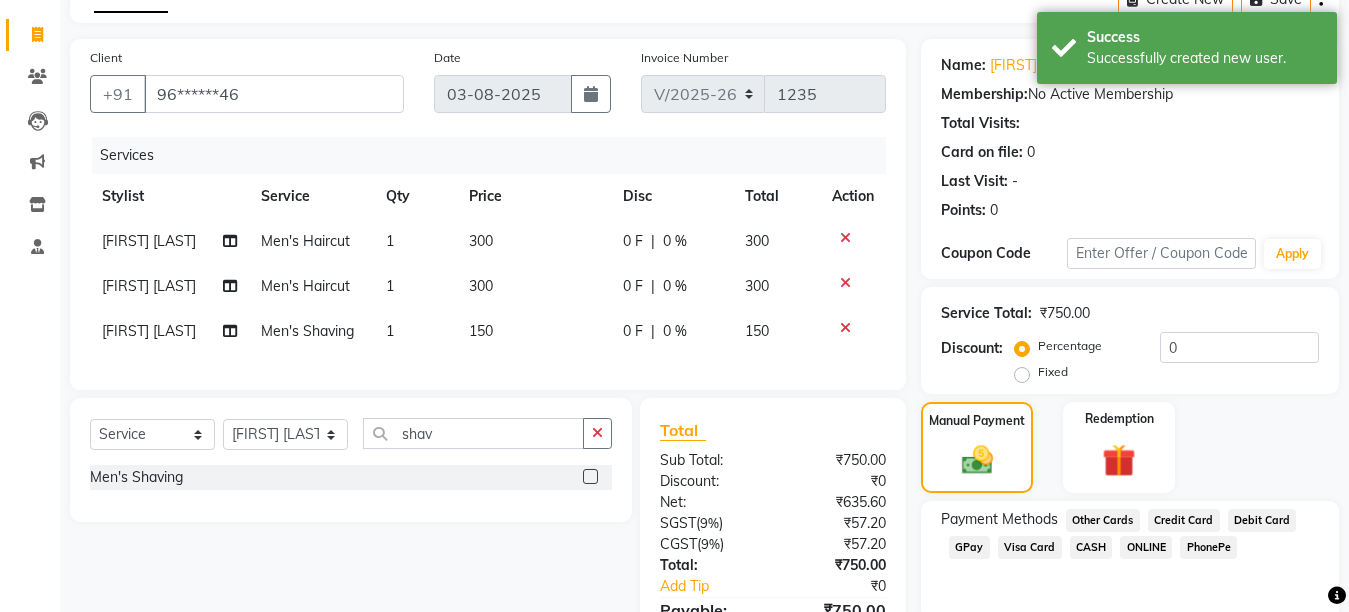 scroll, scrollTop: 238, scrollLeft: 0, axis: vertical 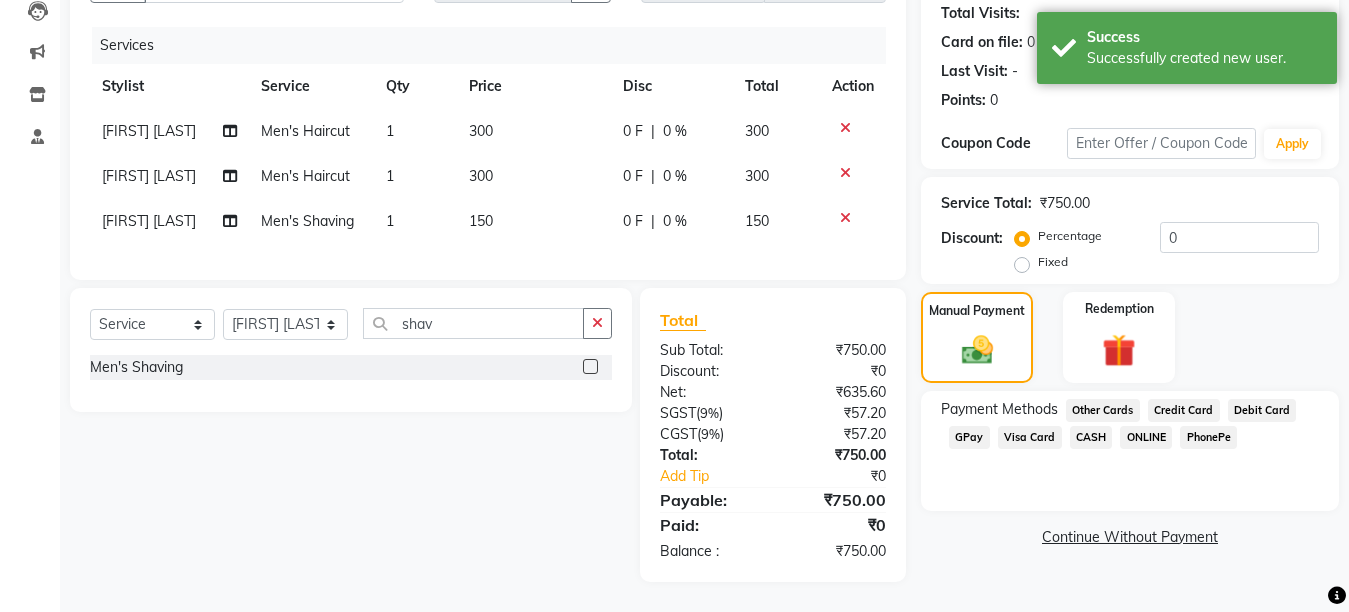 click on "GPay" 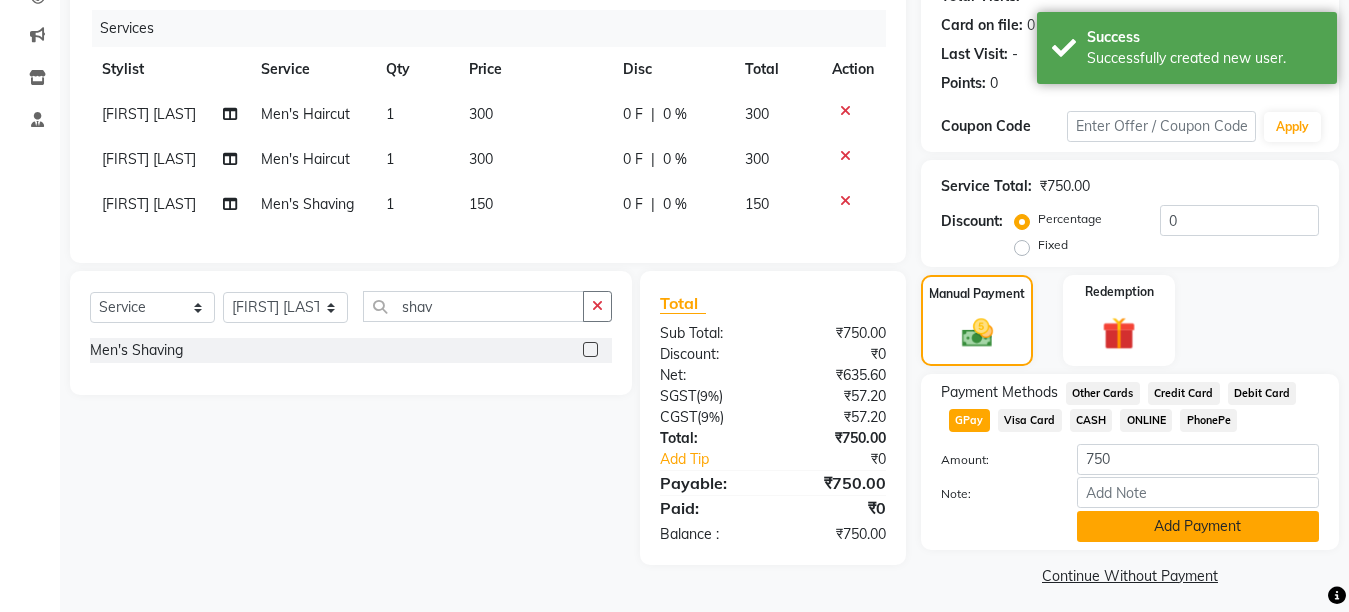 click on "Add Payment" 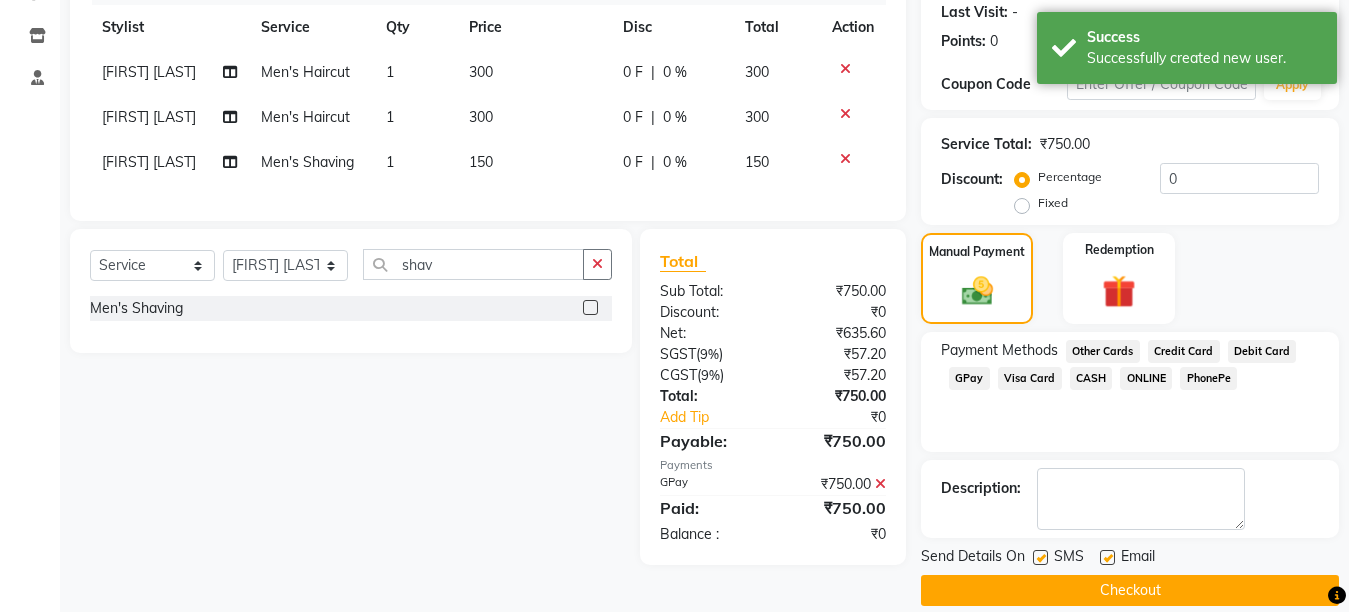 scroll, scrollTop: 304, scrollLeft: 0, axis: vertical 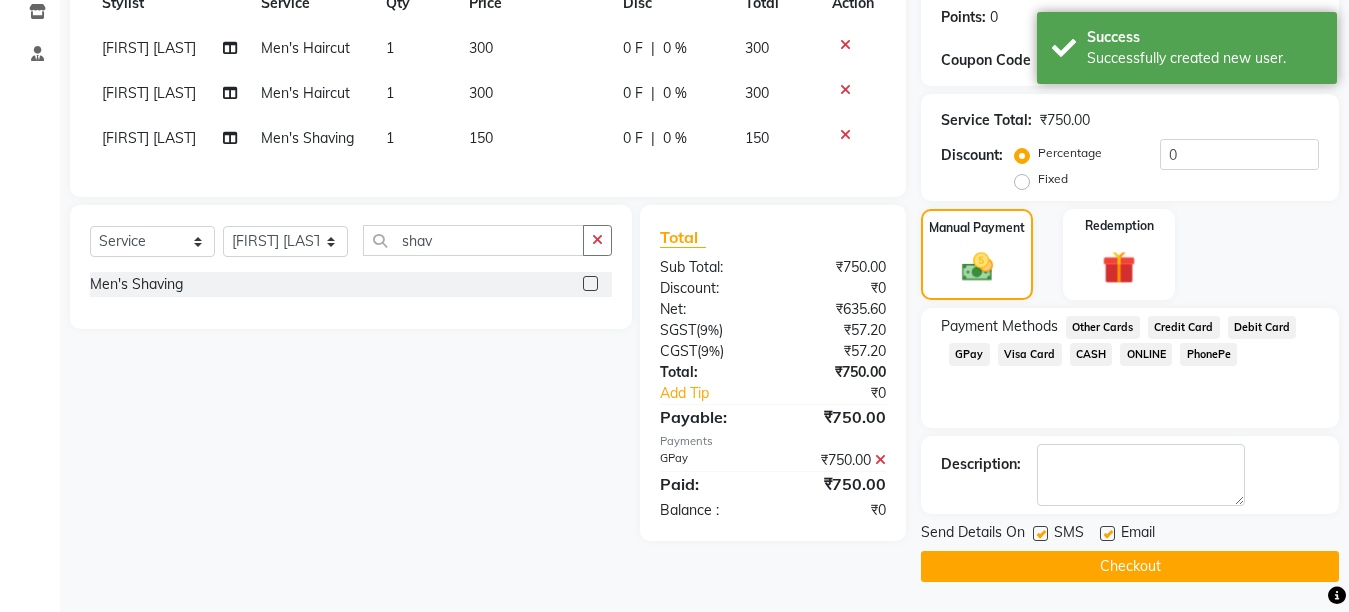 click on "Checkout" 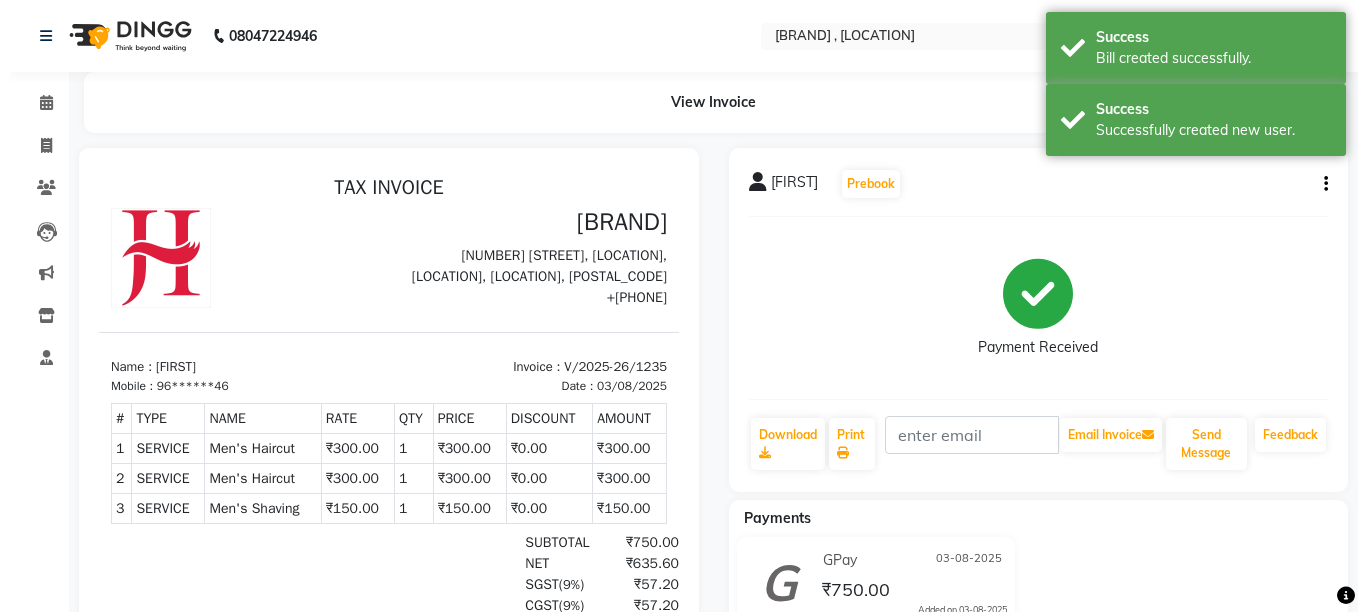 scroll, scrollTop: 0, scrollLeft: 0, axis: both 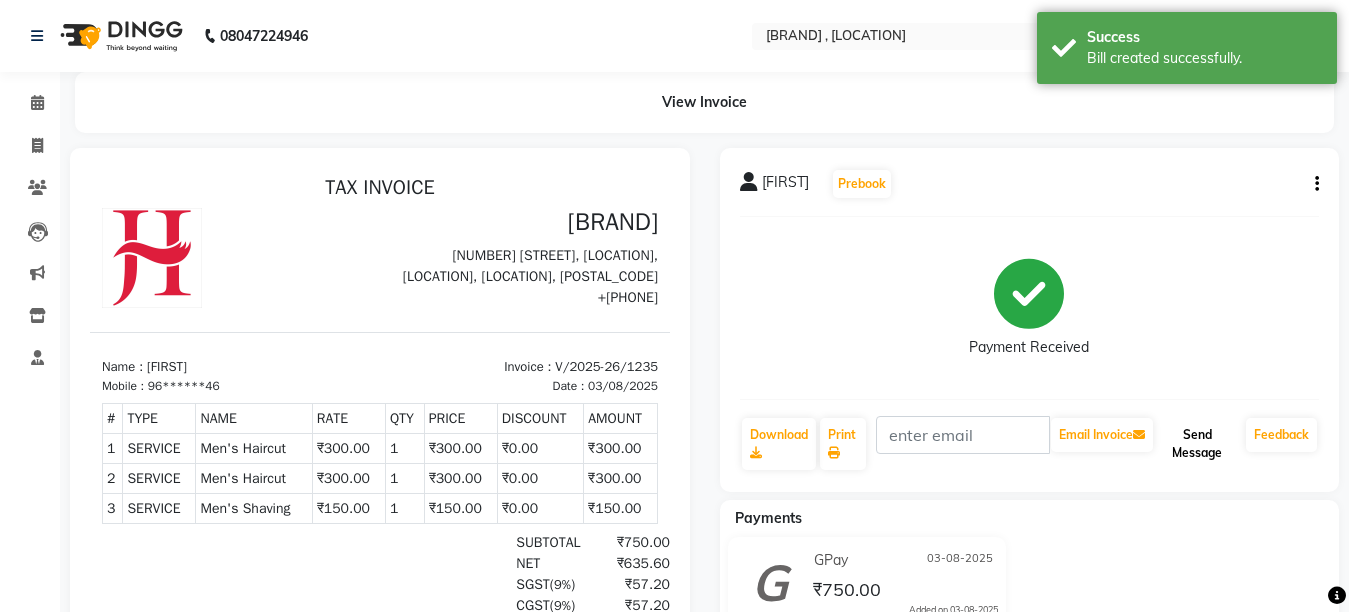 click on "Send Message" 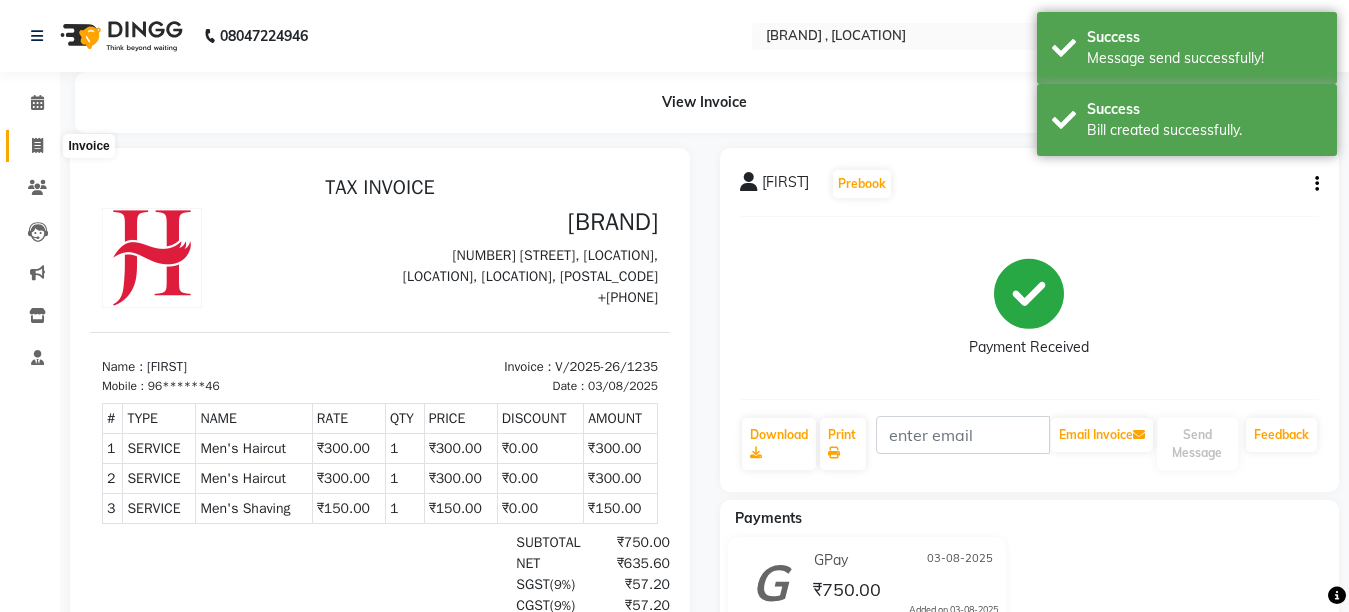 click 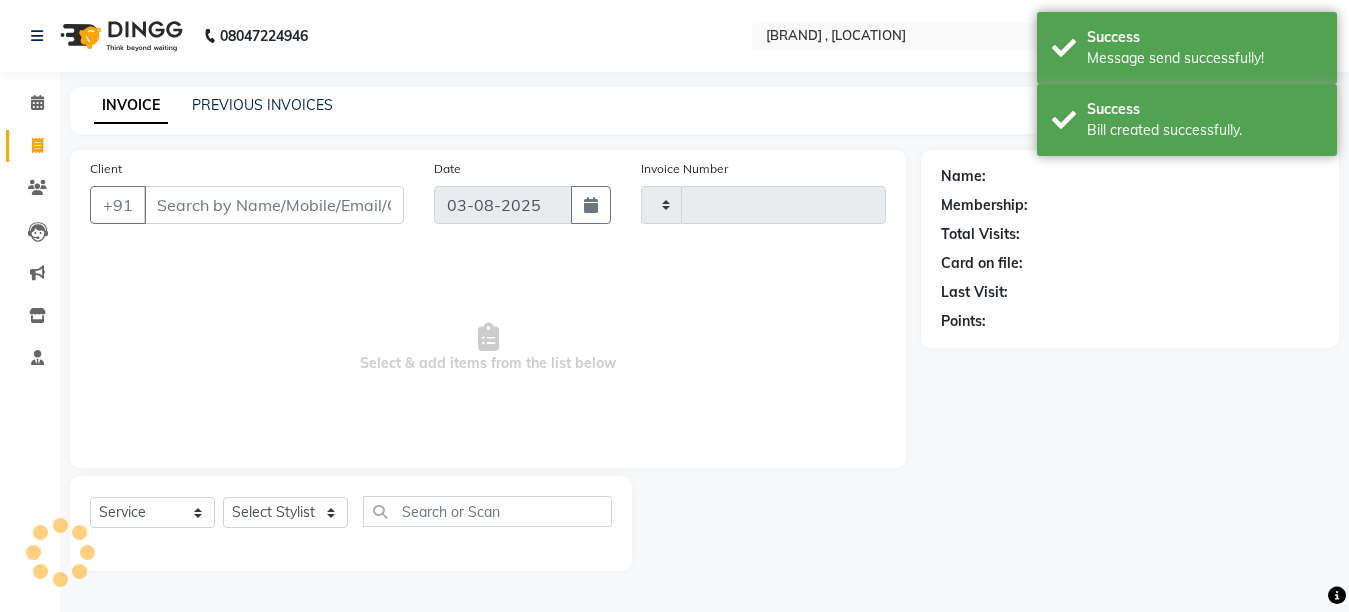 type on "1236" 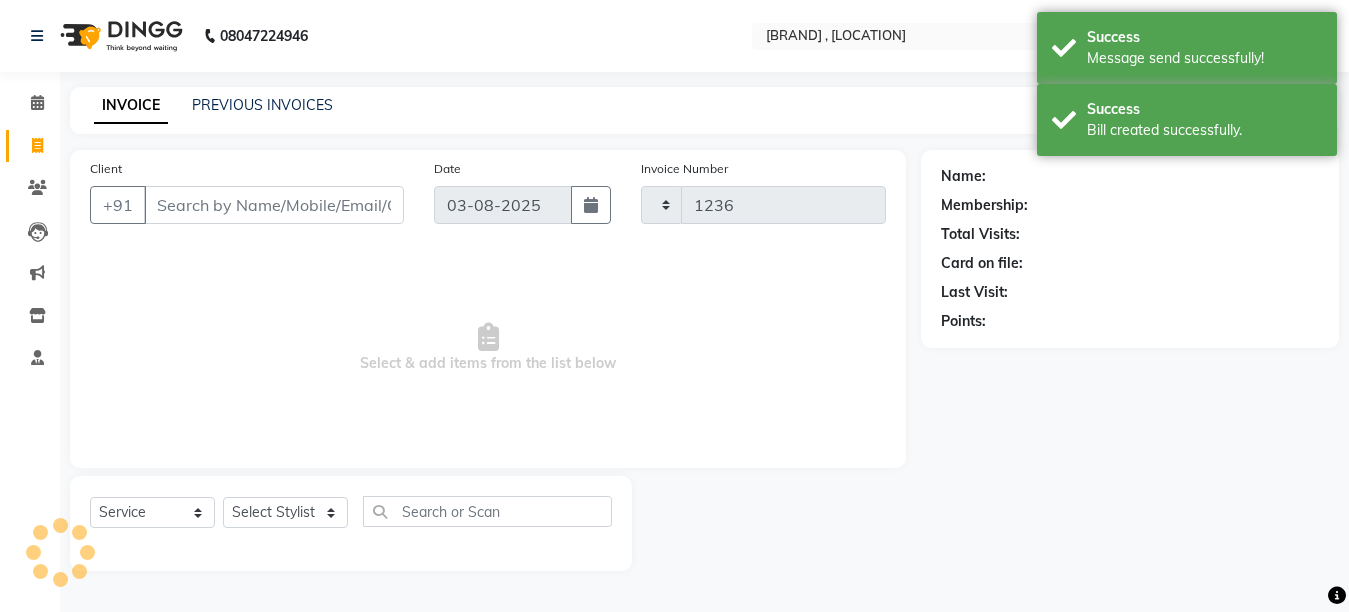 select on "6967" 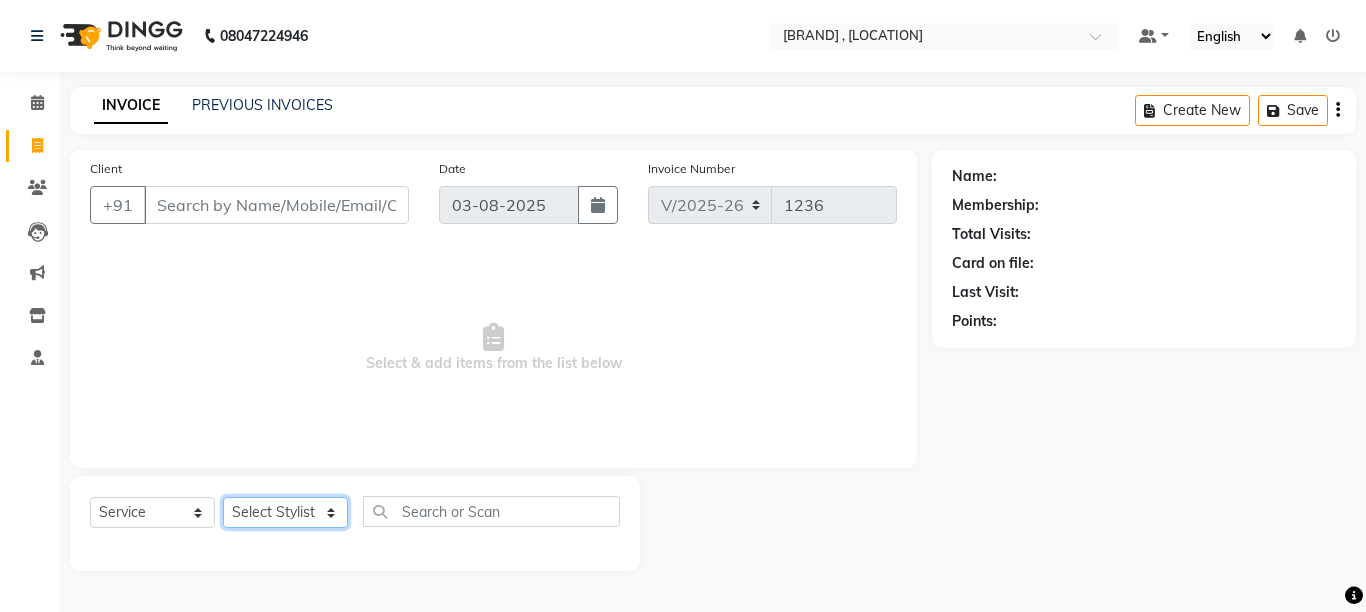 click on "Select Stylist [FIRST] [LAST] [FIRST] [LAST] [FIRST] [LAST] [FIRST] [LAST] [FIRST] [LAST]" 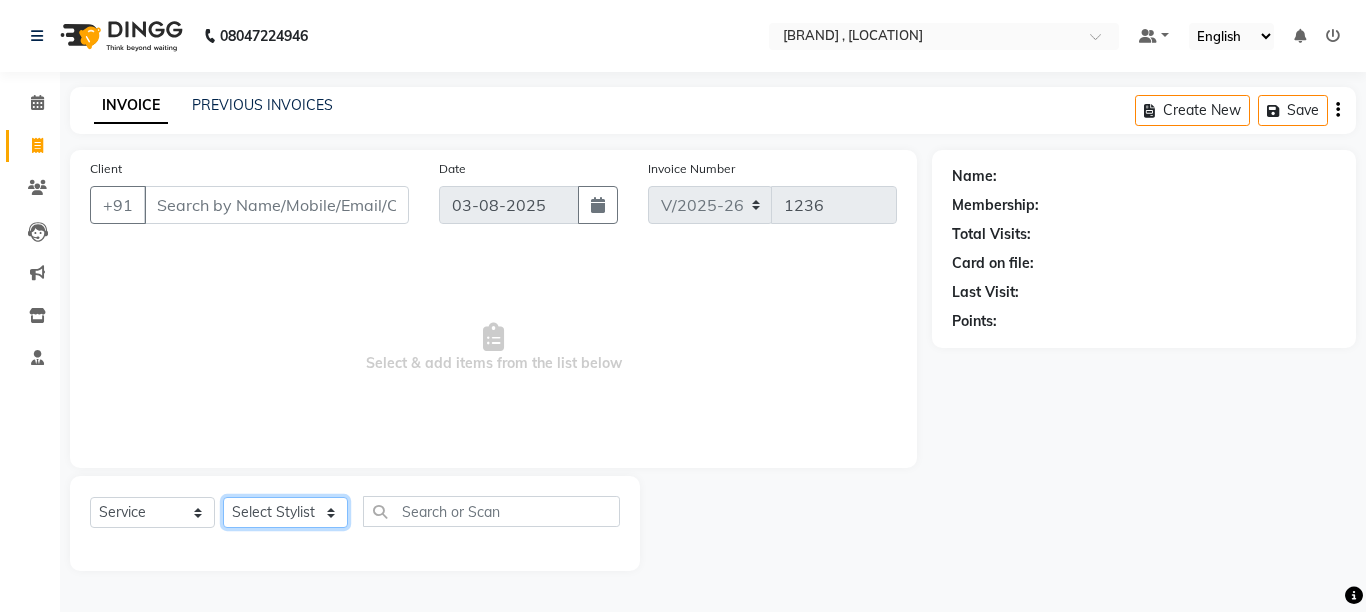 select on "55248" 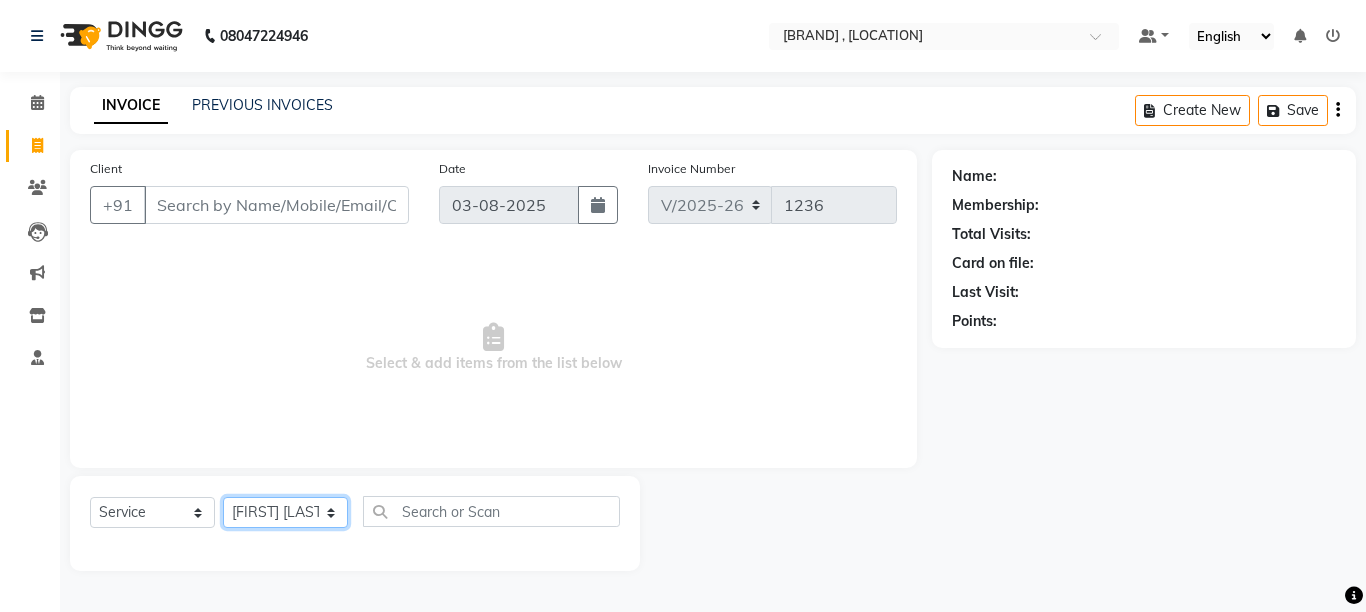 click on "Select Stylist [FIRST] [LAST] [FIRST] [LAST] [FIRST] [LAST] [FIRST] [LAST] [FIRST] [LAST]" 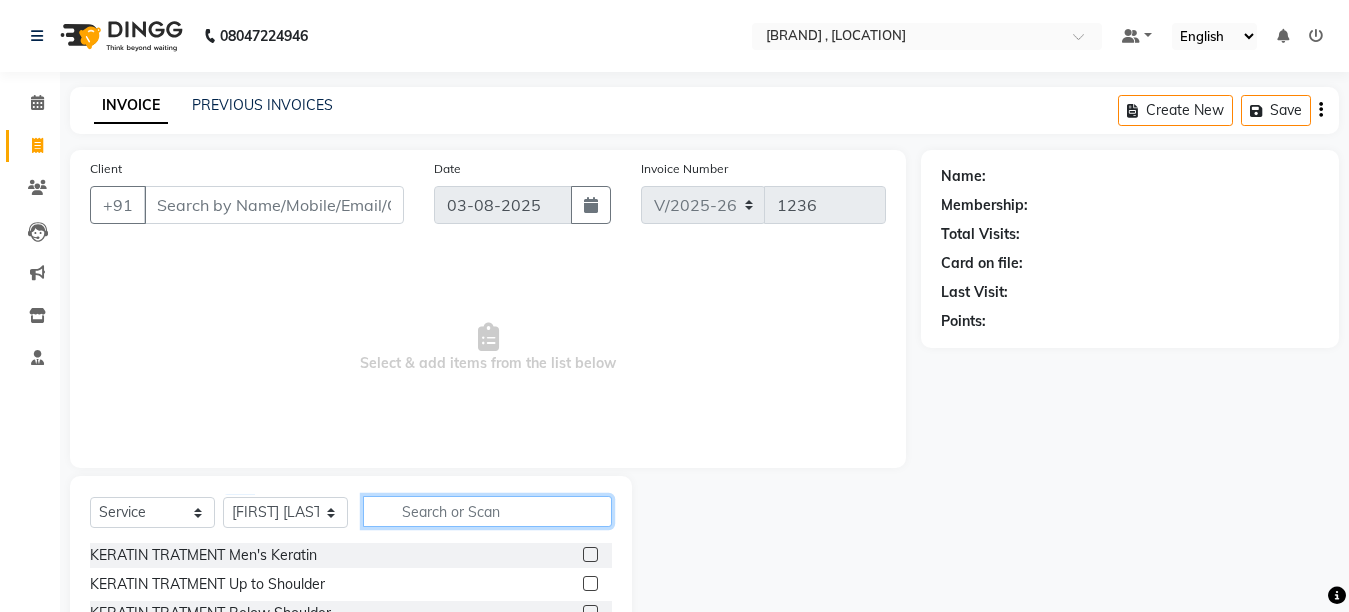 click 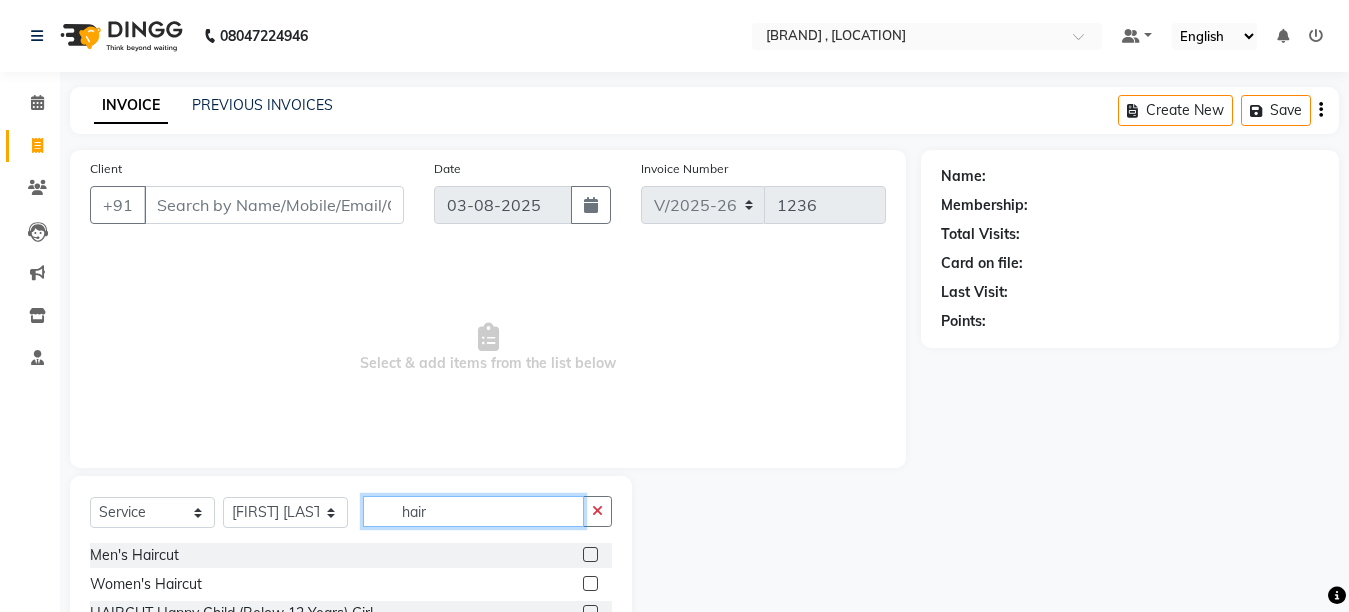 type on "hair" 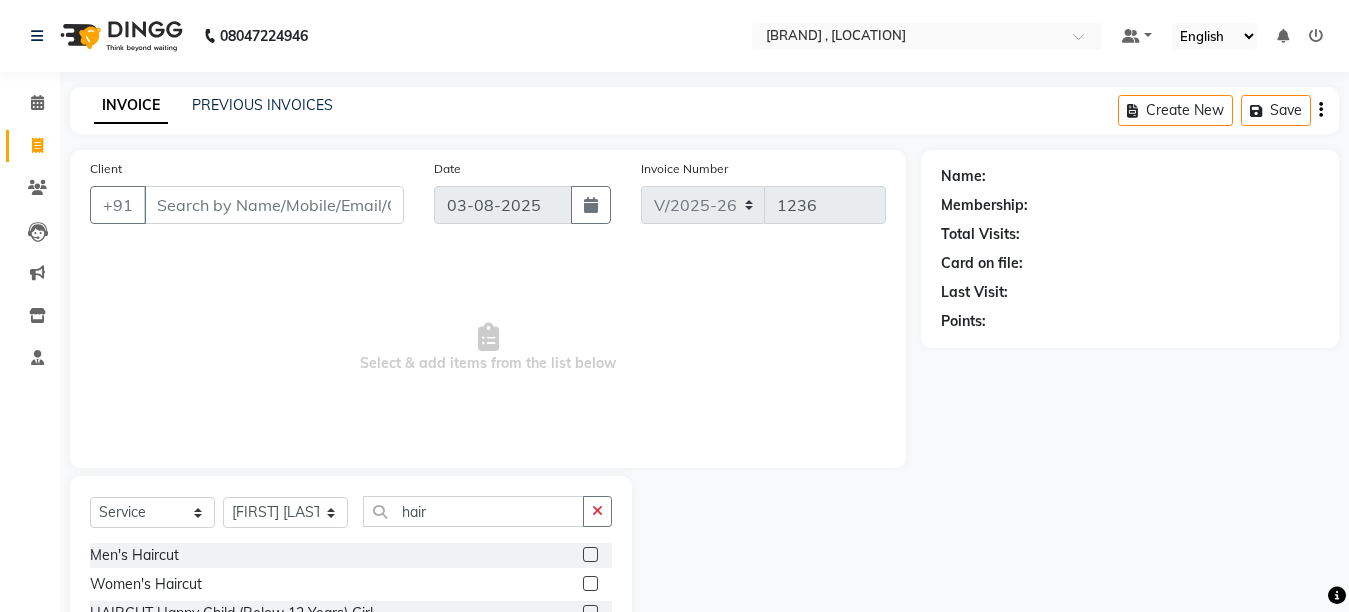 click 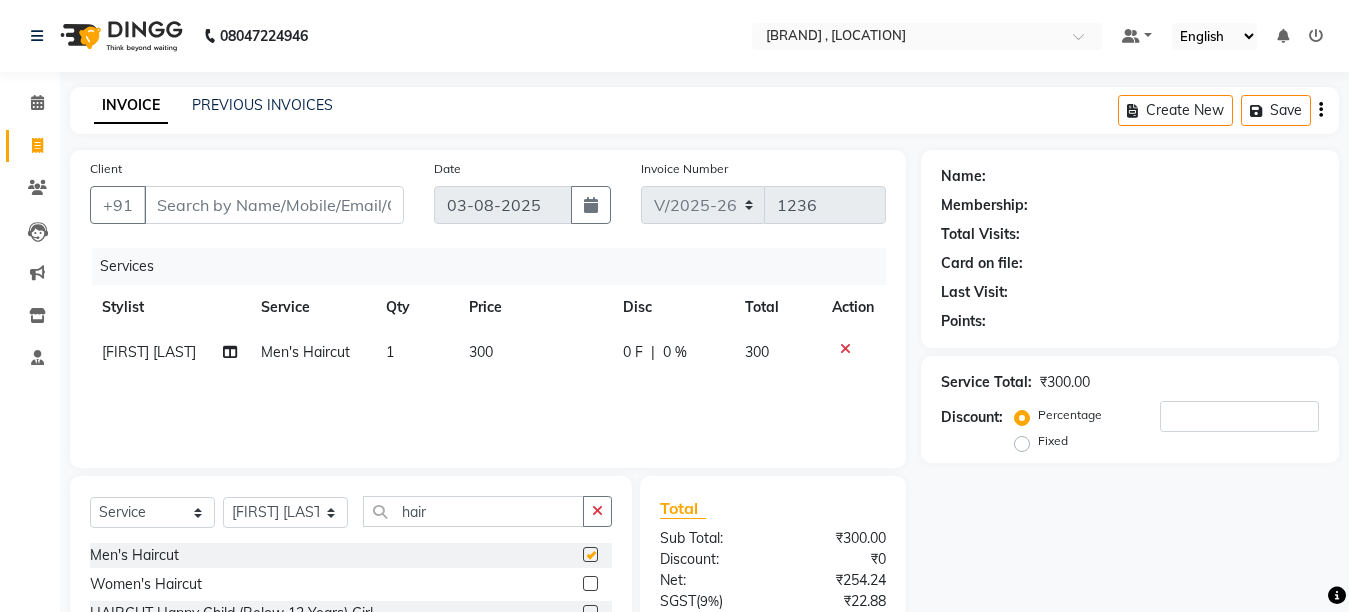 checkbox on "false" 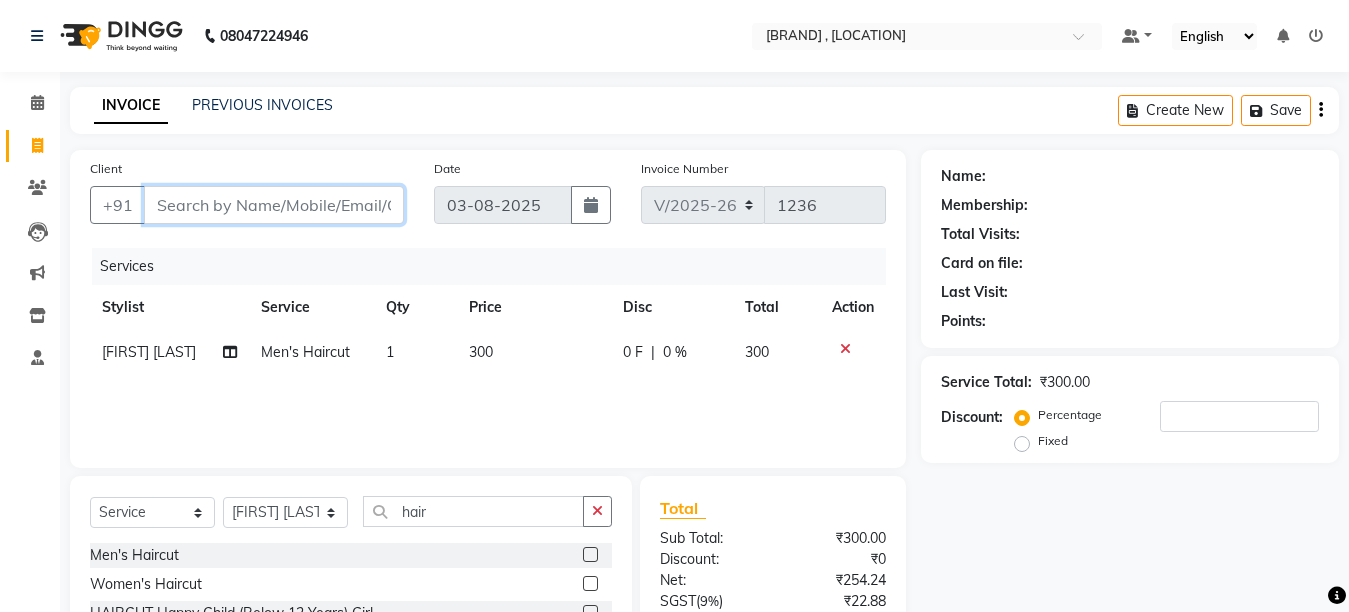 click on "Client" at bounding box center (274, 205) 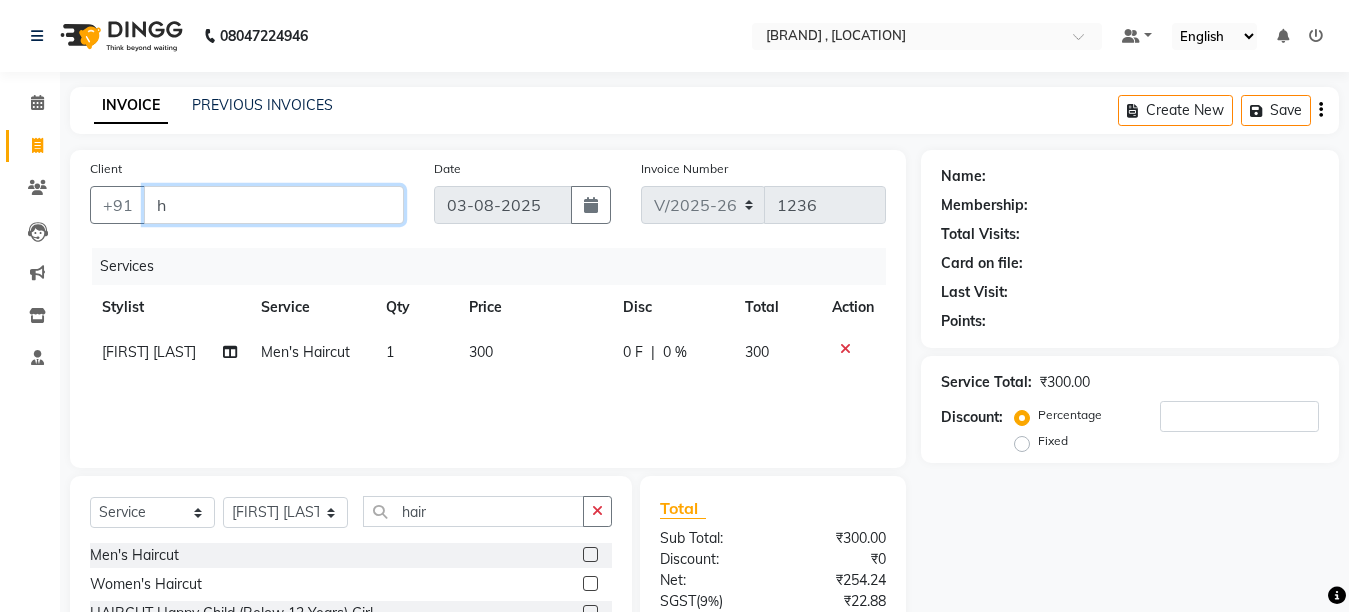 type on "0" 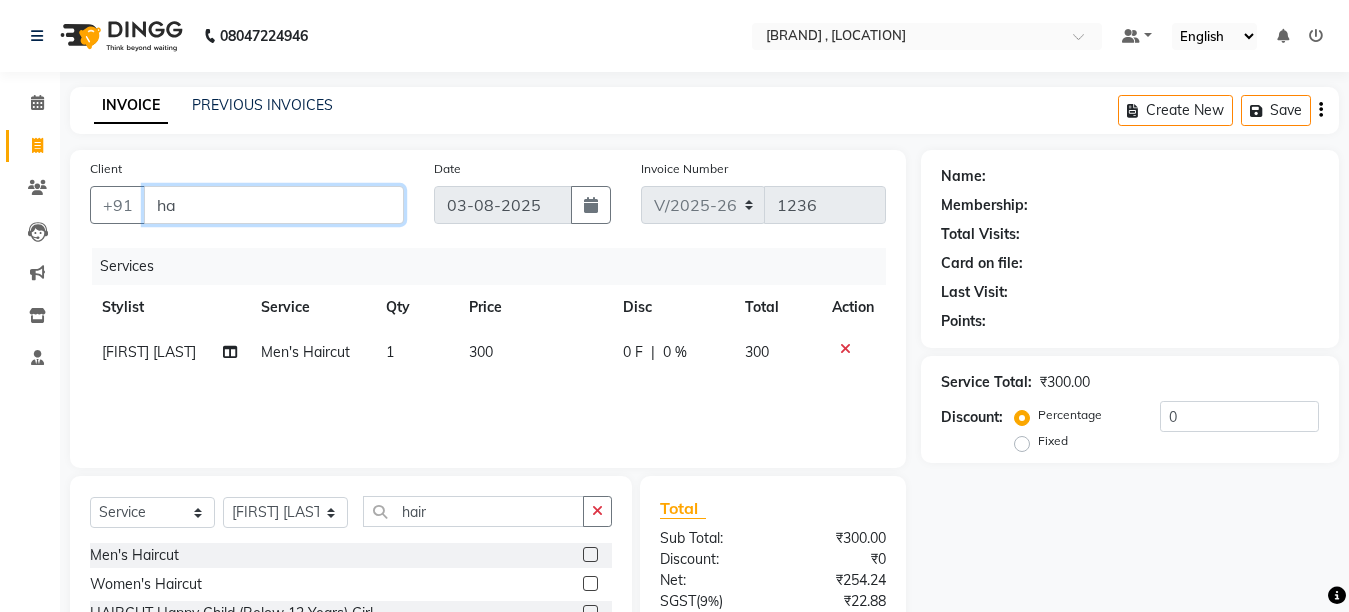 type on "h" 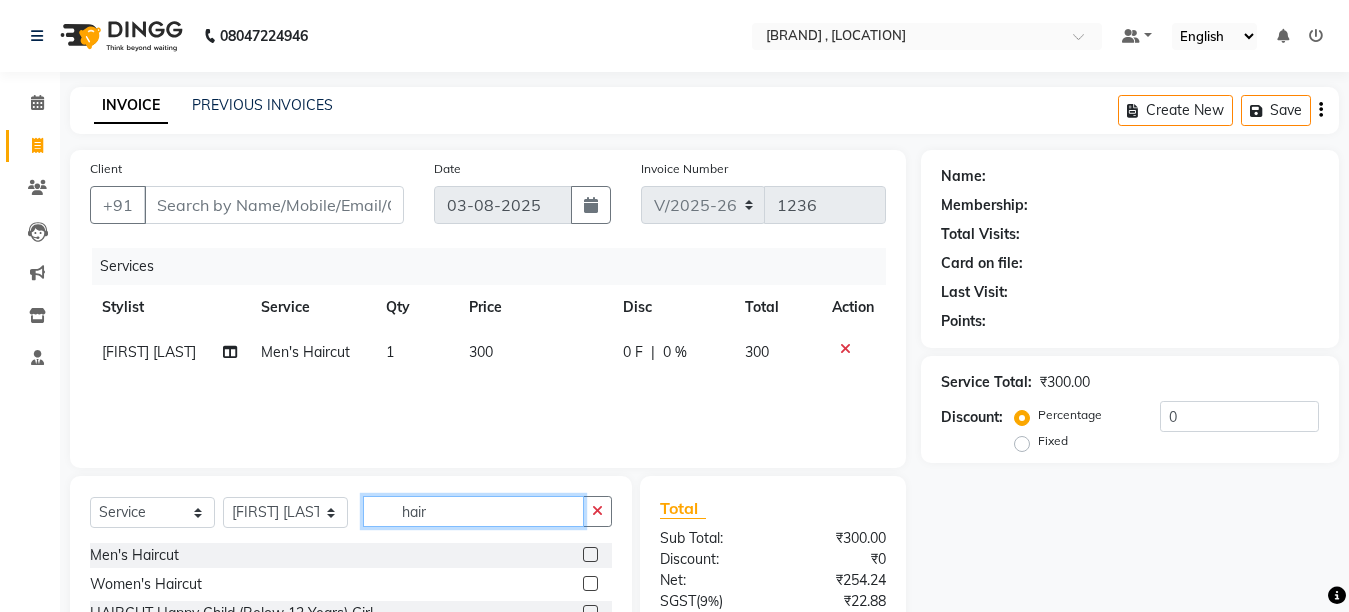 click on "hair" 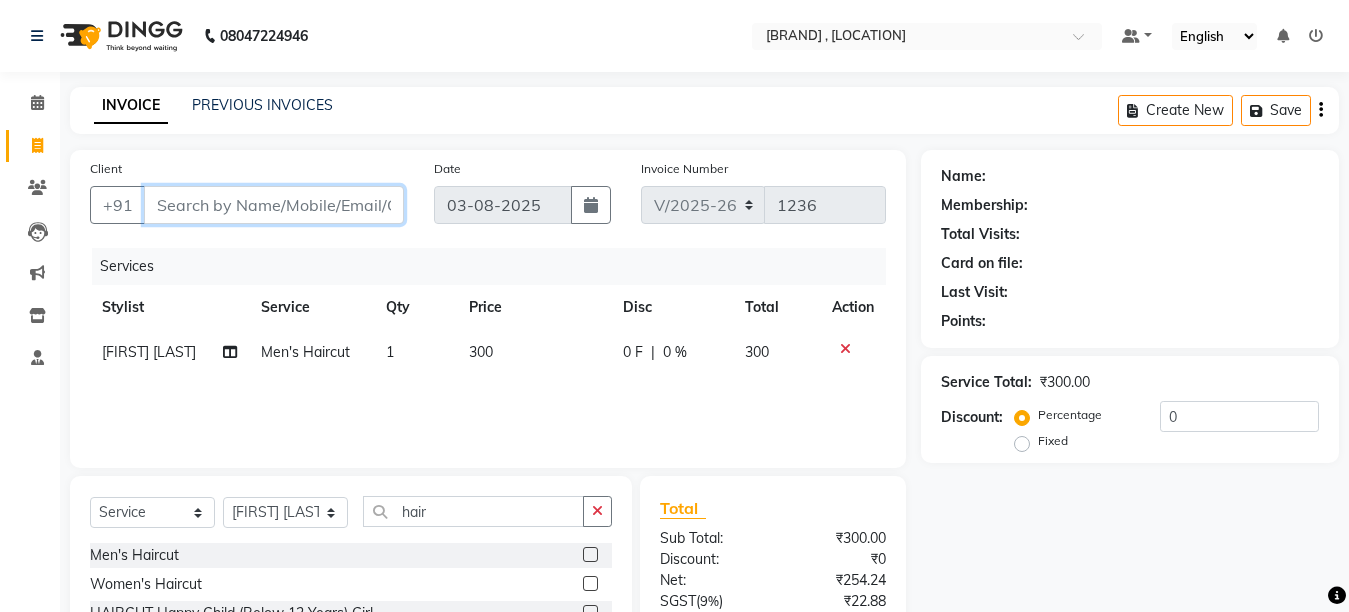 click on "Client" at bounding box center (274, 205) 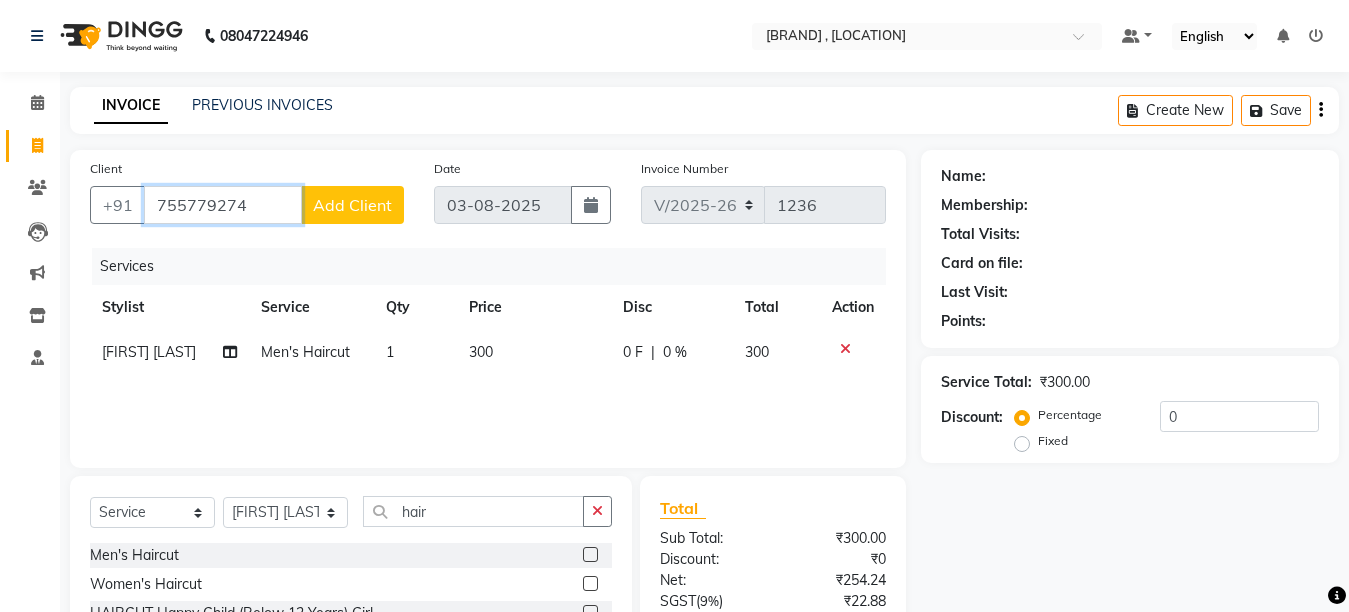 type on "755779274" 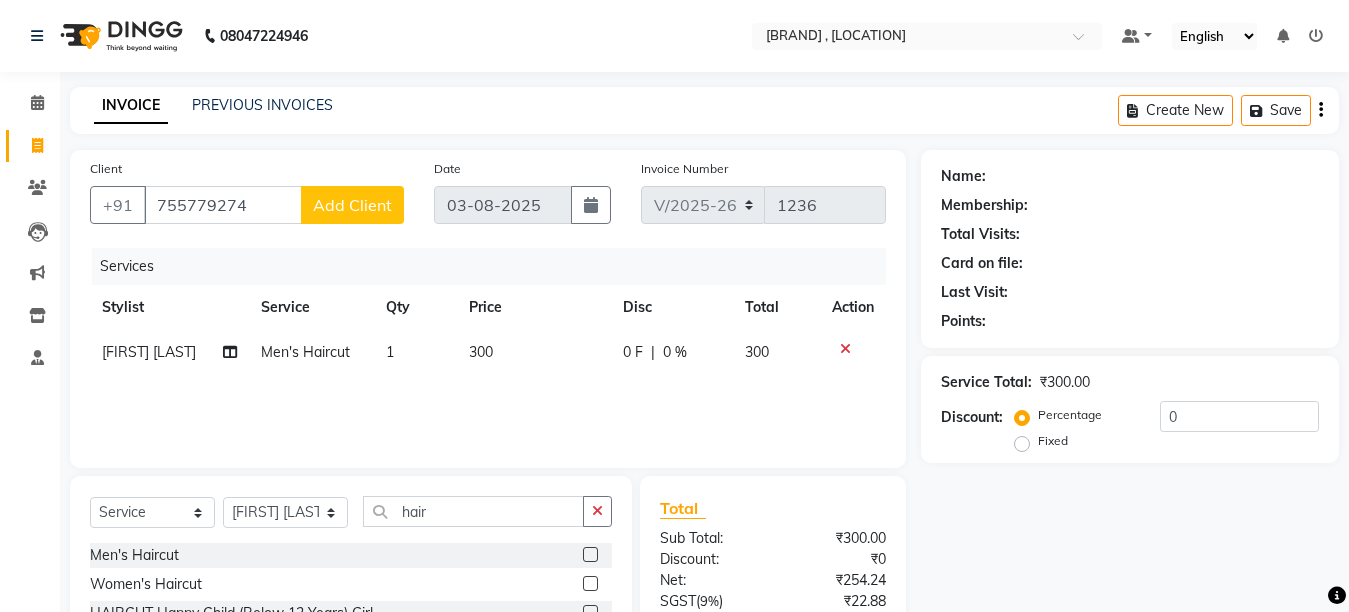 click on "Add Client" 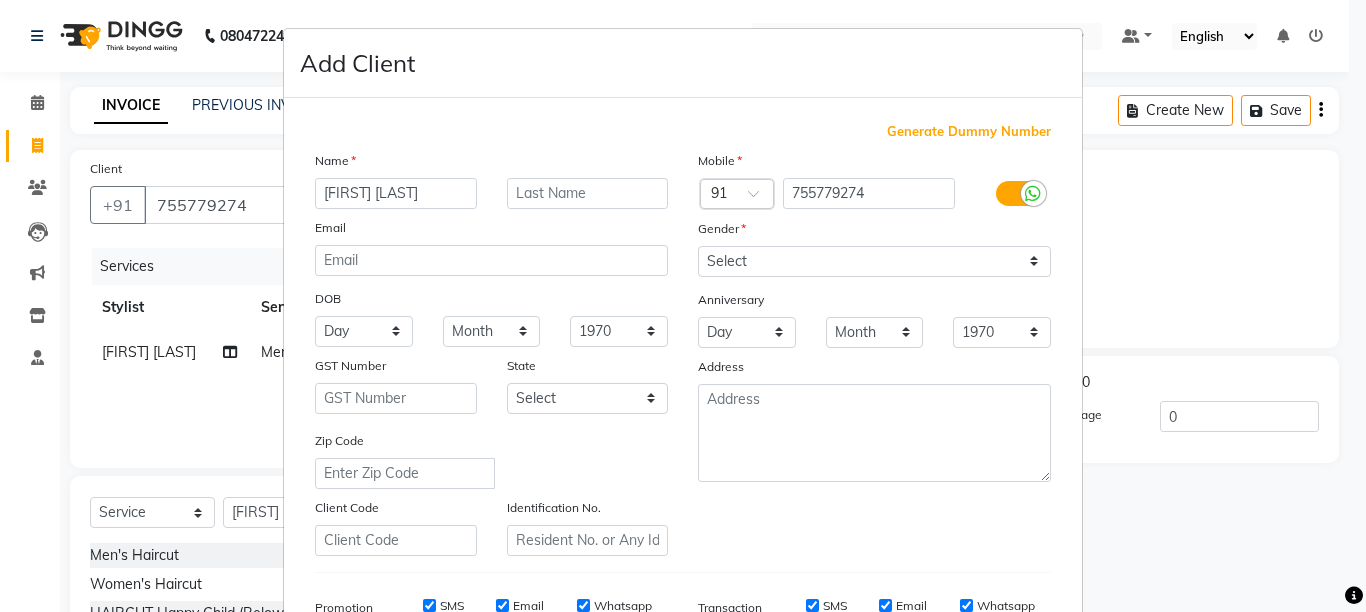 type on "[FIRST] [LAST]" 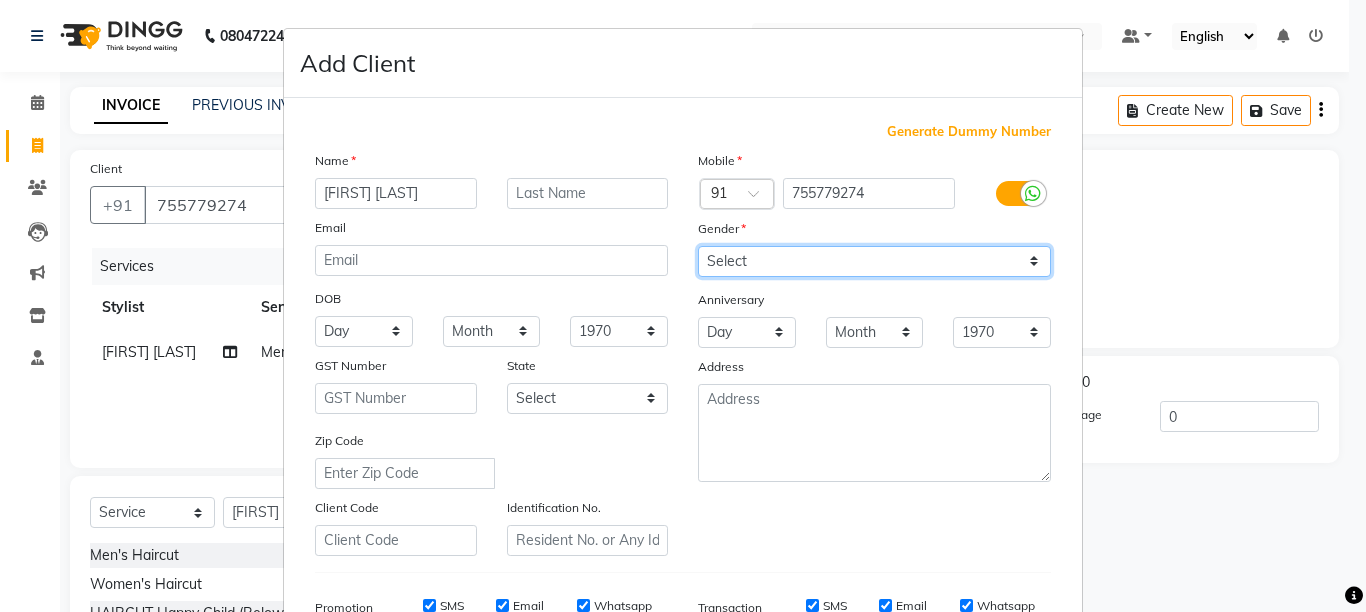 click on "Select Male Female Other Prefer Not To Say" at bounding box center (874, 261) 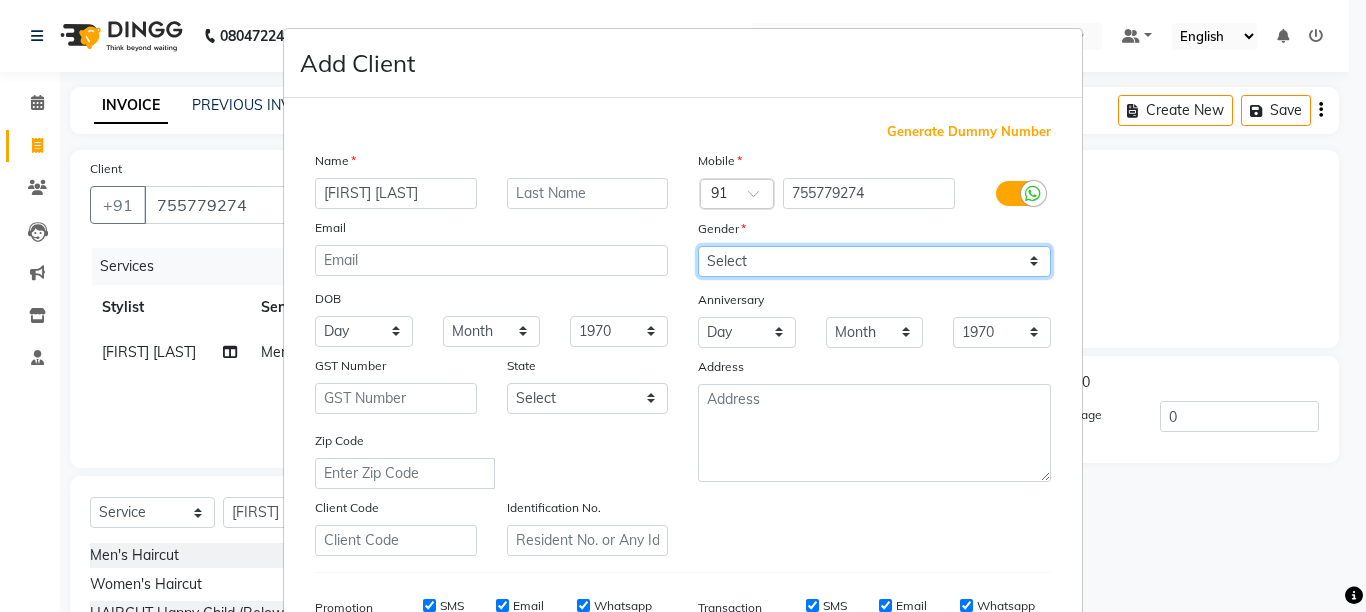select on "male" 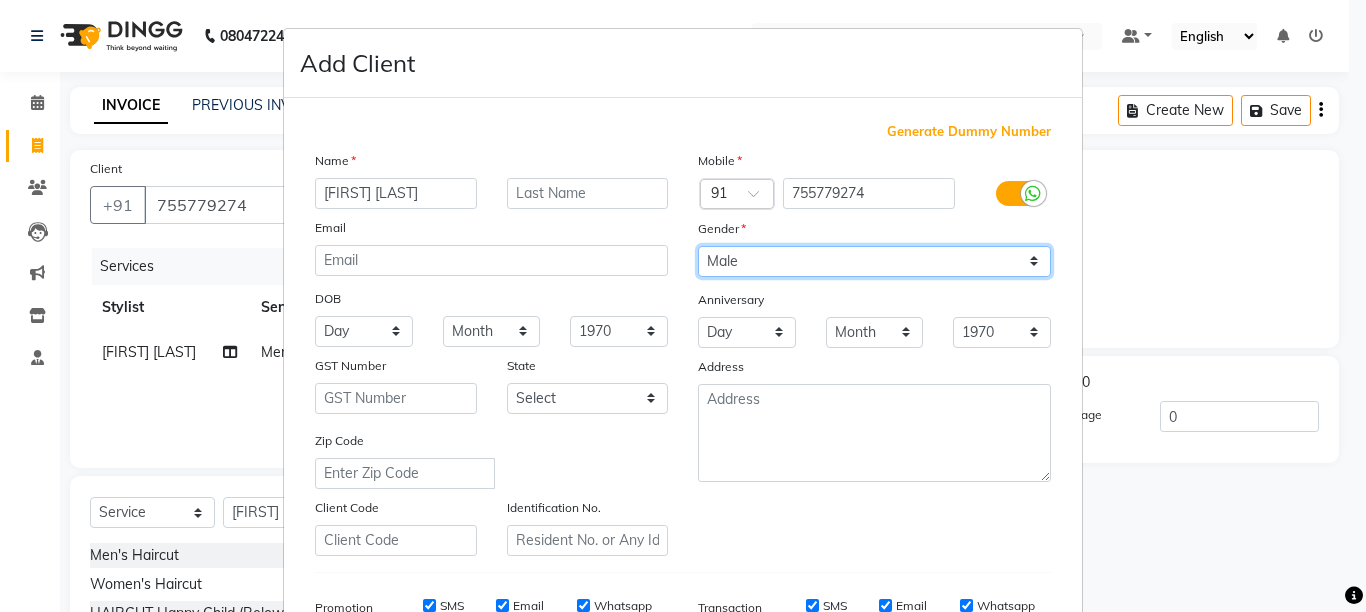 click on "Select Male Female Other Prefer Not To Say" at bounding box center (874, 261) 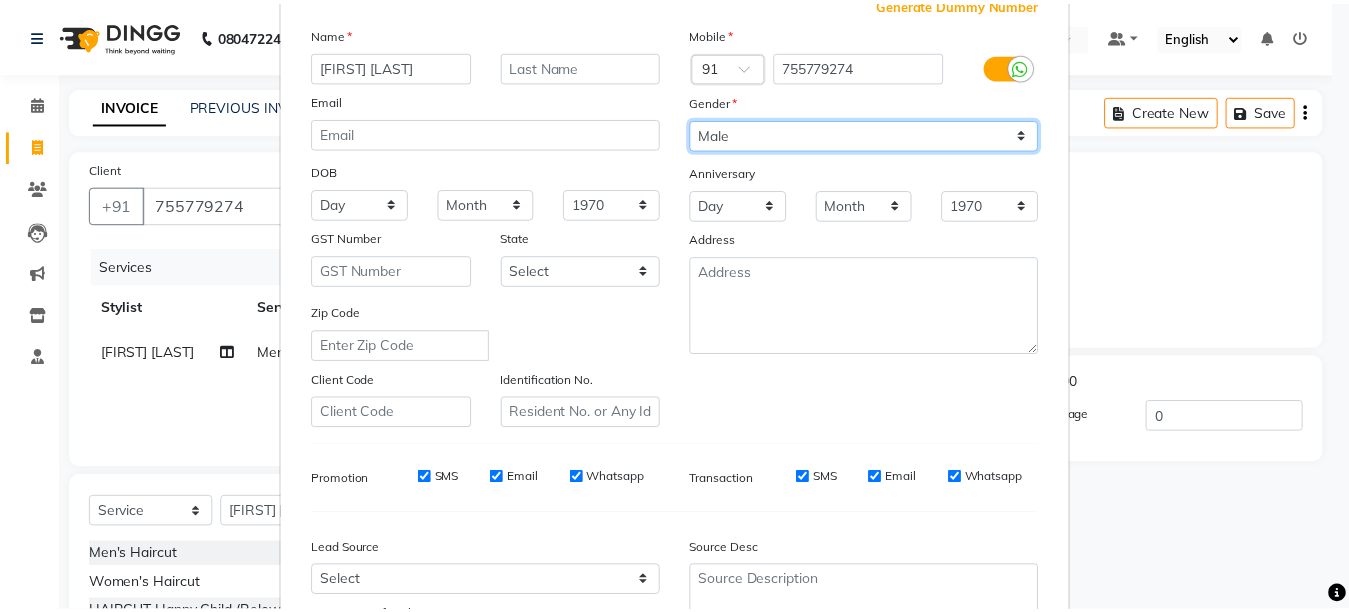 scroll, scrollTop: 311, scrollLeft: 0, axis: vertical 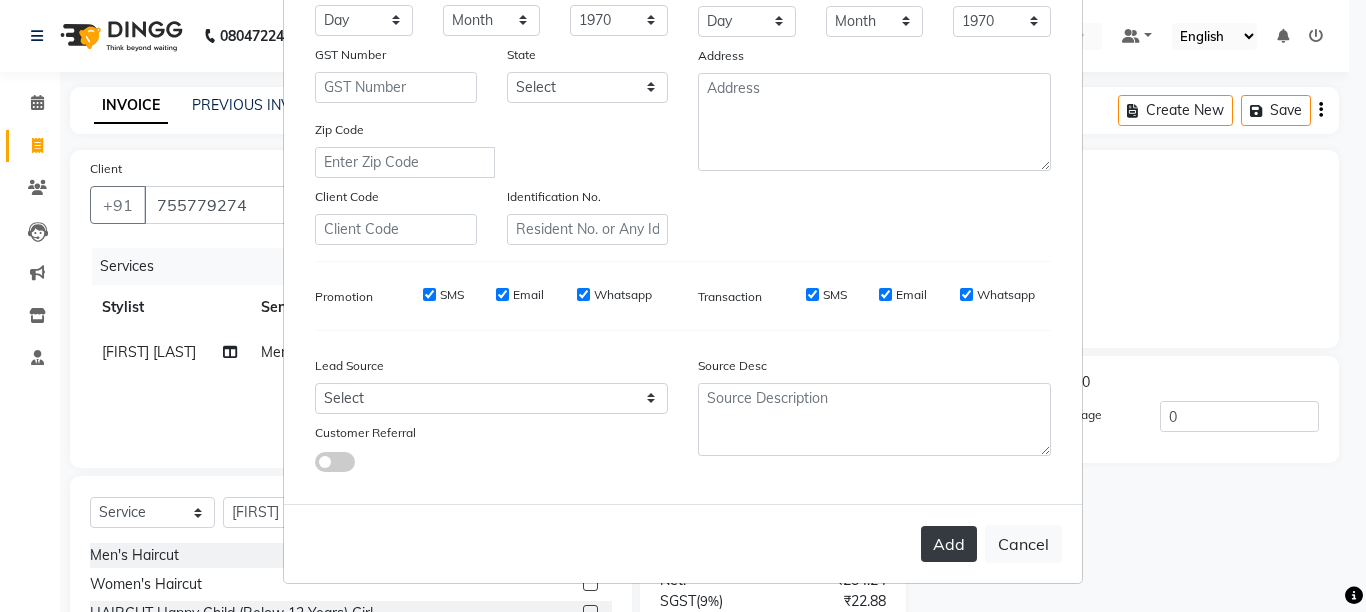 click on "Add" at bounding box center (949, 544) 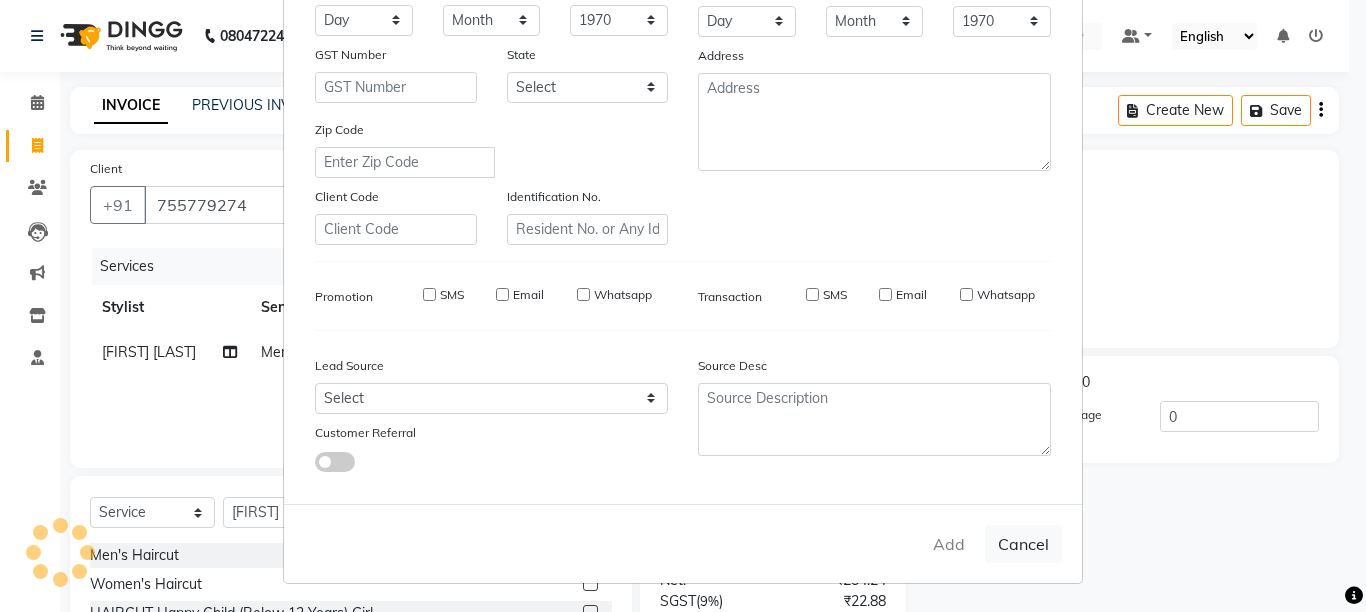 type on "75*****74" 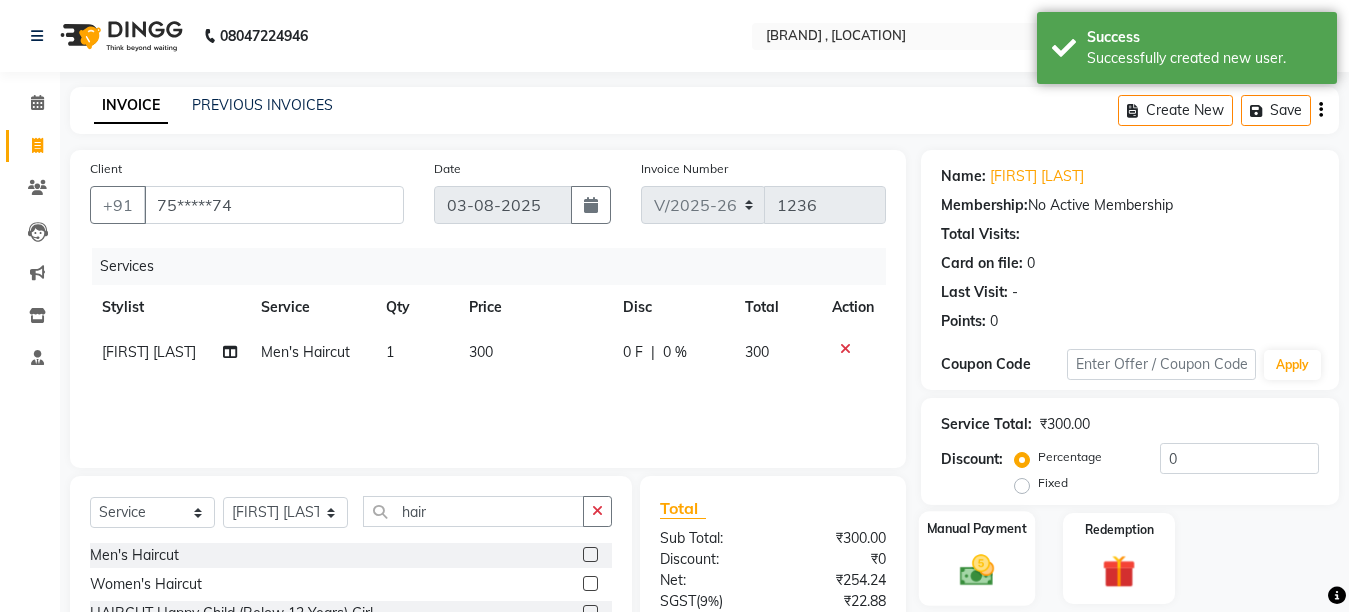 click 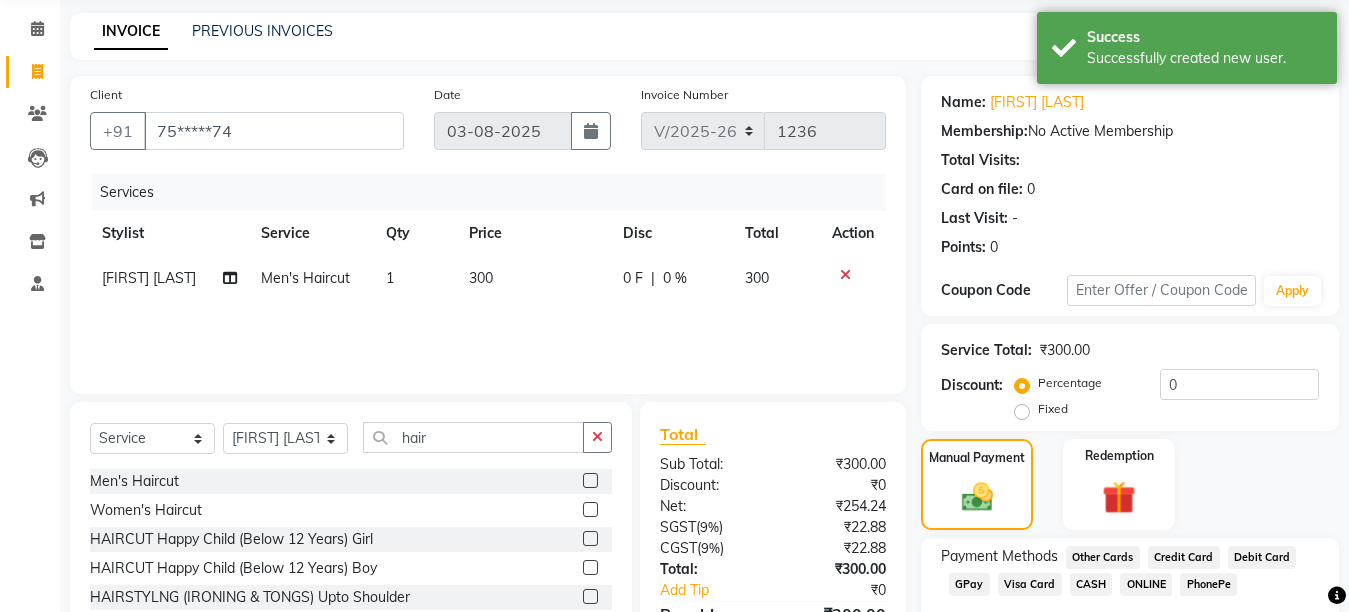 scroll, scrollTop: 191, scrollLeft: 0, axis: vertical 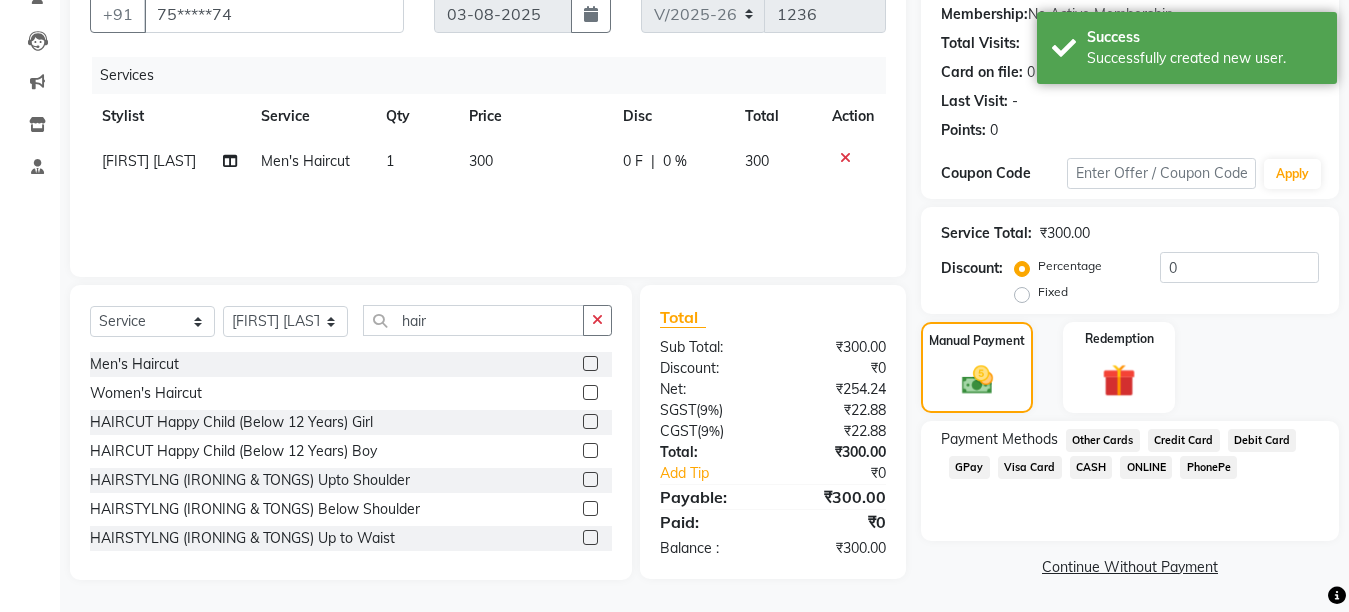 click on "GPay" 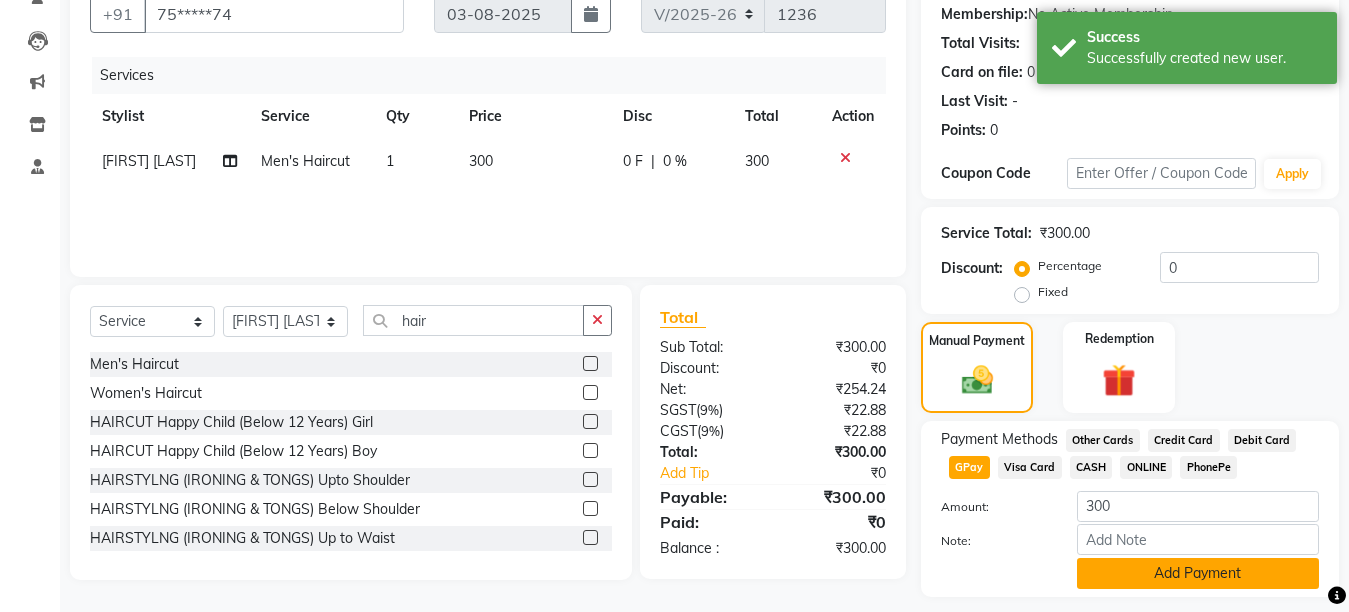 click on "Add Payment" 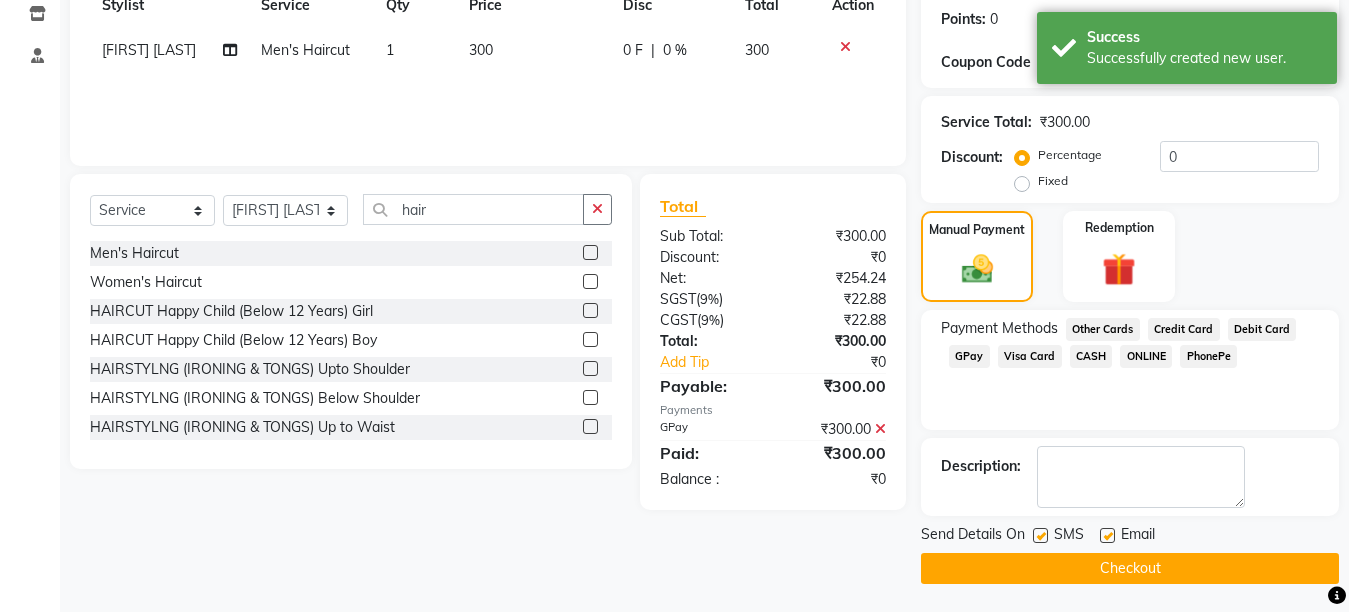 scroll, scrollTop: 304, scrollLeft: 0, axis: vertical 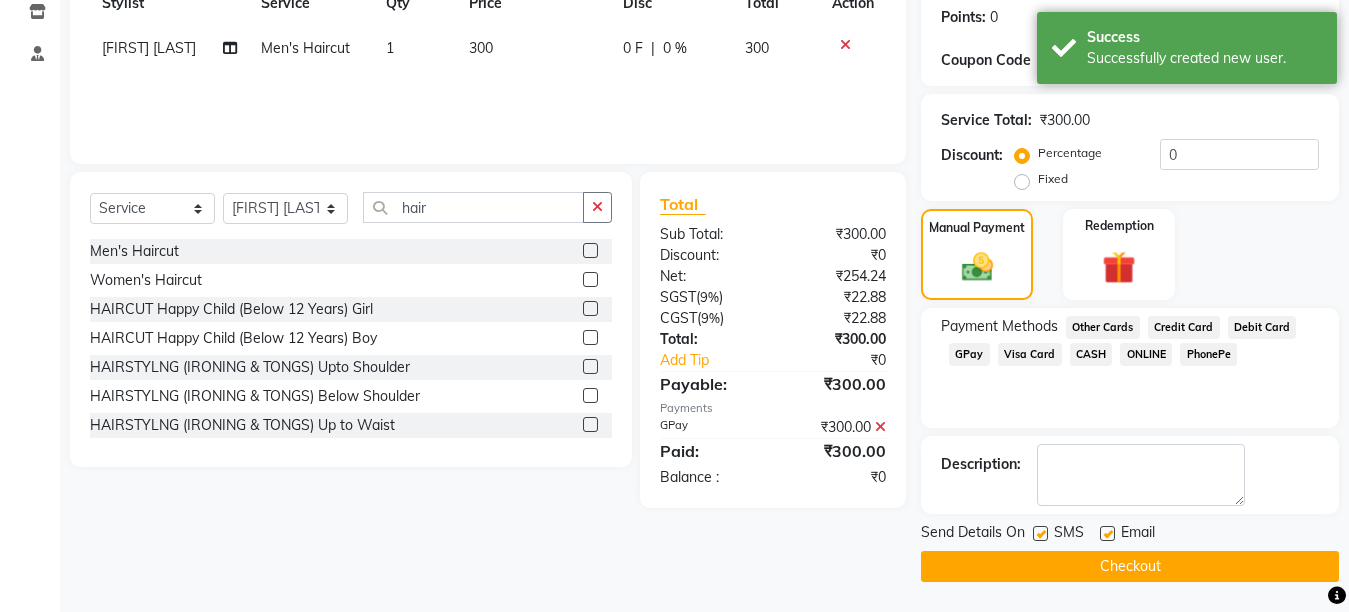 click on "Checkout" 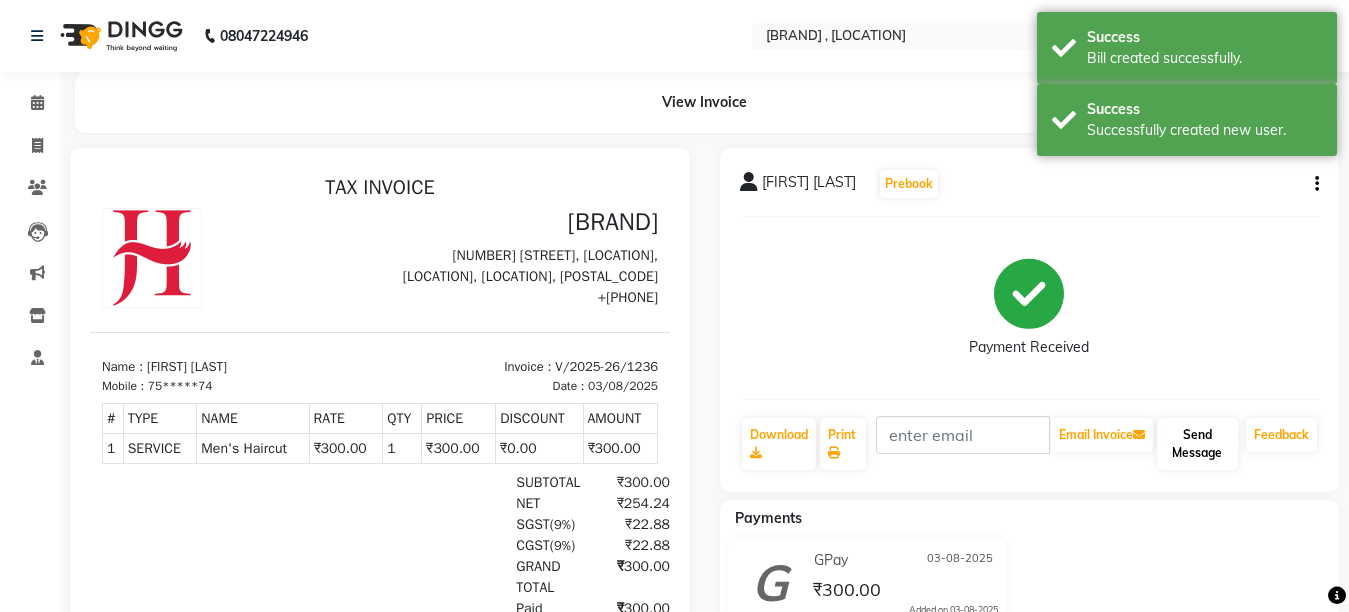 scroll, scrollTop: 0, scrollLeft: 0, axis: both 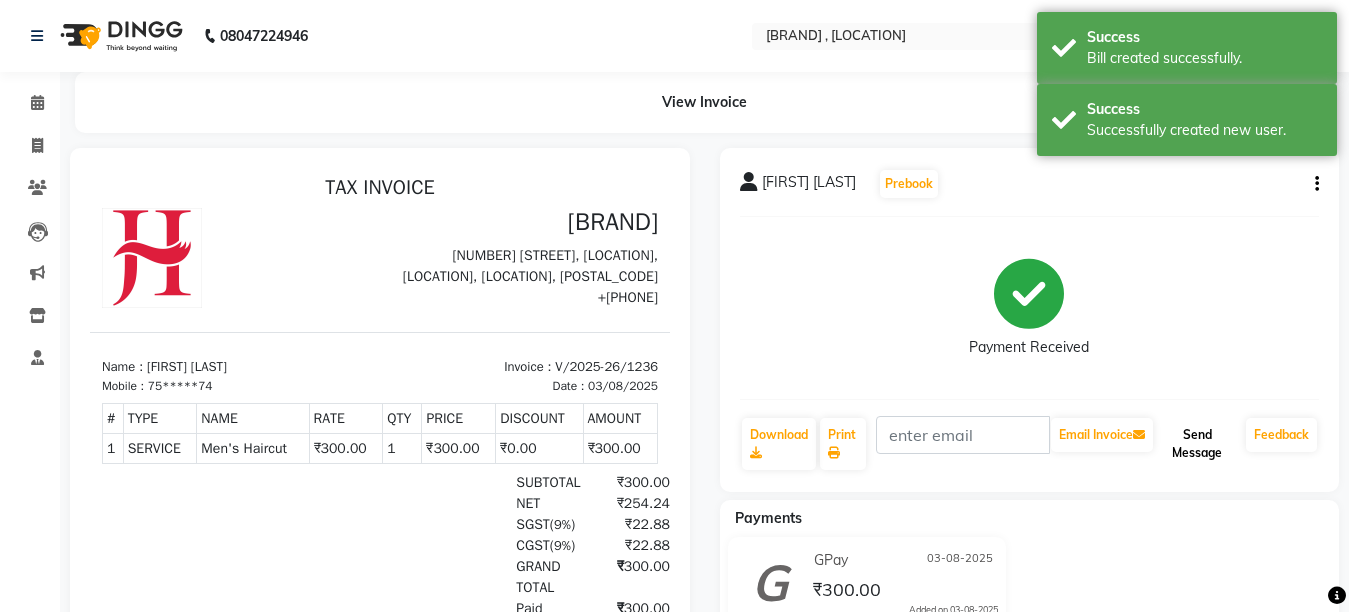 click on "Send Message" 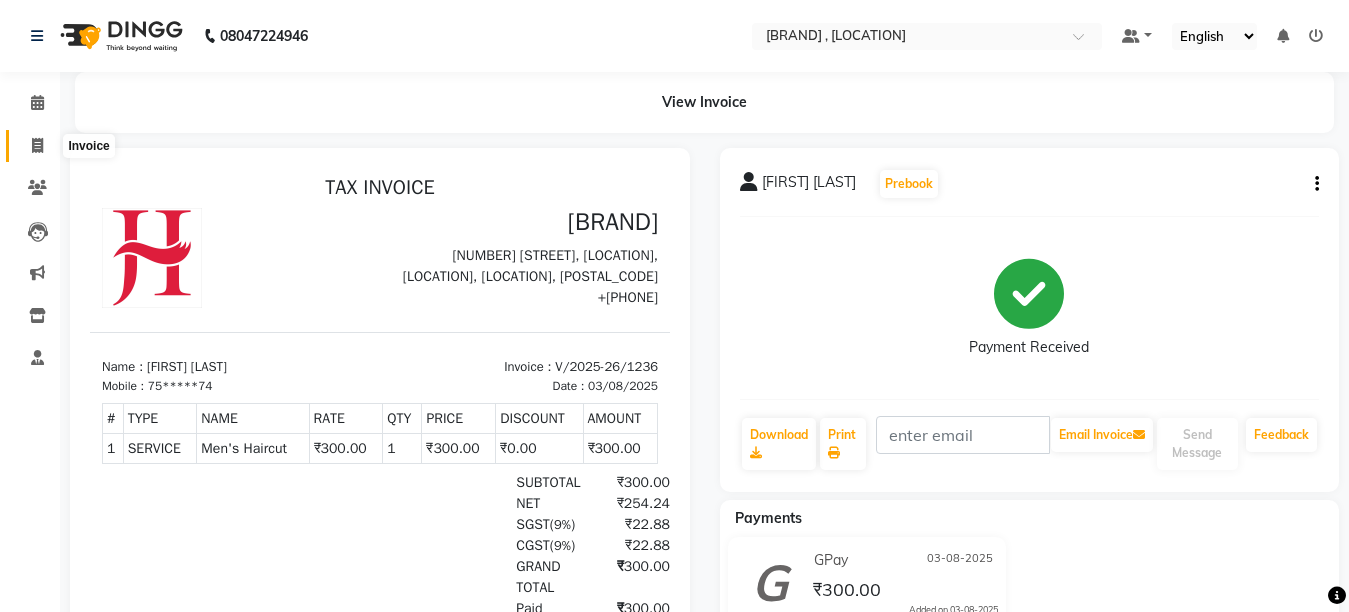 click on "Invoice" 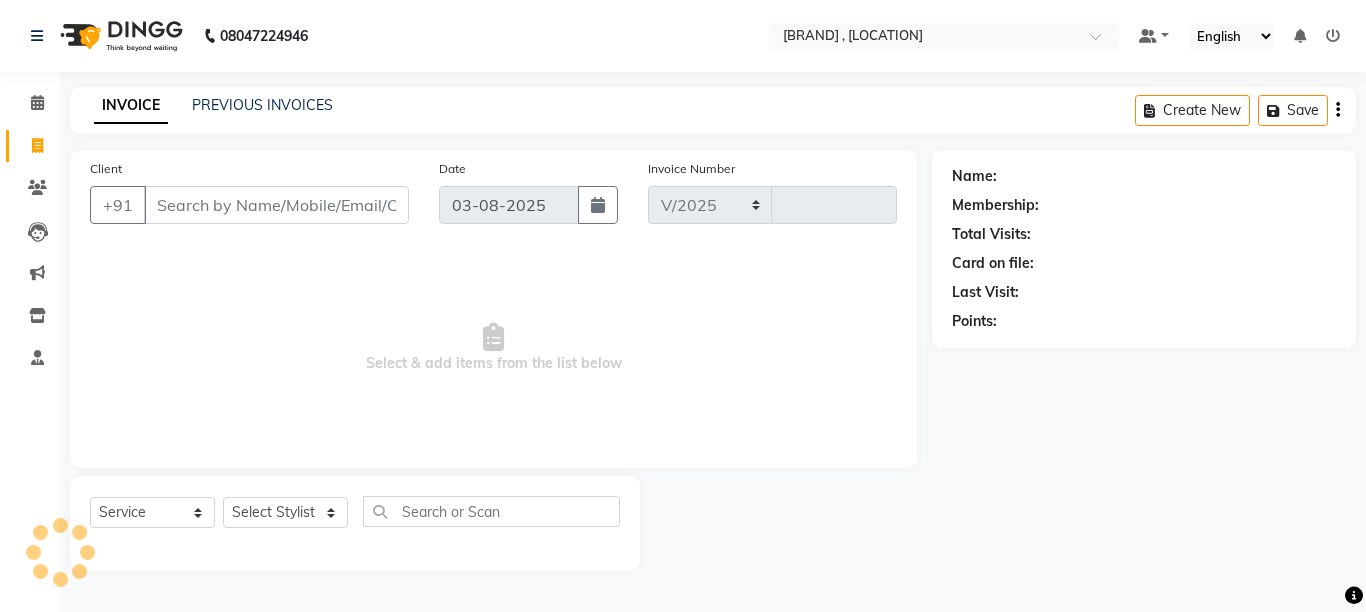 select on "6967" 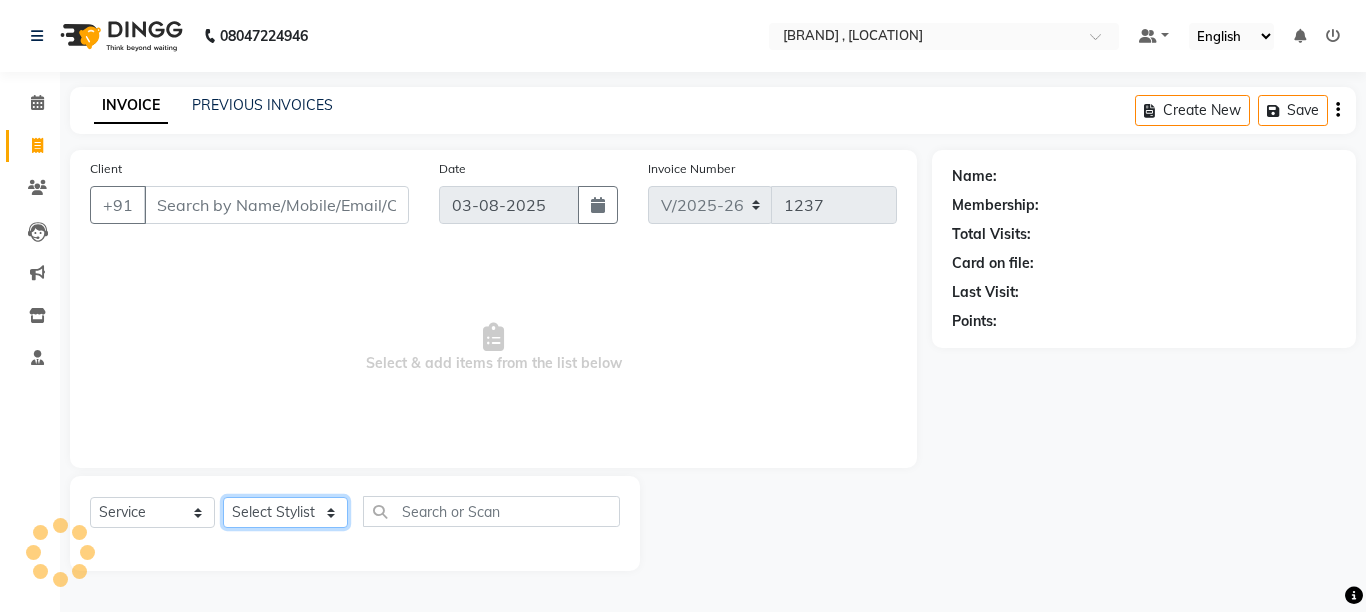 click on "Select Stylist" 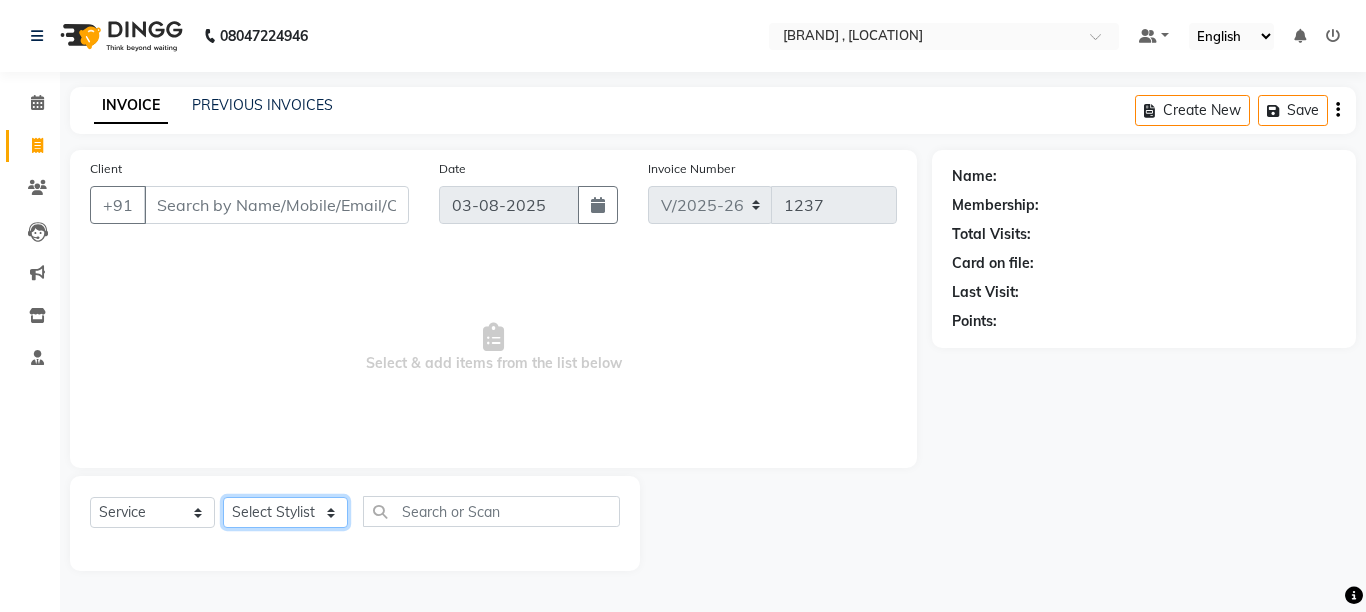 select on "55248" 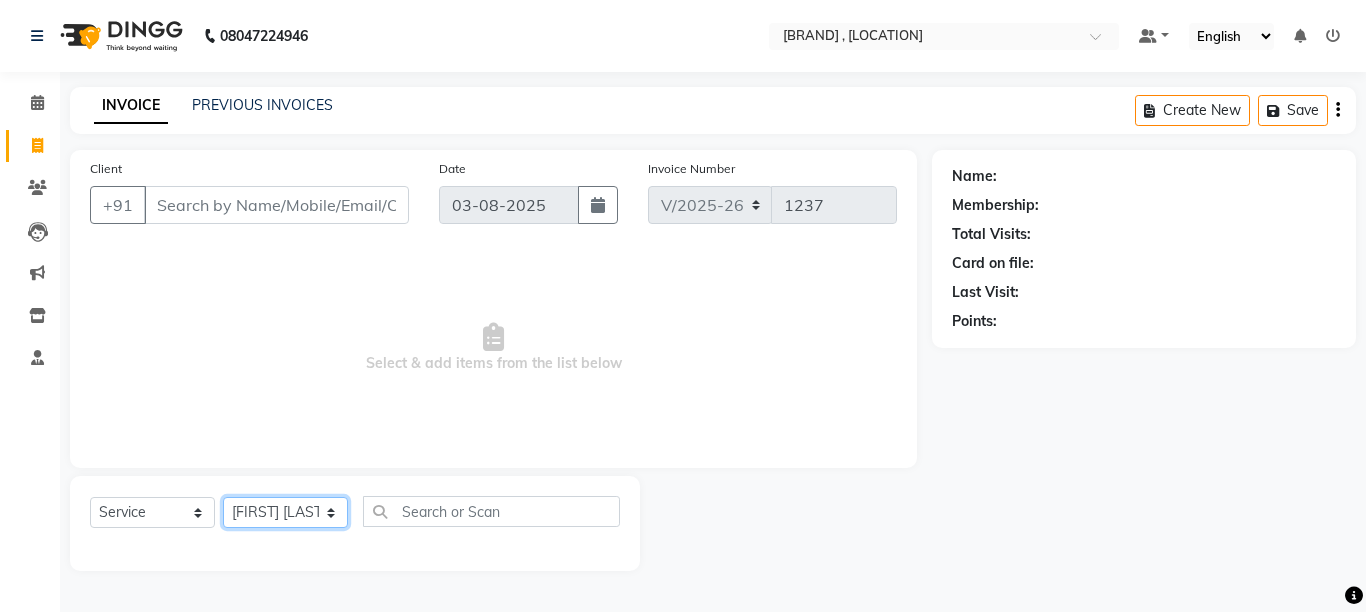 click on "Select Stylist [FIRST] [LAST] [FIRST] [LAST] [FIRST] [LAST] [FIRST] [LAST] [FIRST] [LAST]" 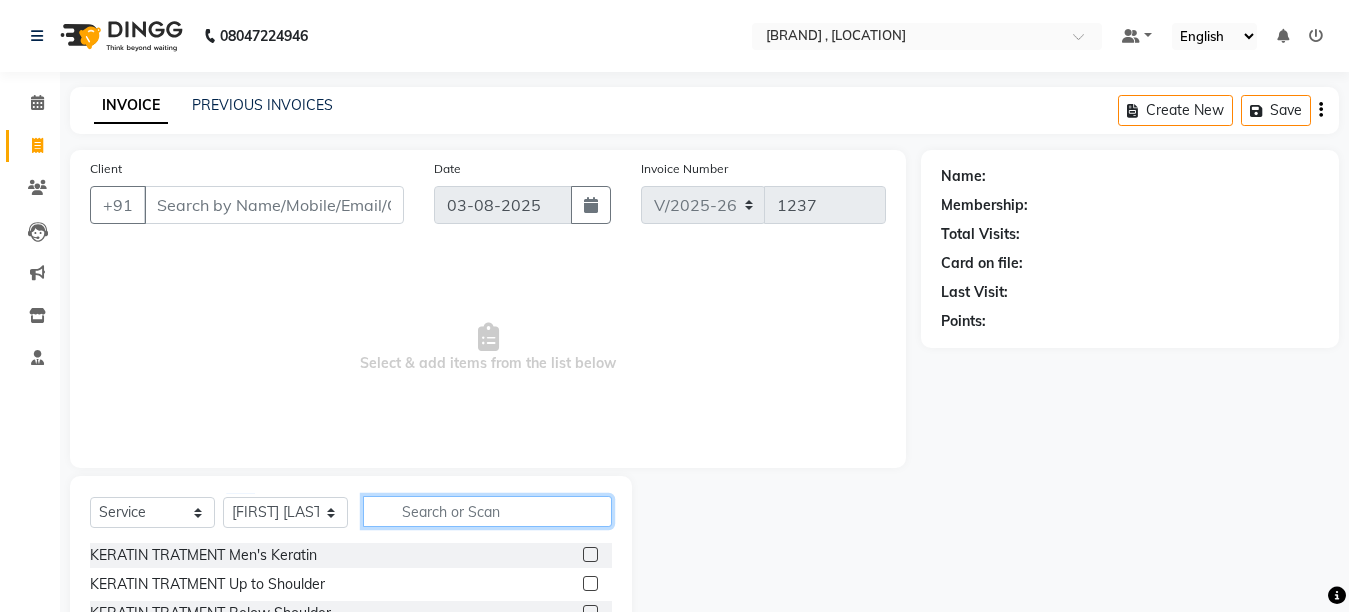 click 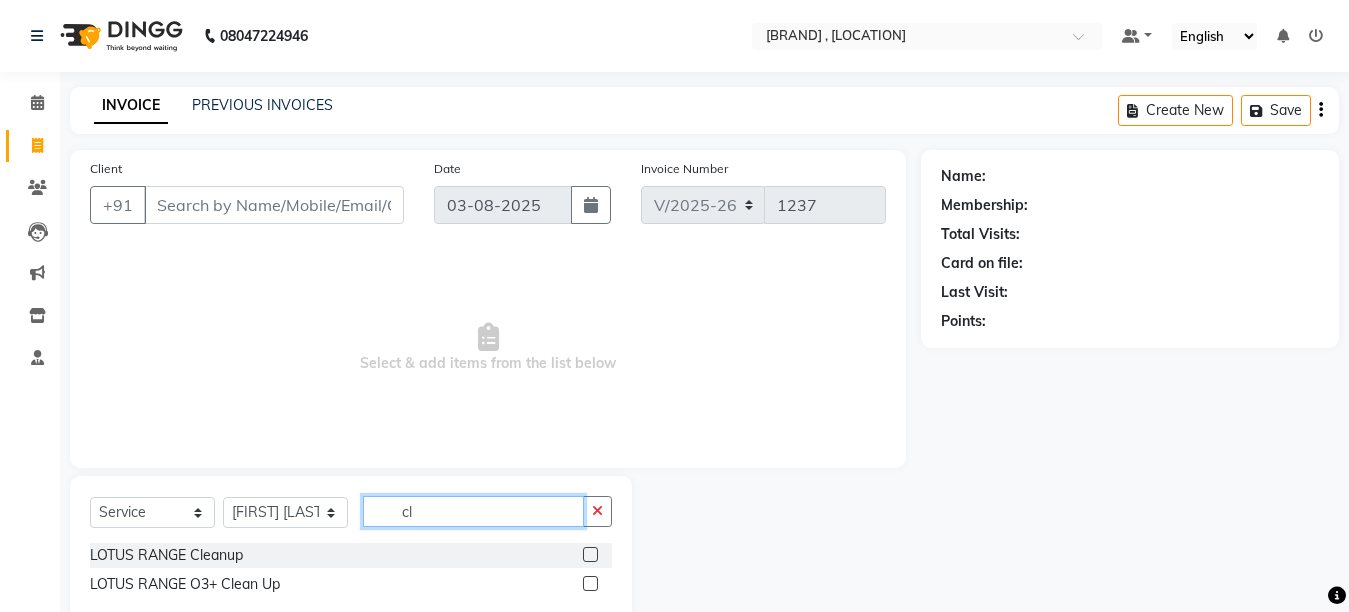 type on "cl" 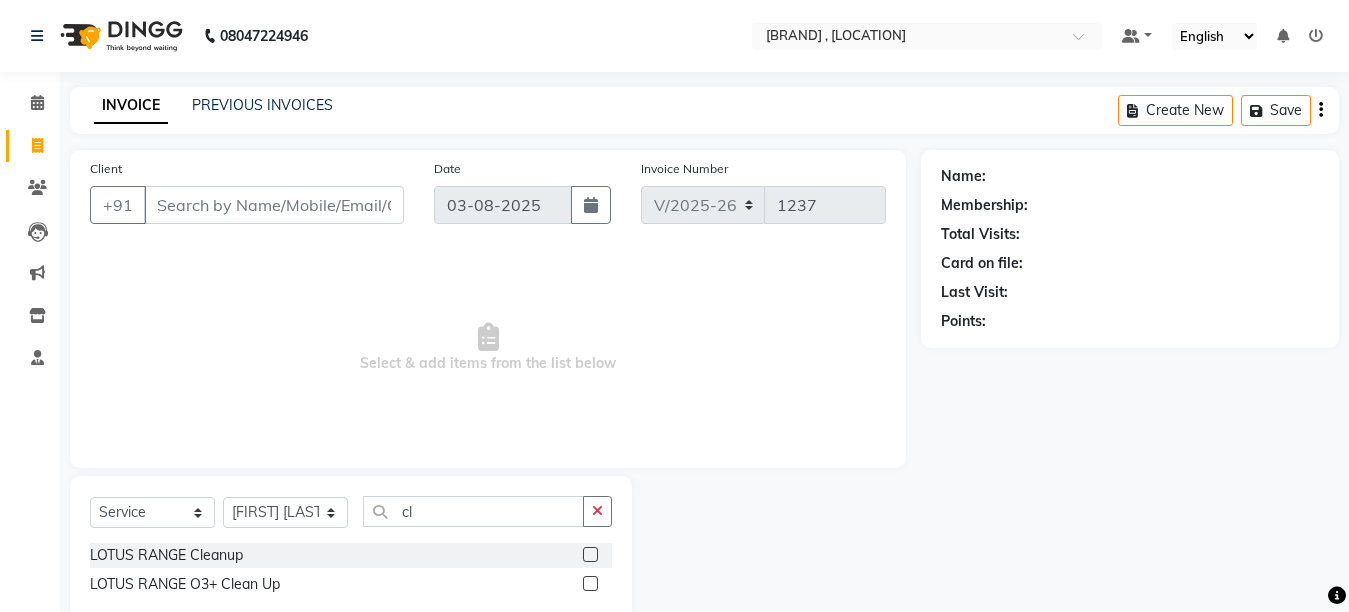 click 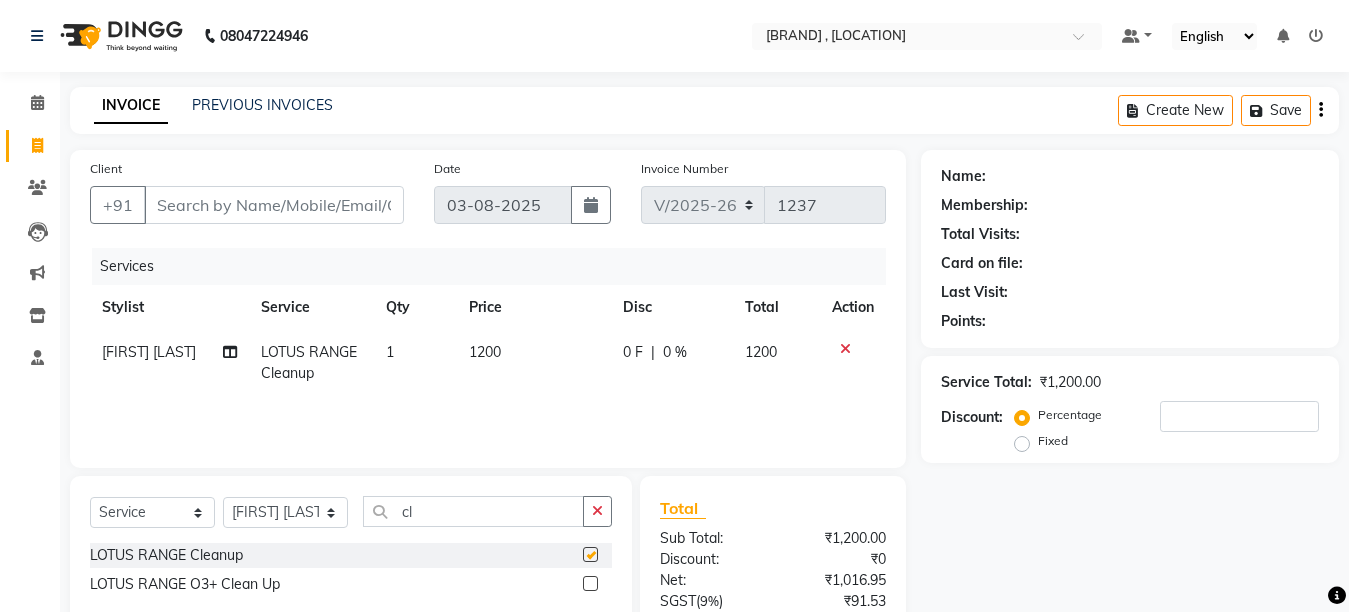checkbox on "false" 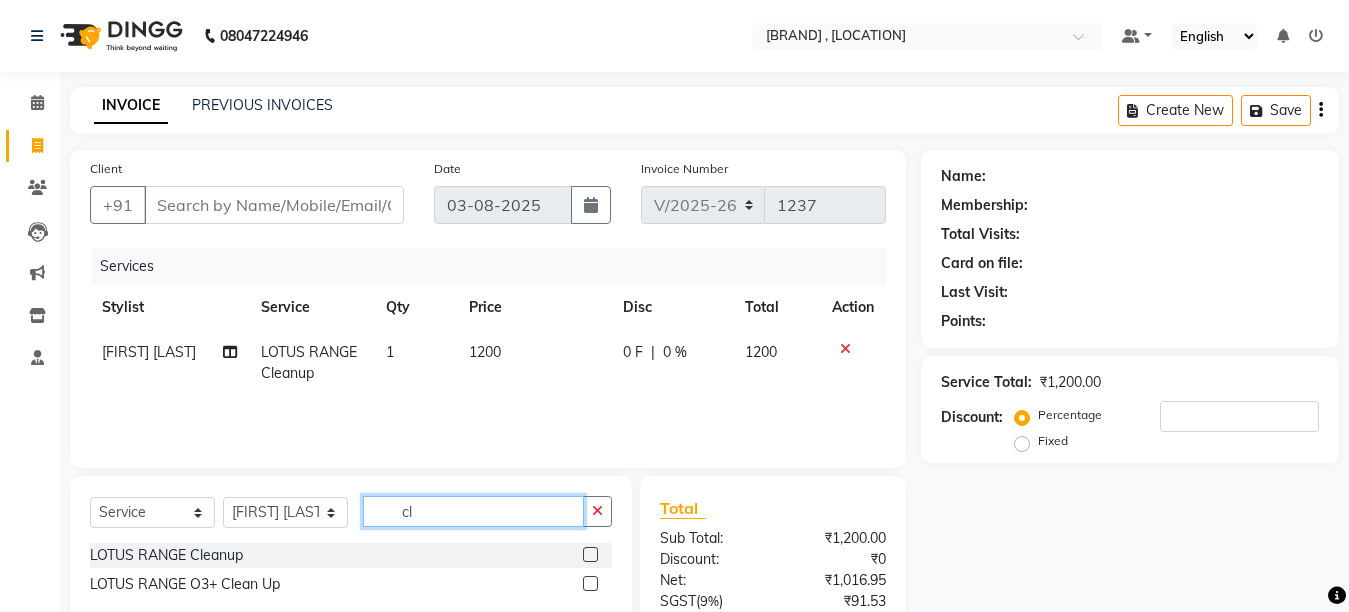 click on "cl" 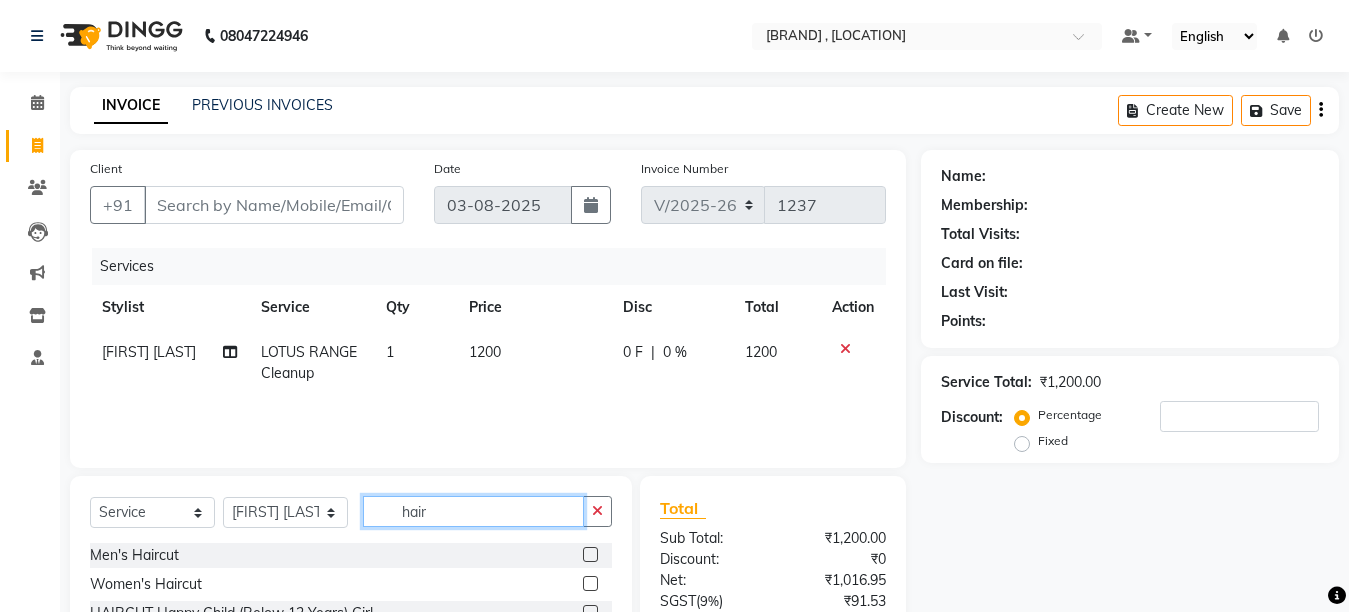 type on "hair" 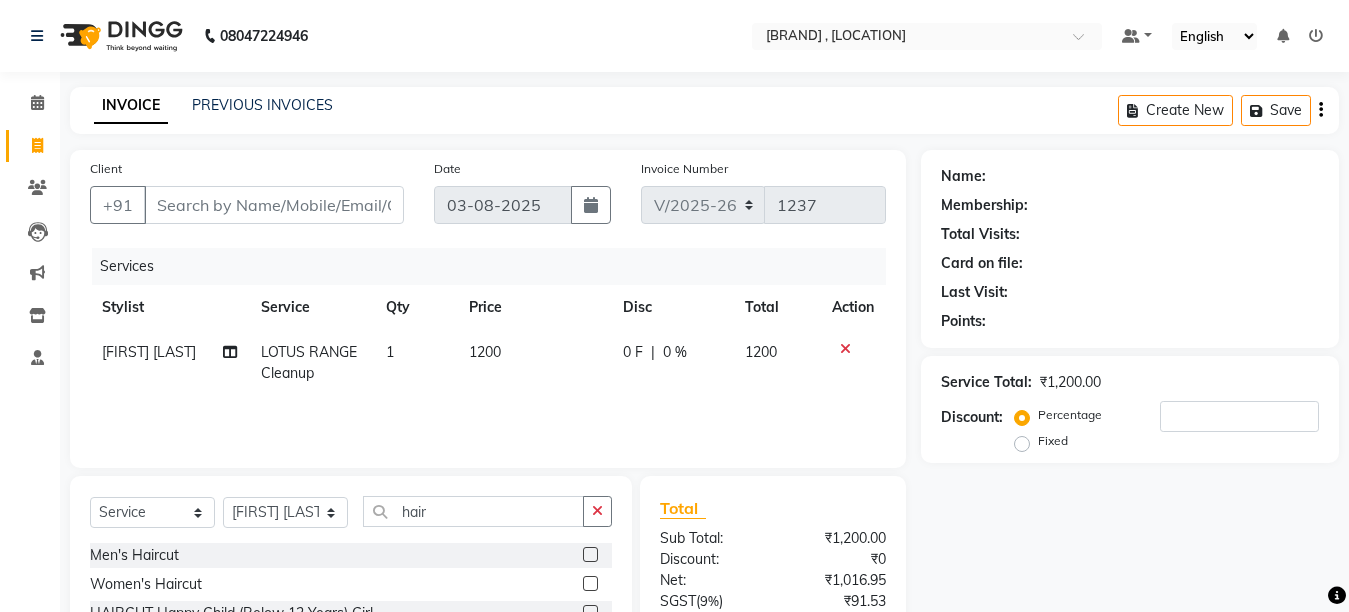click 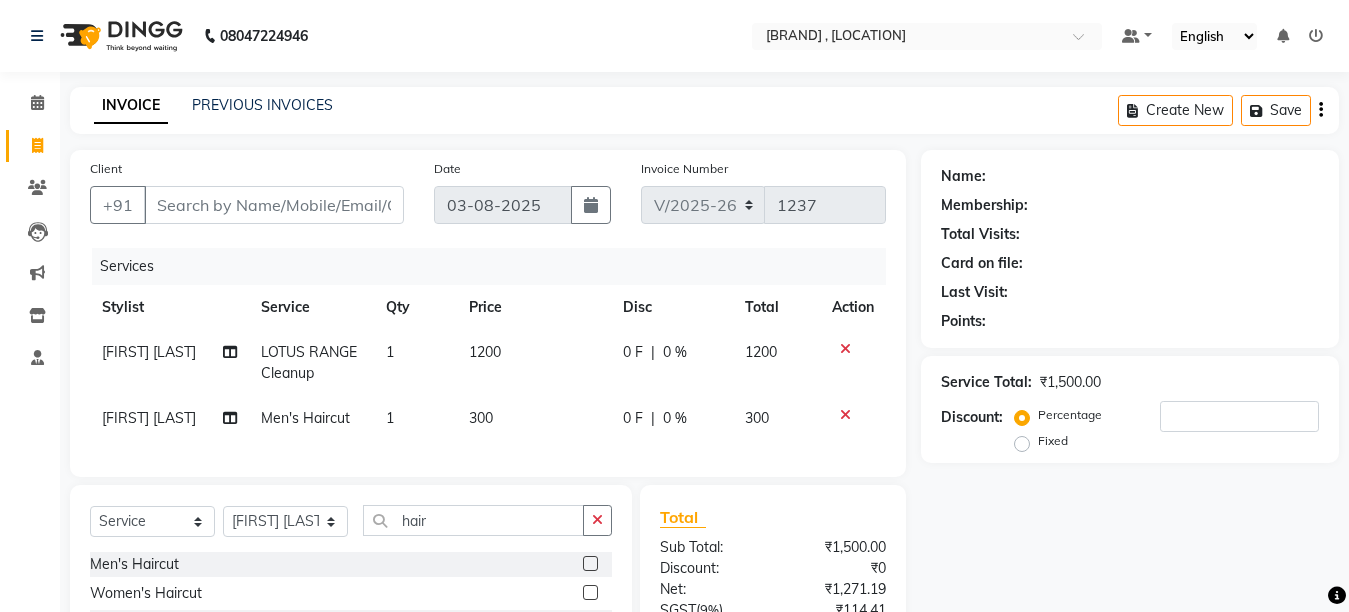 click 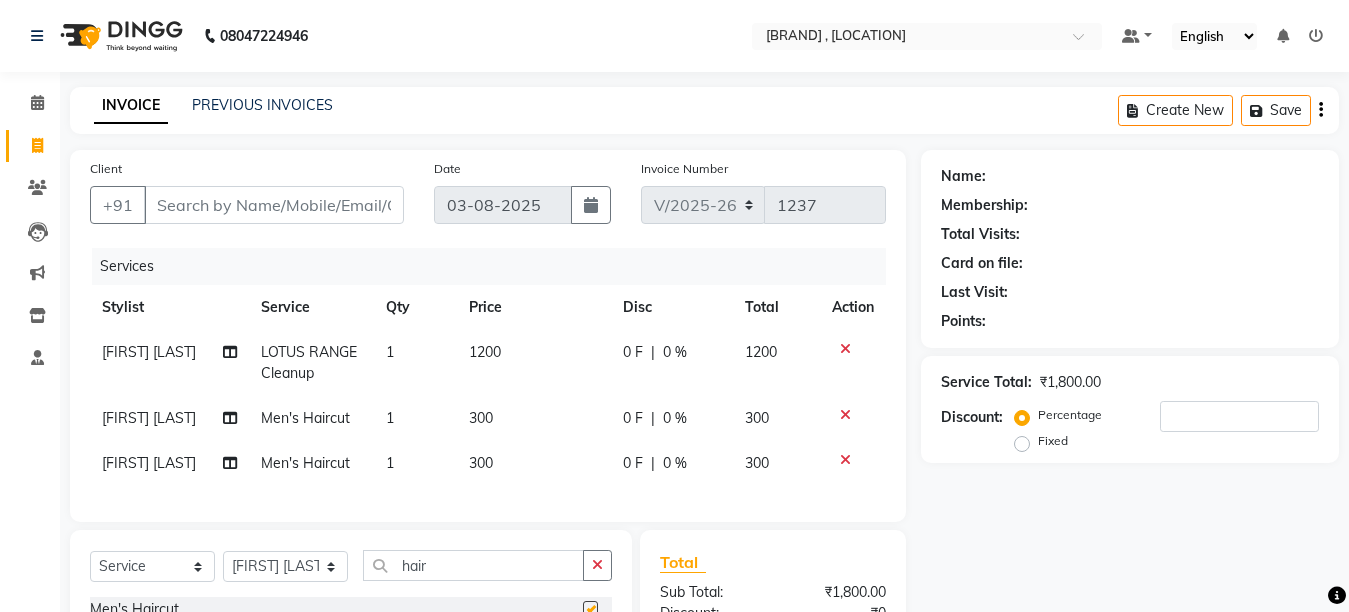 checkbox on "false" 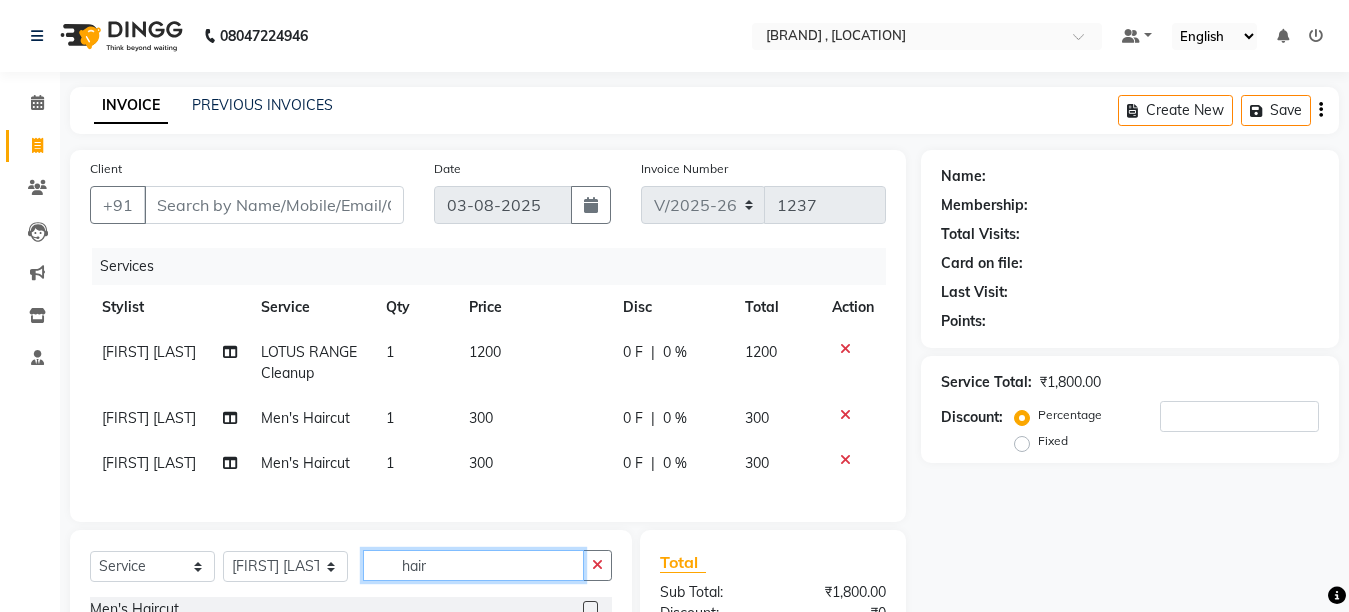 click on "hair" 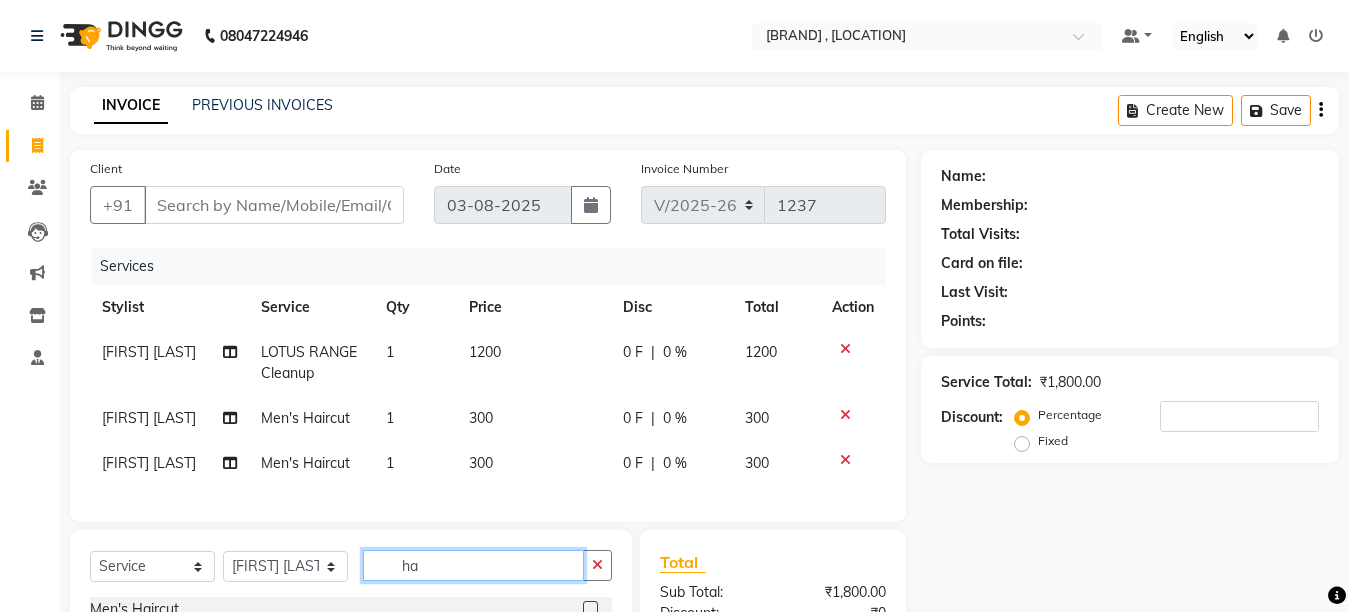 type on "h" 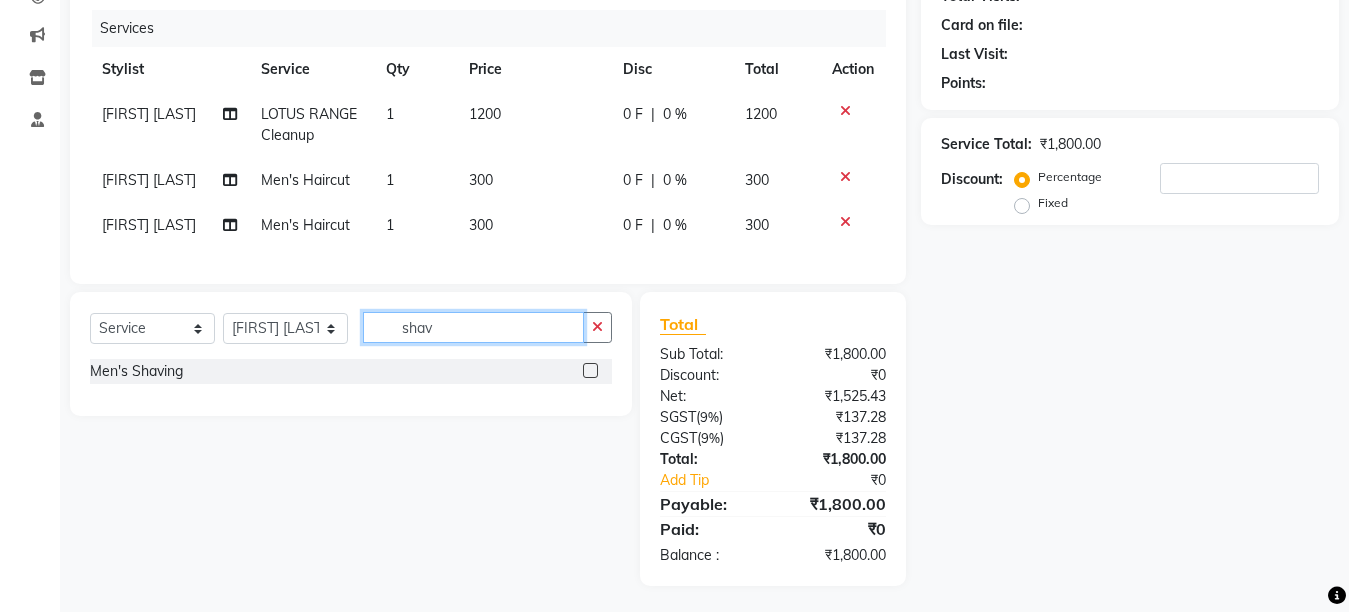 scroll, scrollTop: 259, scrollLeft: 0, axis: vertical 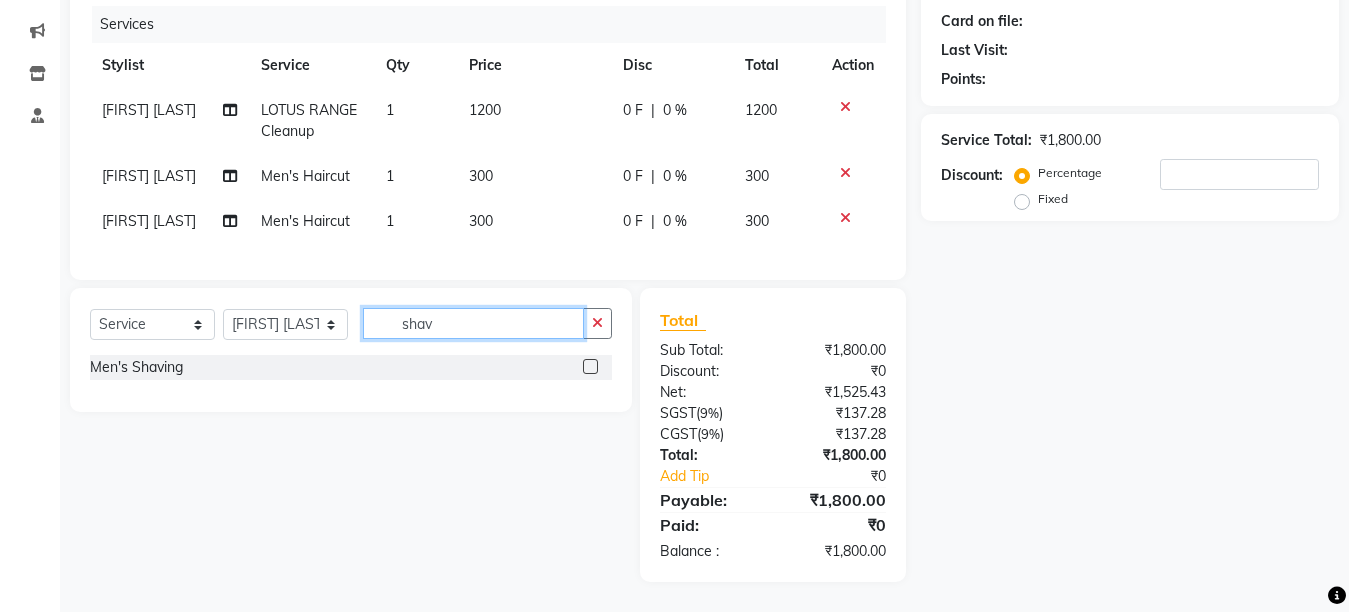 type on "shav" 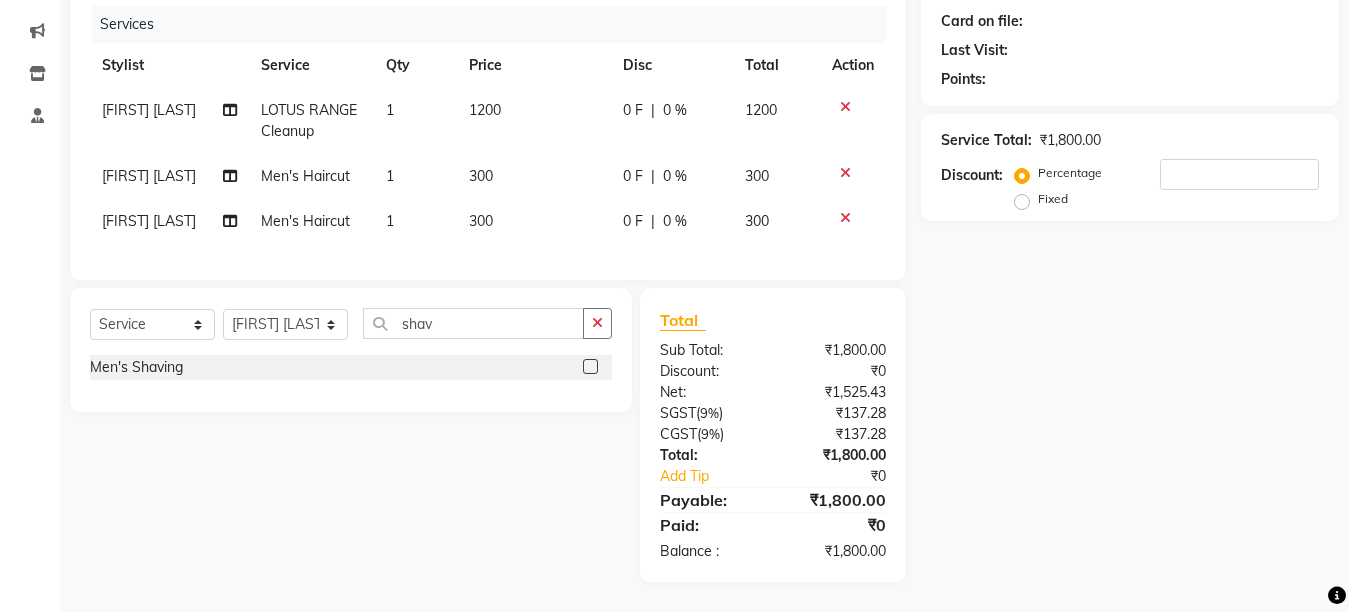 click 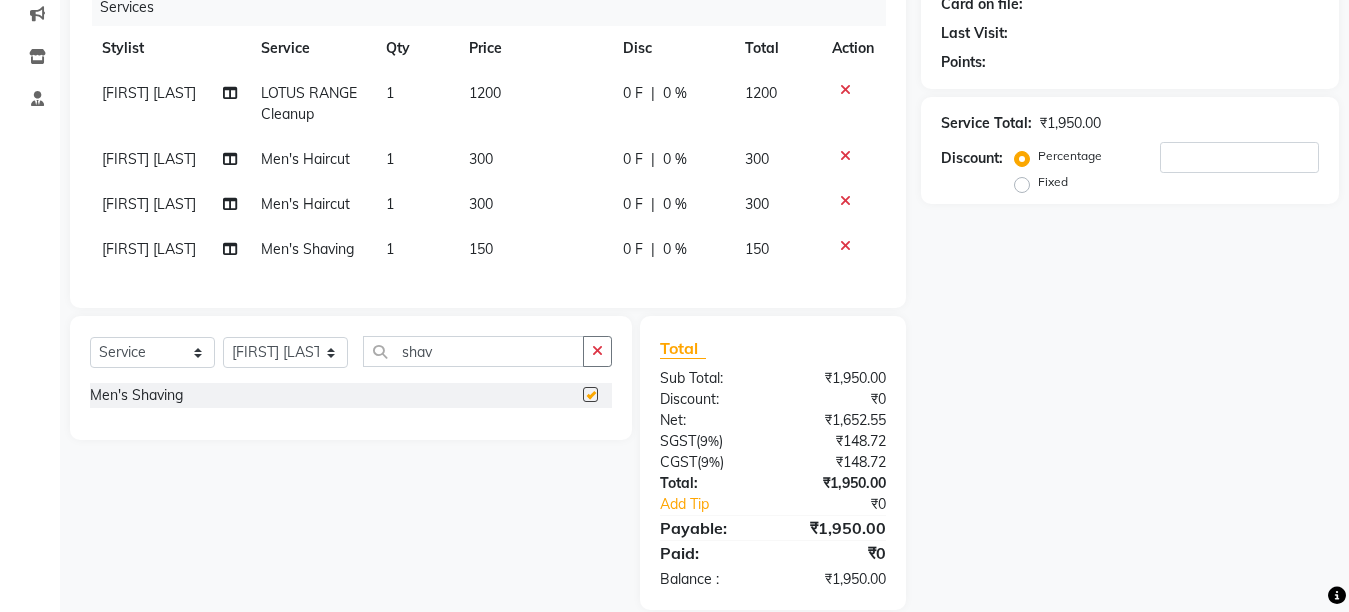 checkbox on "false" 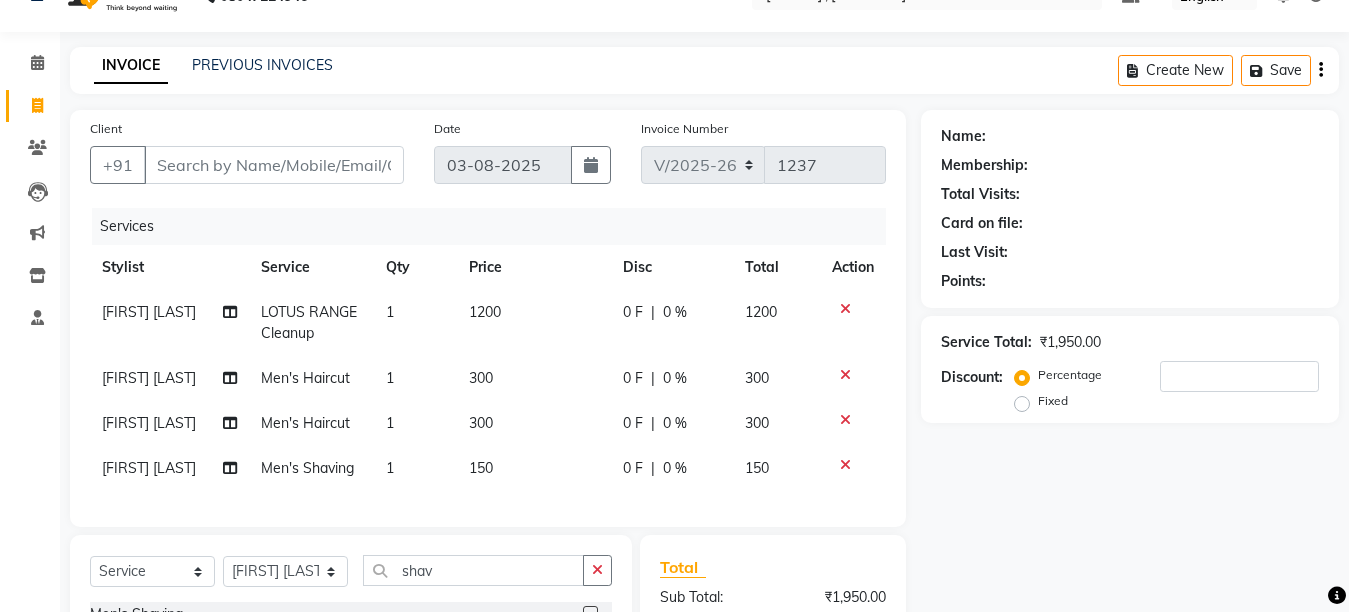 scroll, scrollTop: 0, scrollLeft: 0, axis: both 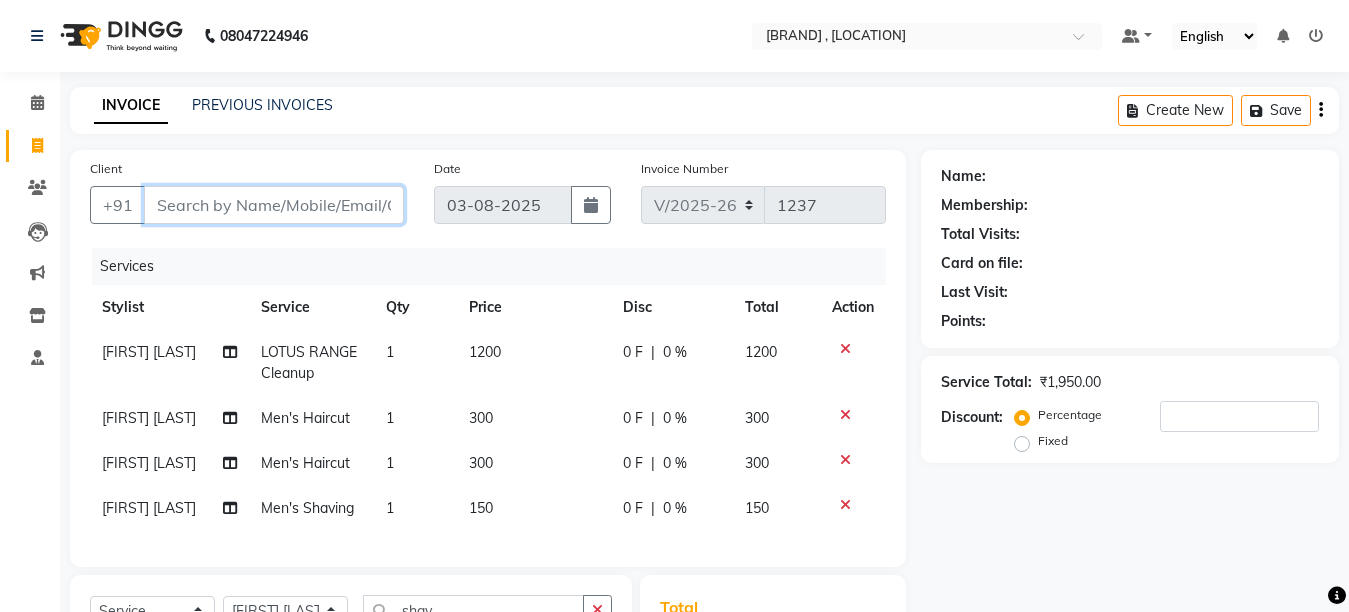 click on "Client" at bounding box center (274, 205) 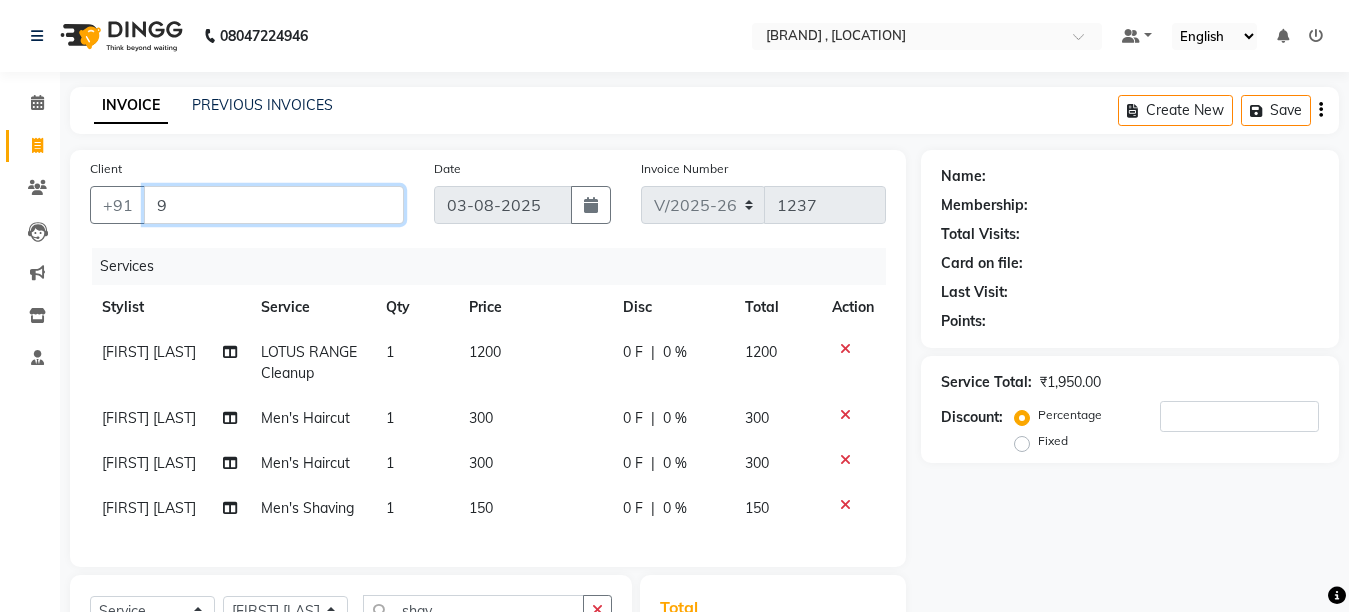 type on "0" 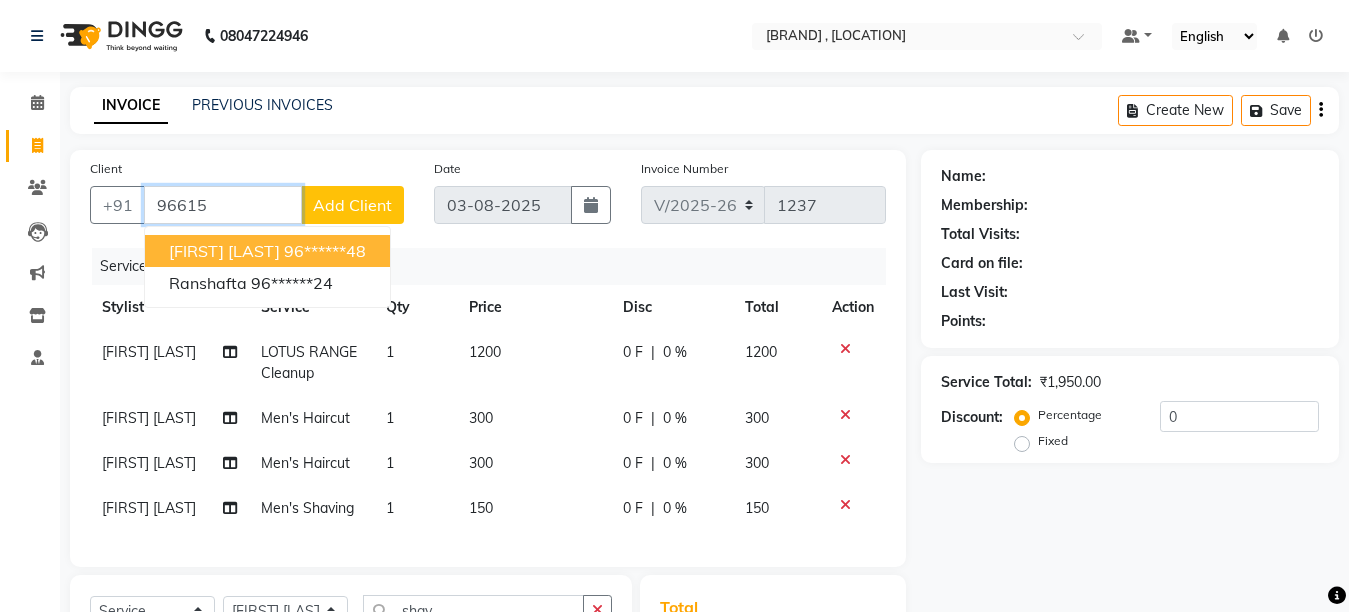 click on "96******48" at bounding box center [325, 251] 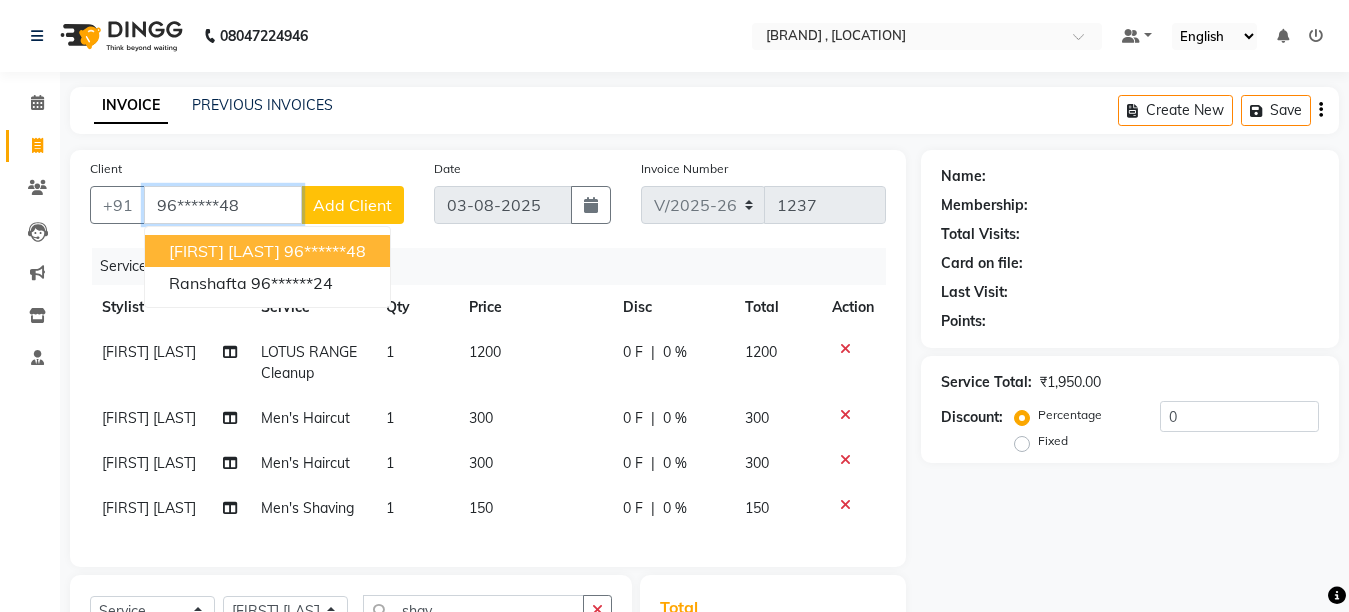 type on "96******48" 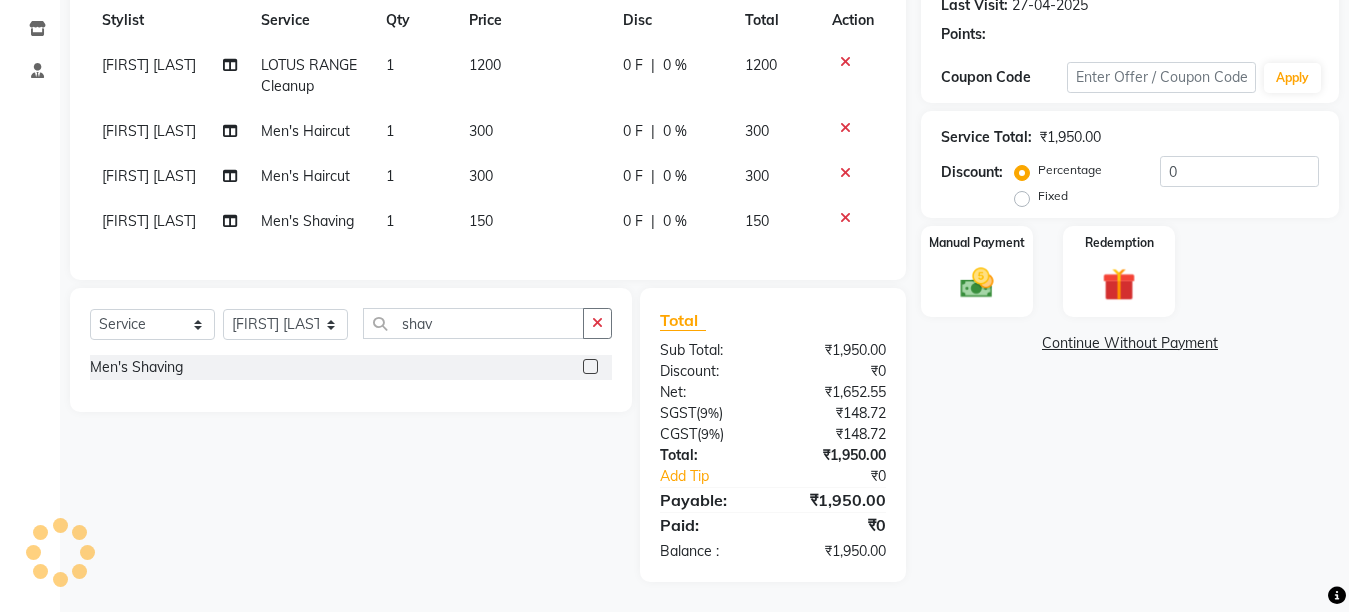 scroll, scrollTop: 304, scrollLeft: 0, axis: vertical 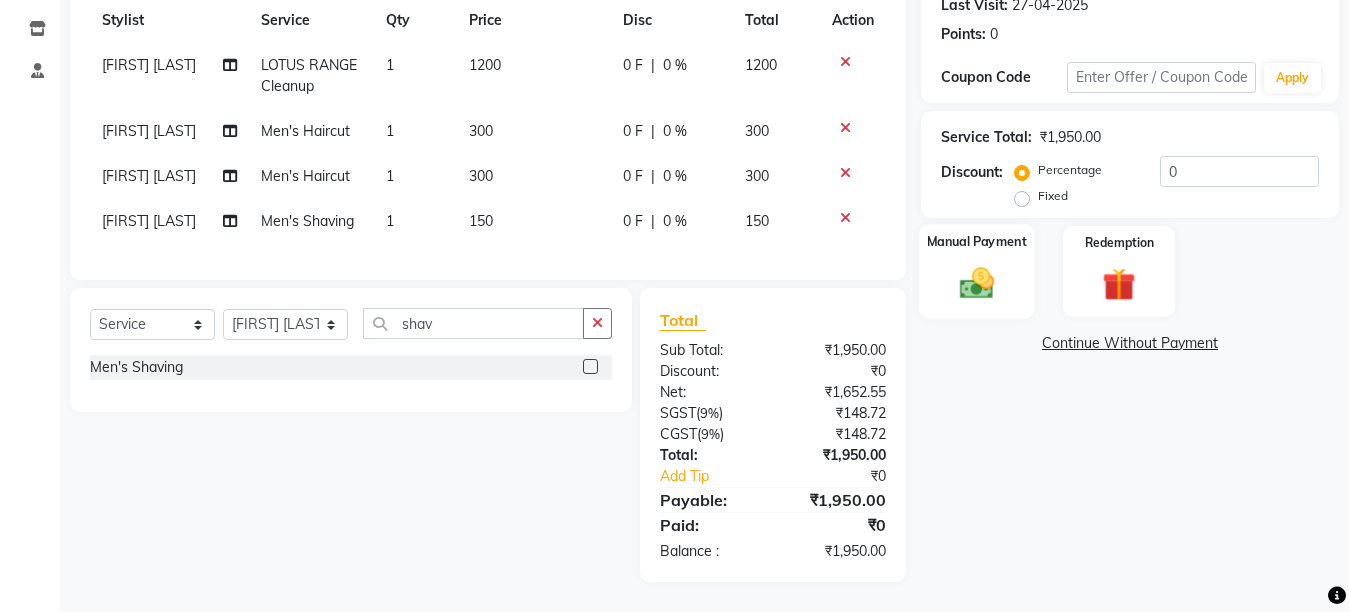 click 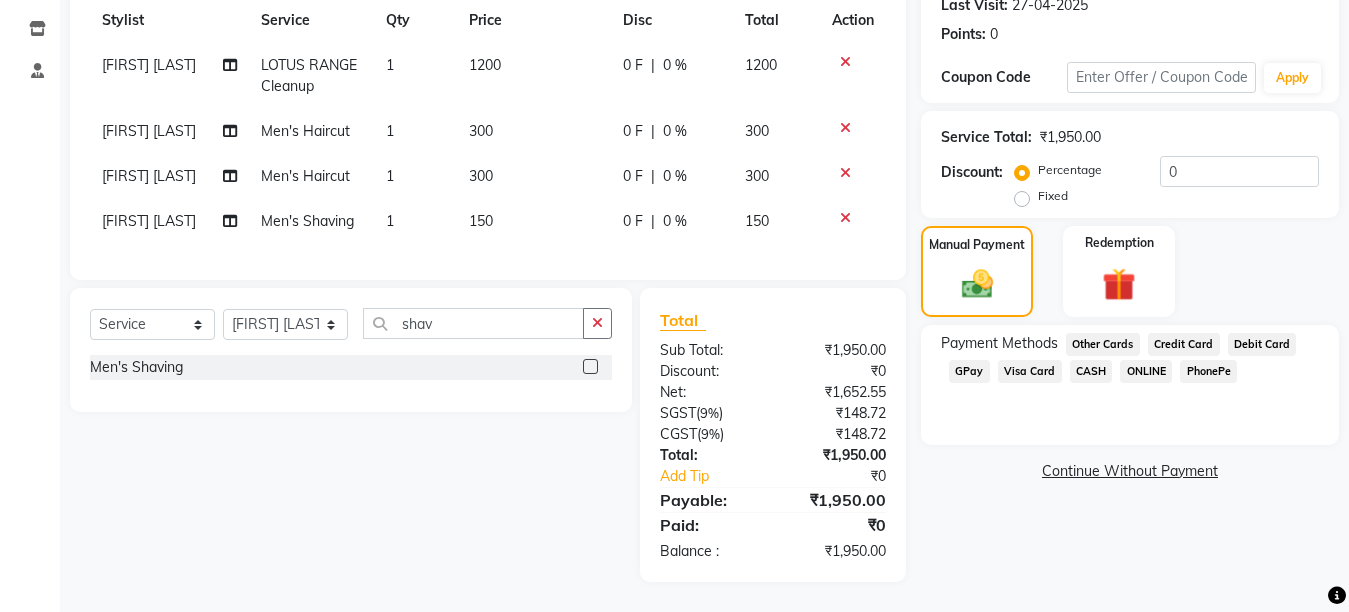 drag, startPoint x: 1039, startPoint y: 351, endPoint x: 1038, endPoint y: 364, distance: 13.038404 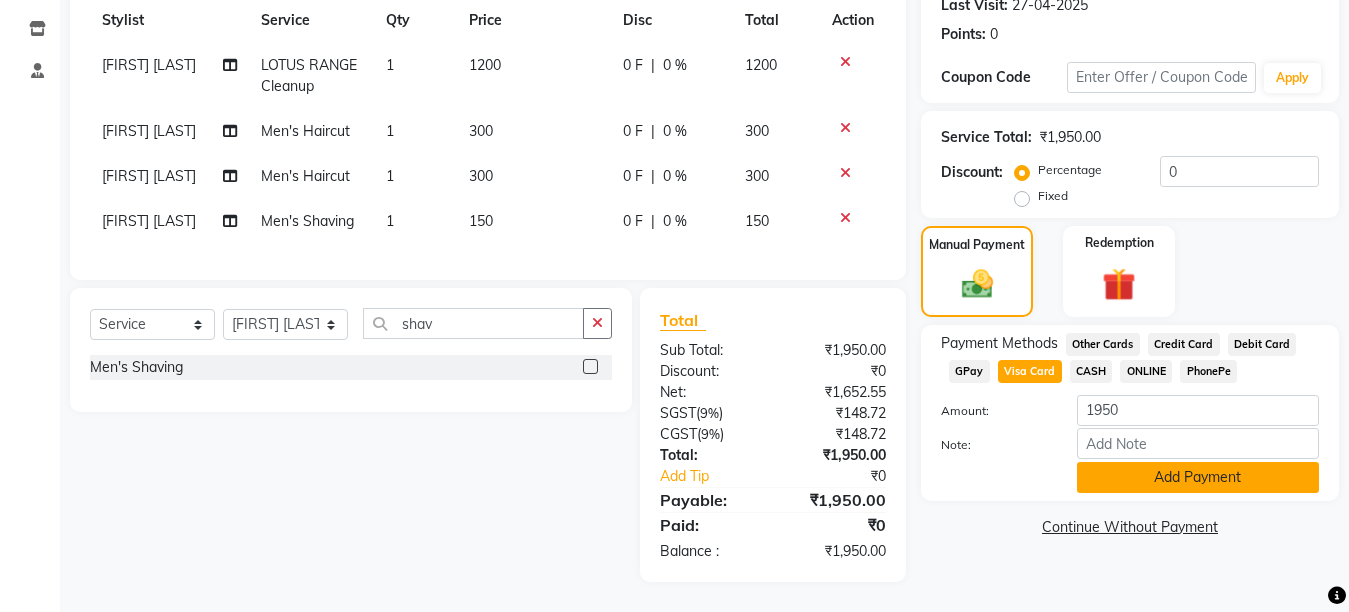 click on "Add Payment" 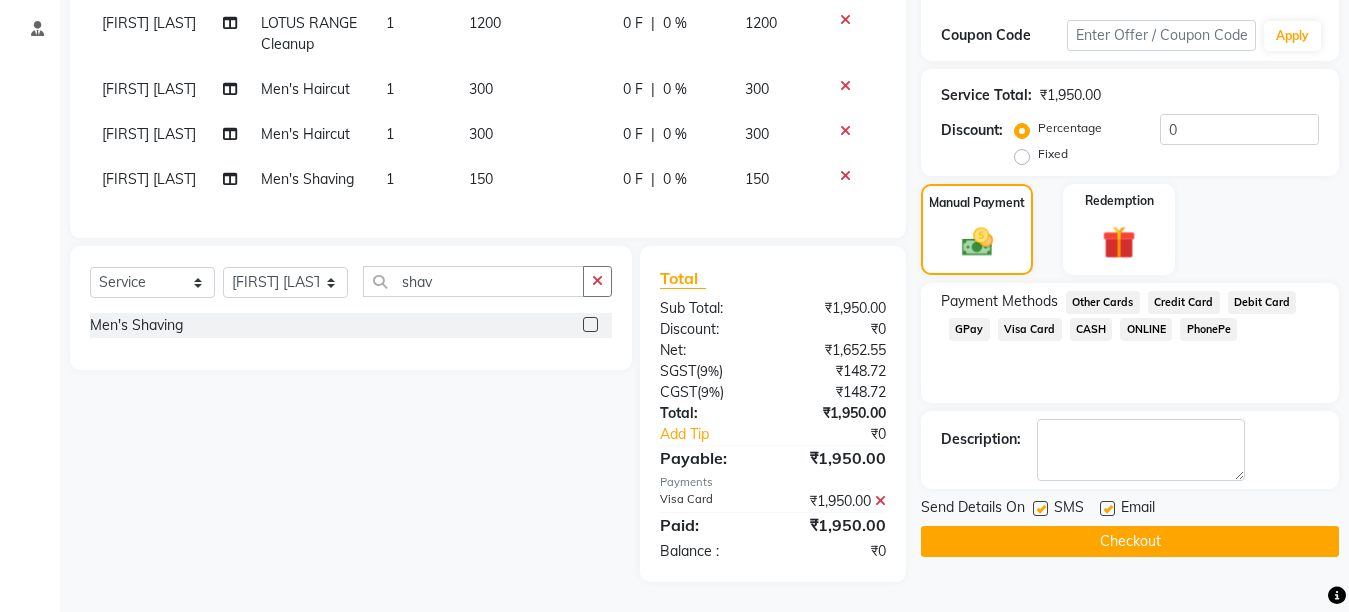 scroll, scrollTop: 346, scrollLeft: 0, axis: vertical 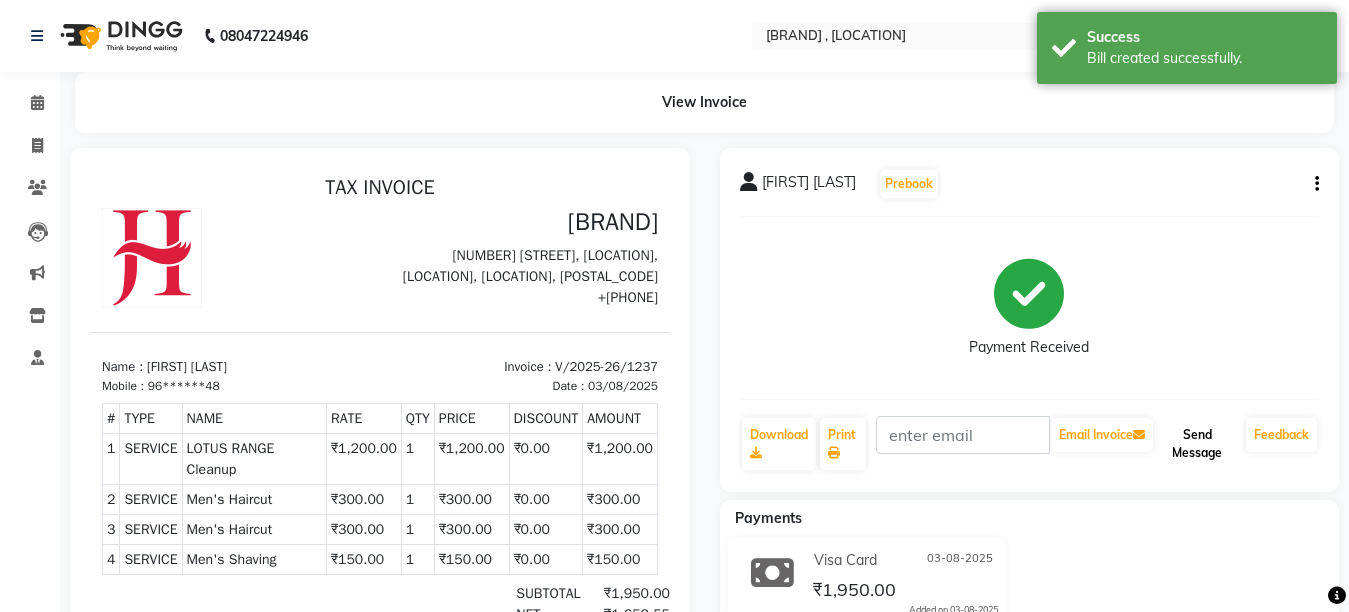 click on "Send Message" 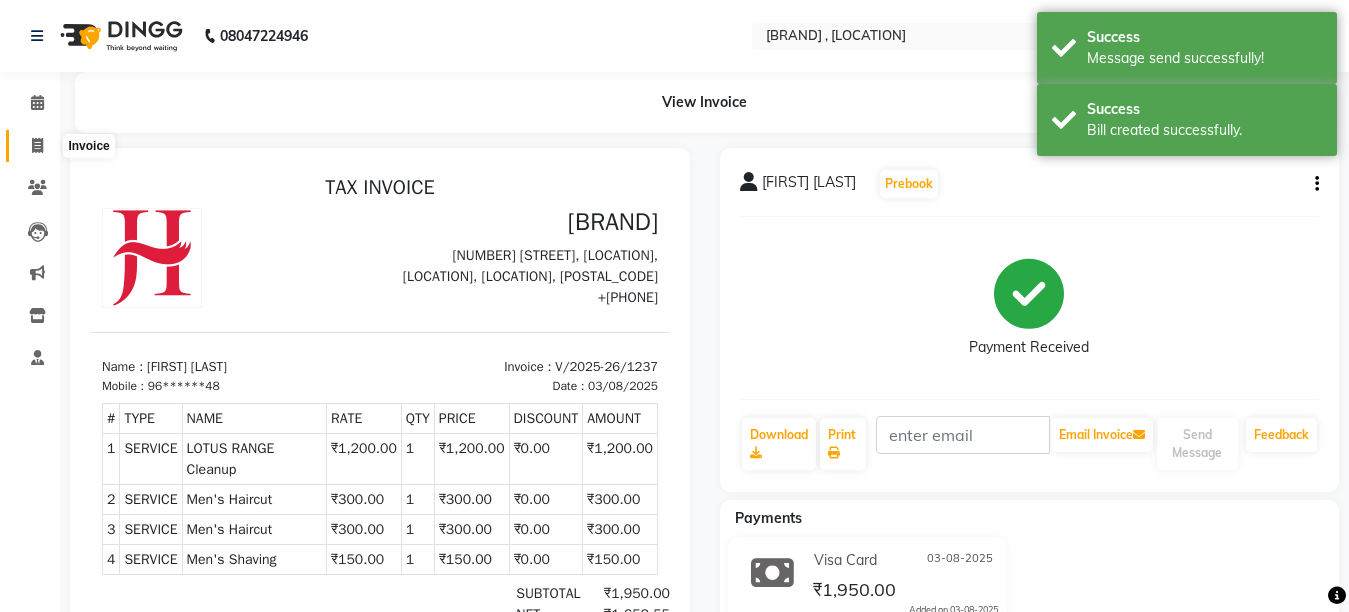 click 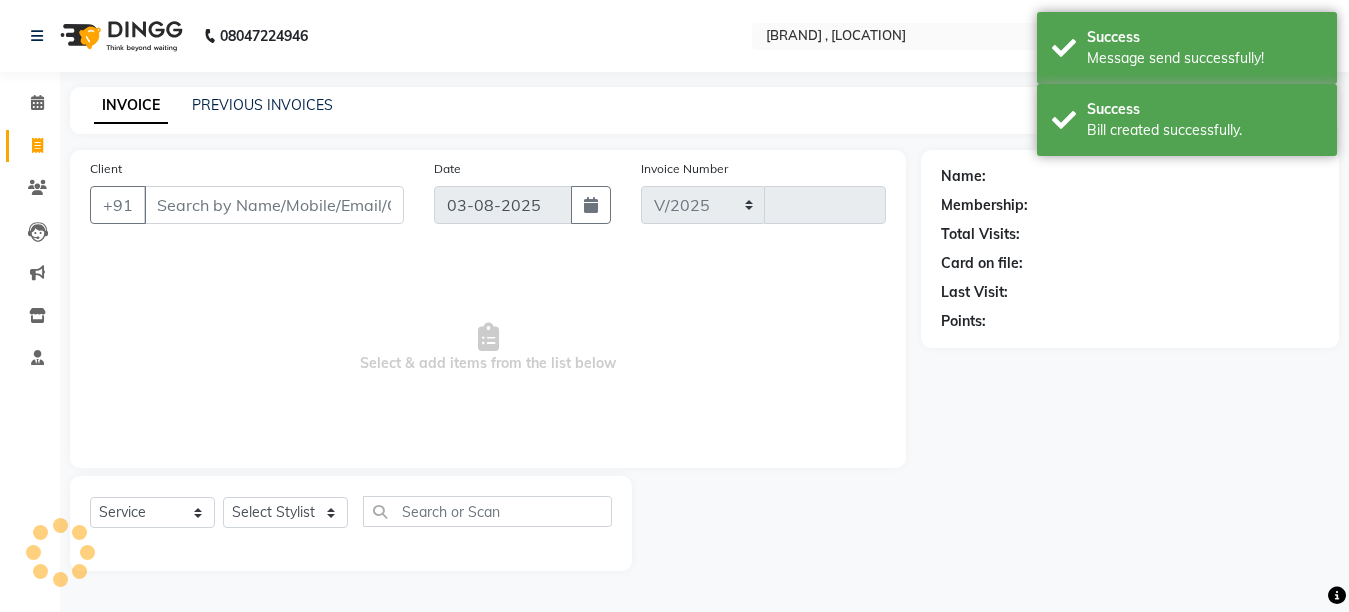 select on "6967" 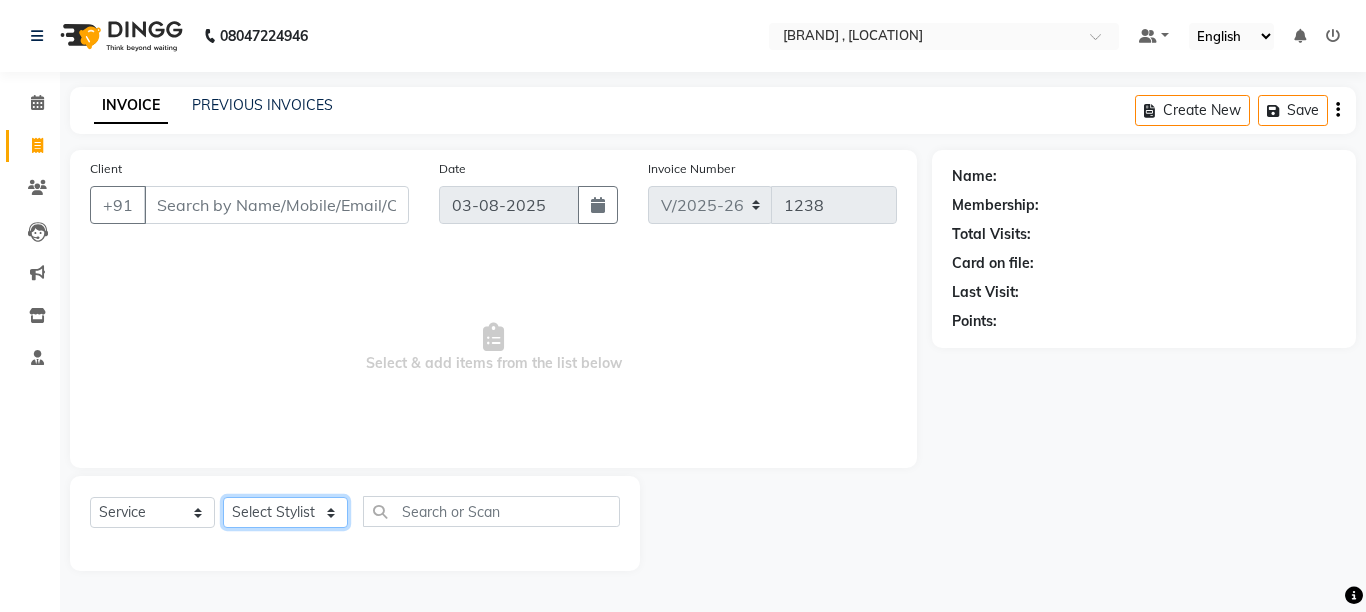 click on "Select Stylist [FIRST] [LAST] [FIRST] [LAST] [FIRST] [LAST] [FIRST] [LAST] [FIRST] [LAST]" 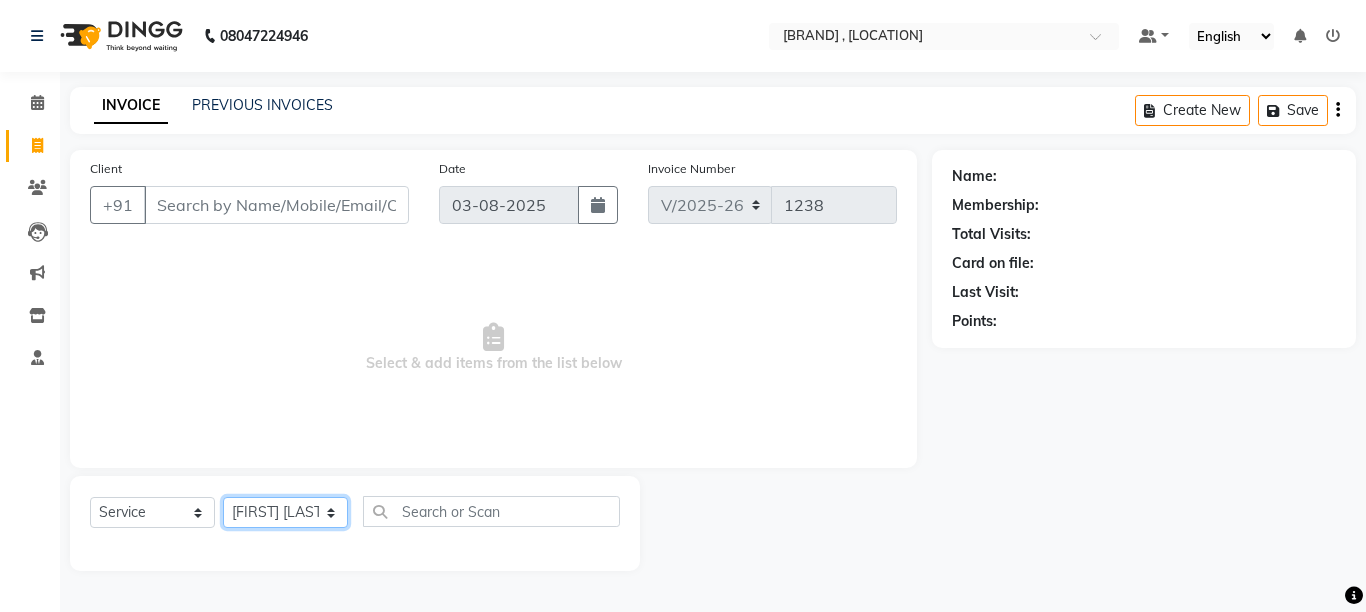 click on "Select Stylist [FIRST] [LAST] [FIRST] [LAST] [FIRST] [LAST] [FIRST] [LAST] [FIRST] [LAST]" 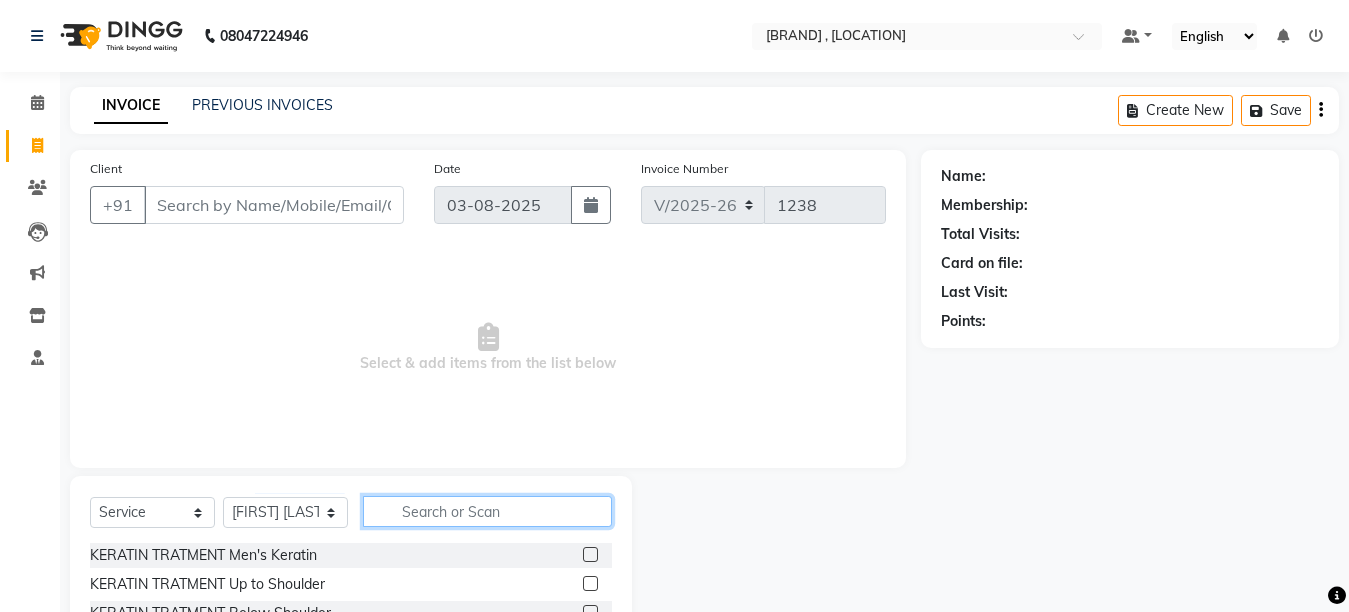 click 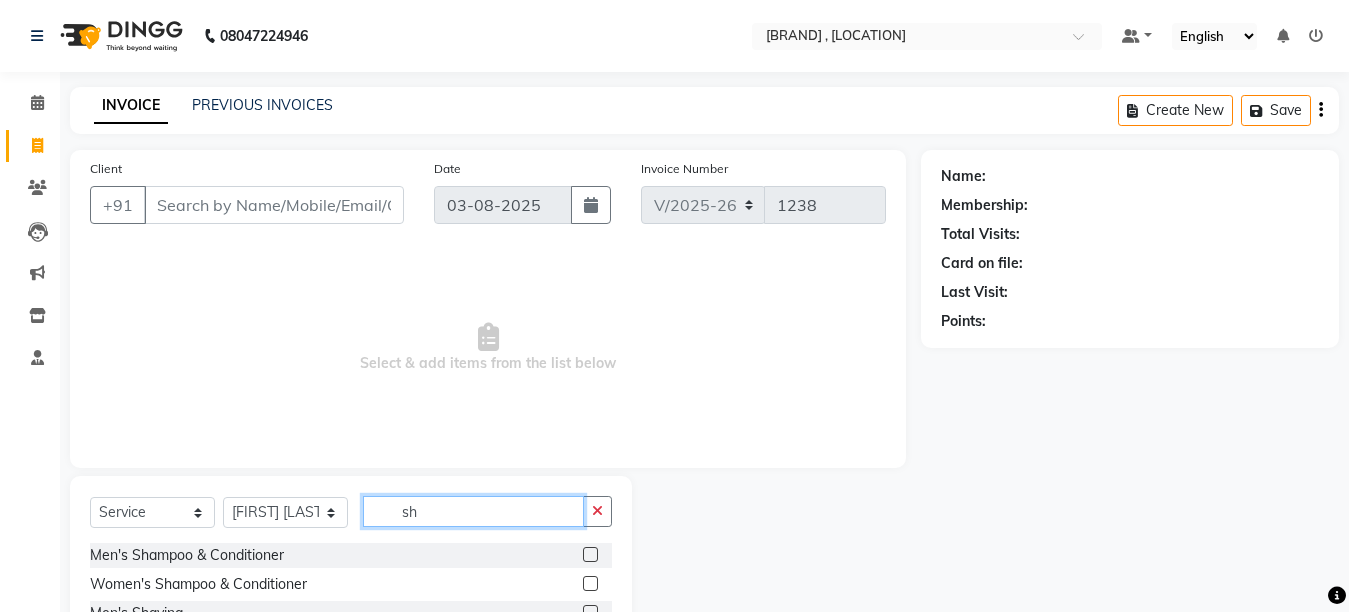 type on "s" 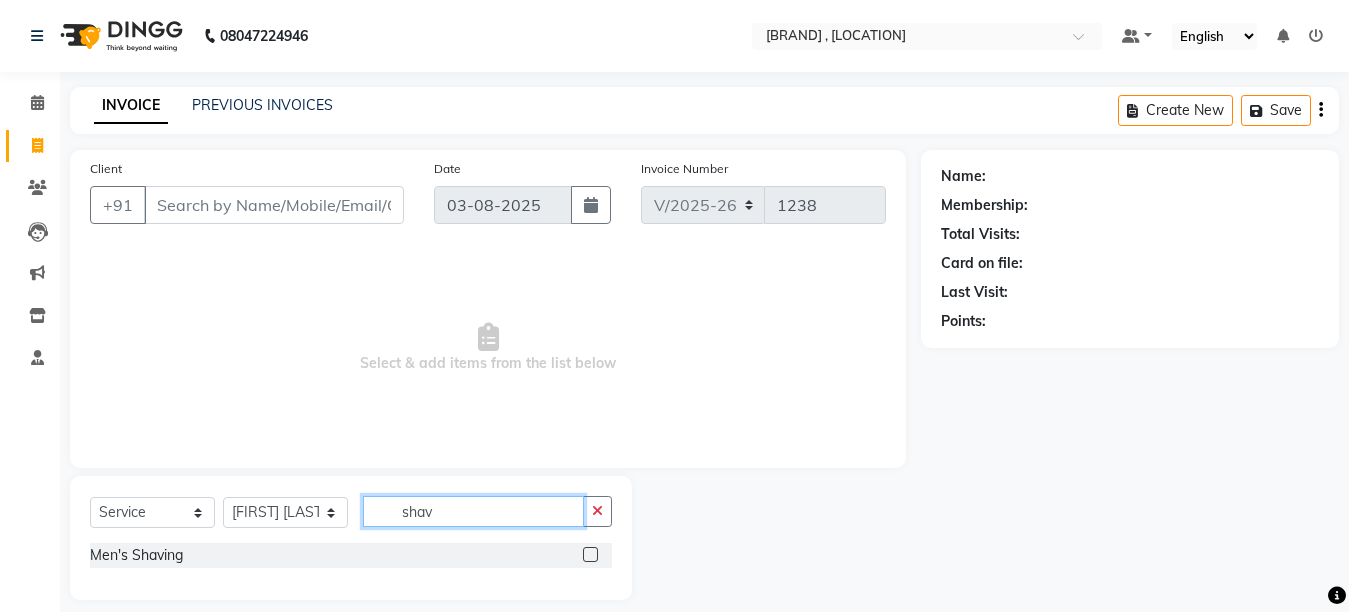 type on "shav" 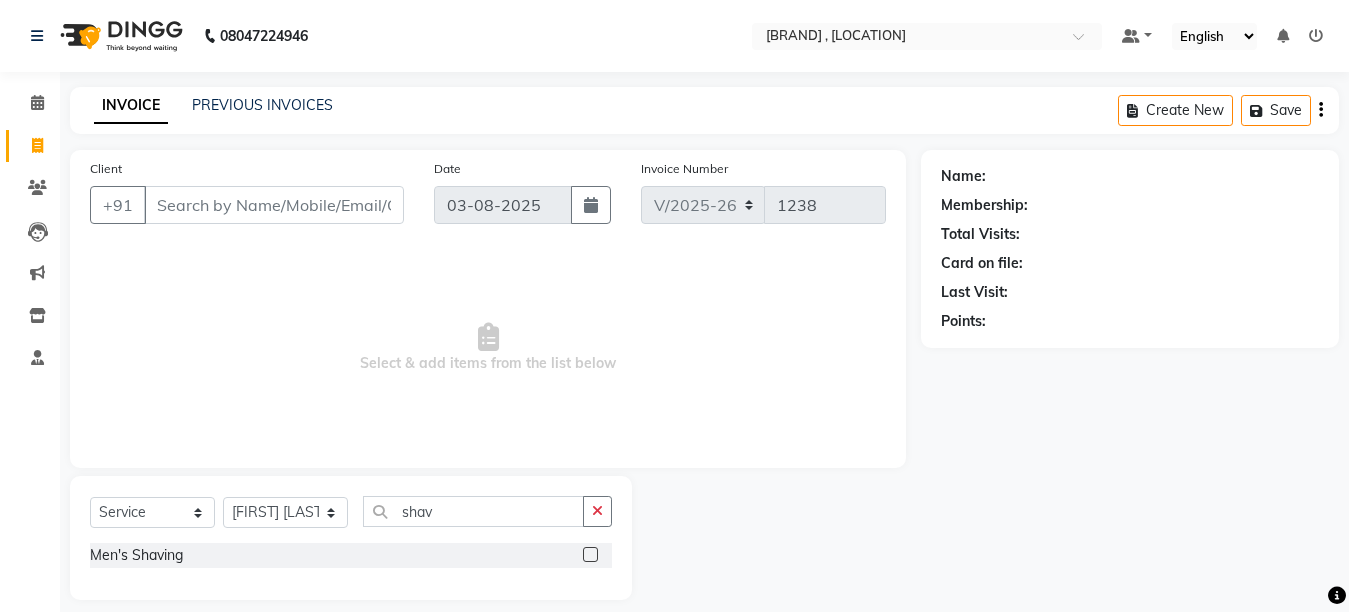 click 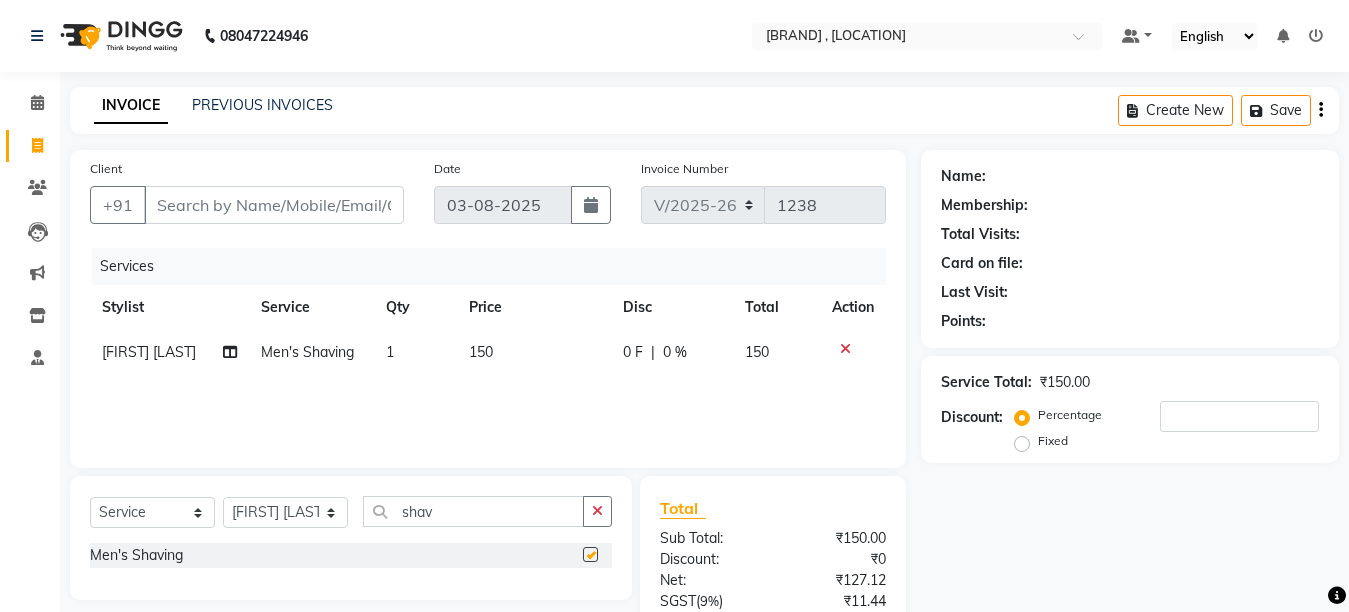 checkbox on "false" 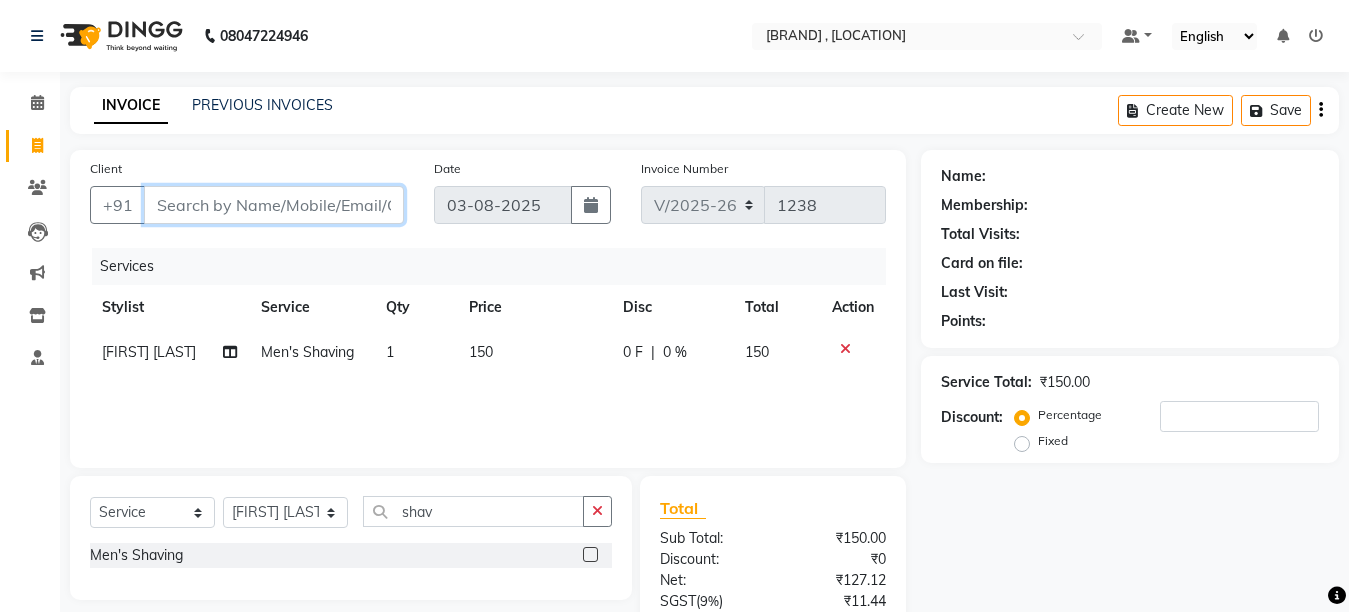 click on "Client" at bounding box center [274, 205] 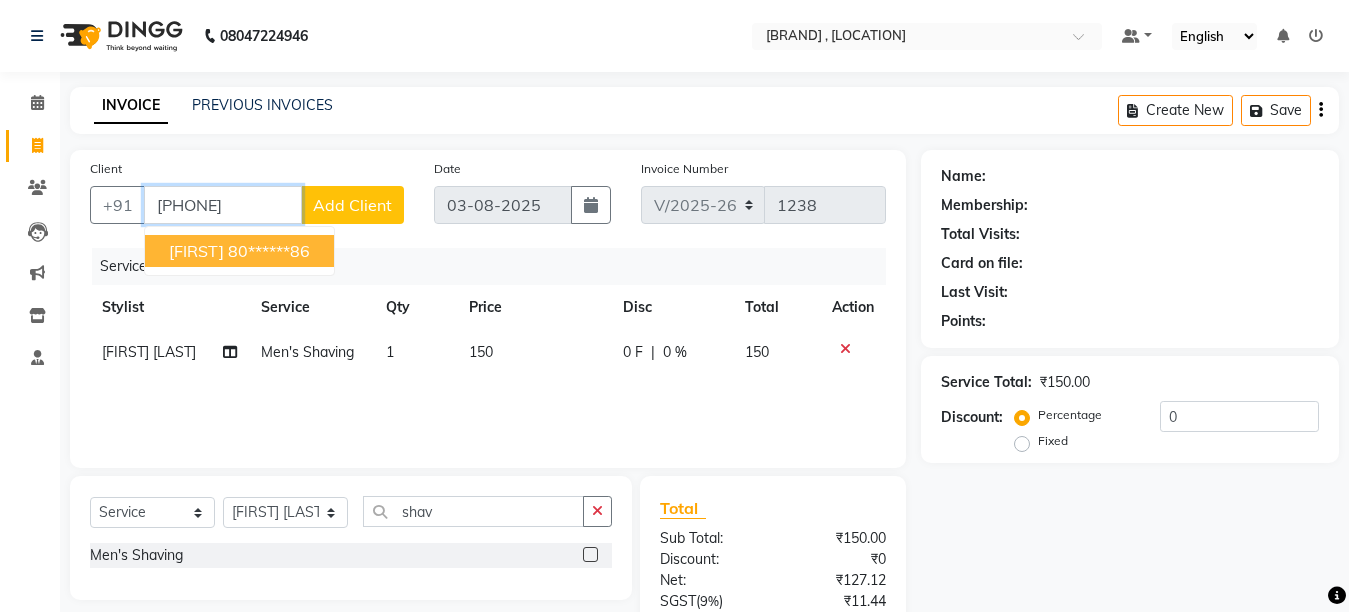 click on "80******86" at bounding box center (269, 251) 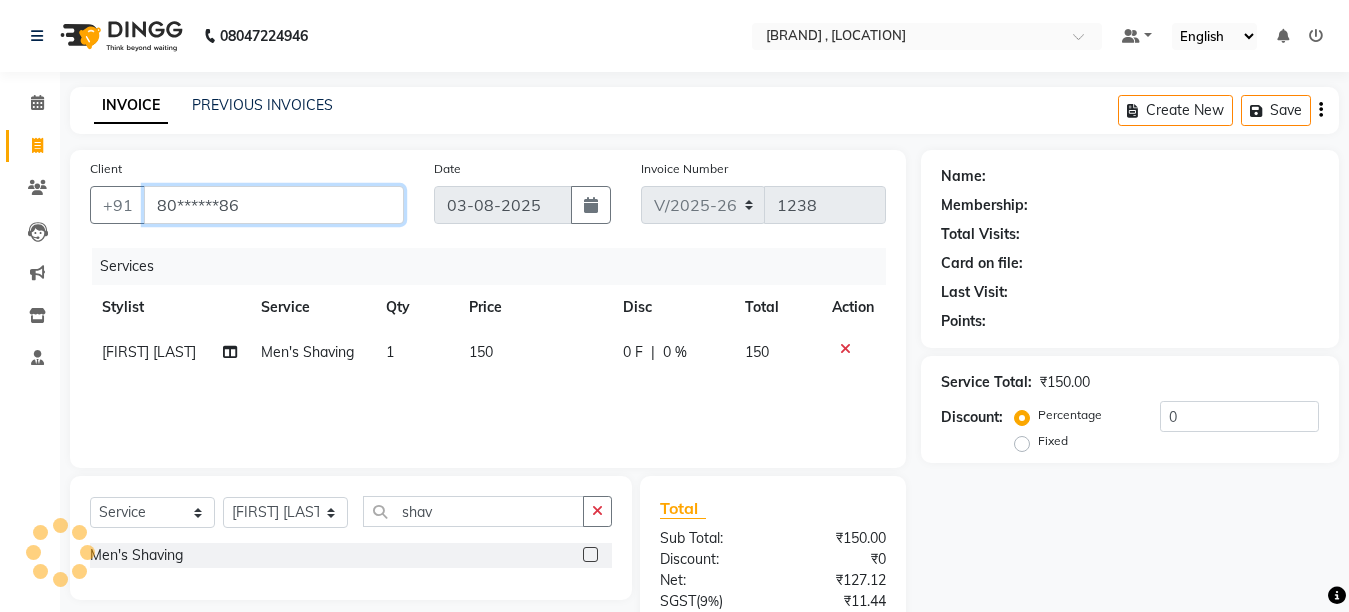 type on "80******86" 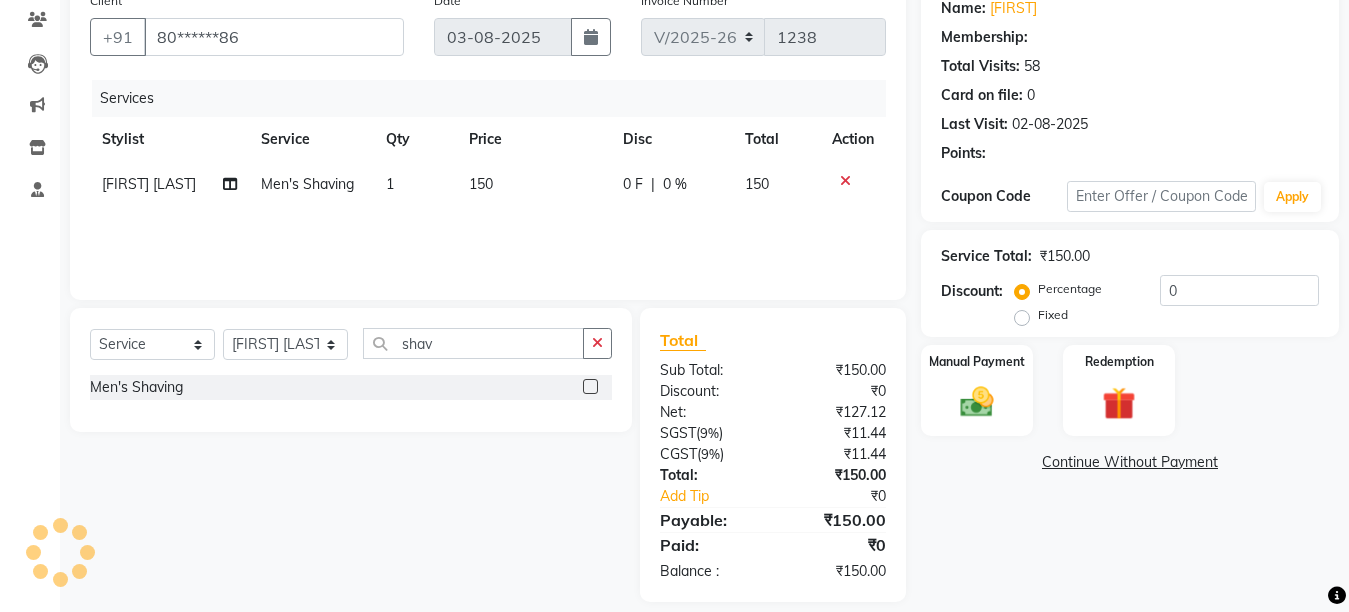 scroll, scrollTop: 188, scrollLeft: 0, axis: vertical 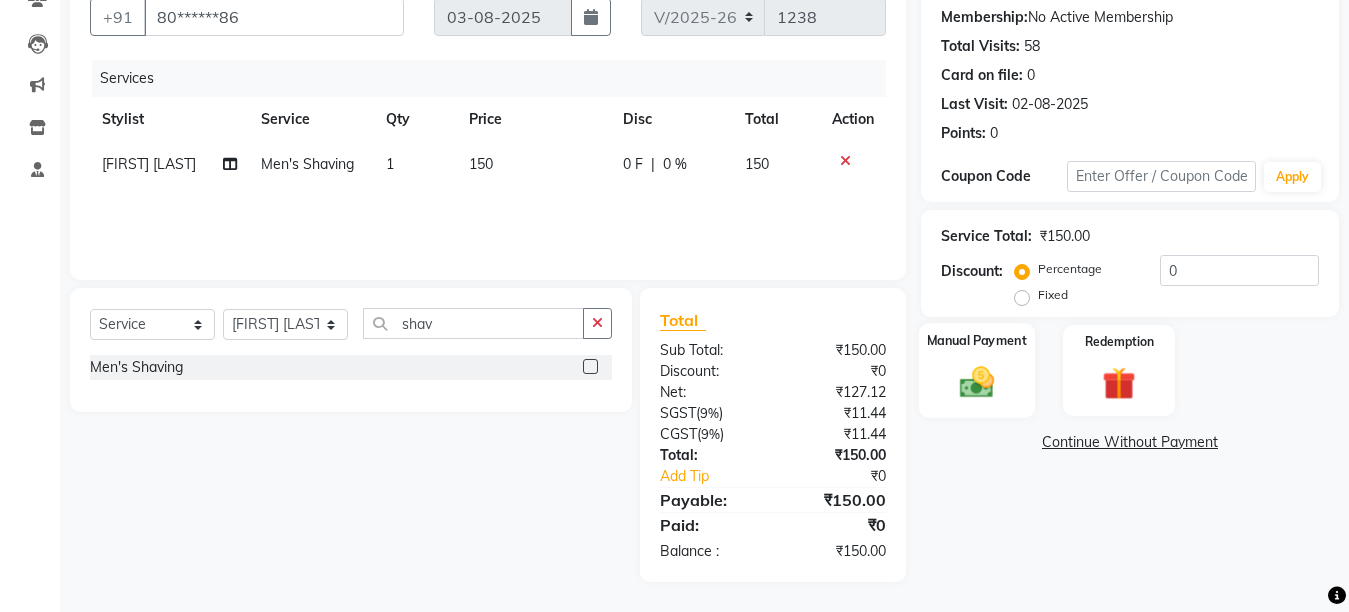 click 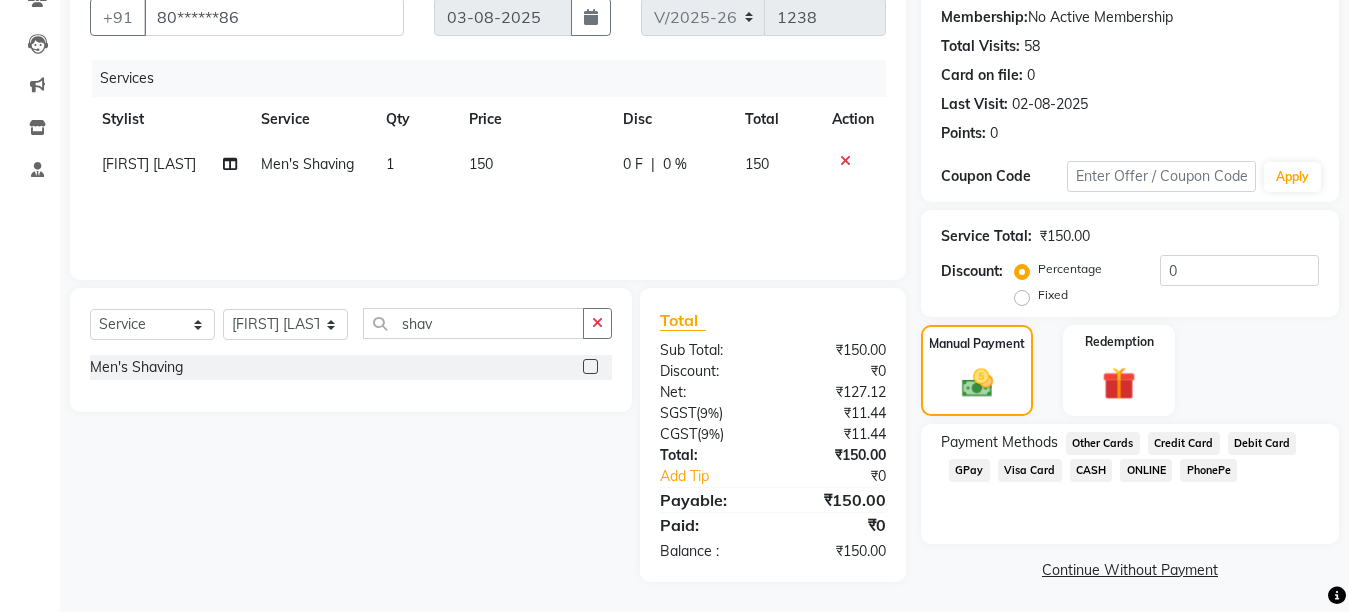 click on "GPay" 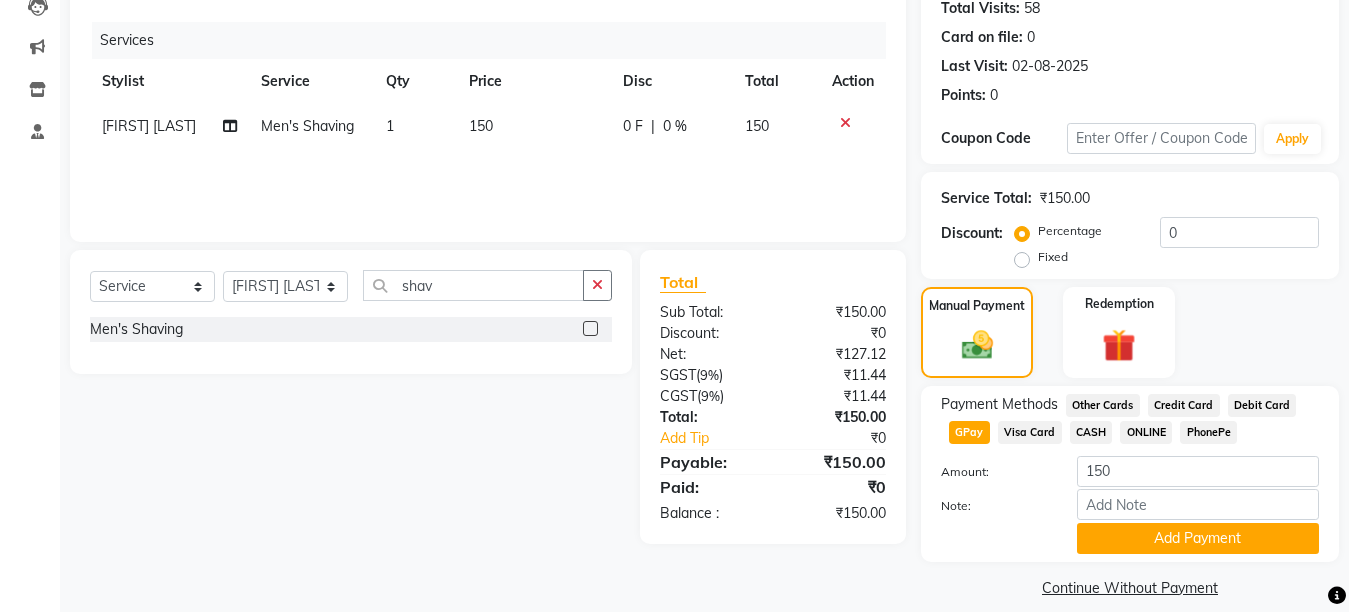 scroll, scrollTop: 247, scrollLeft: 0, axis: vertical 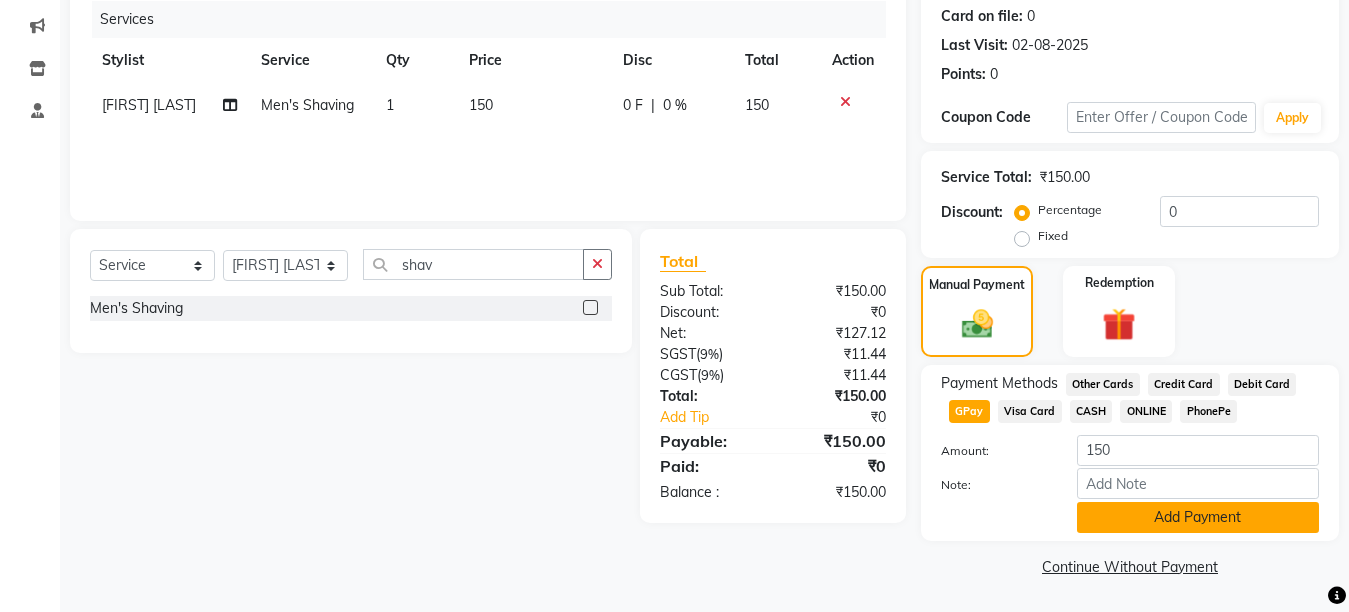click on "Add Payment" 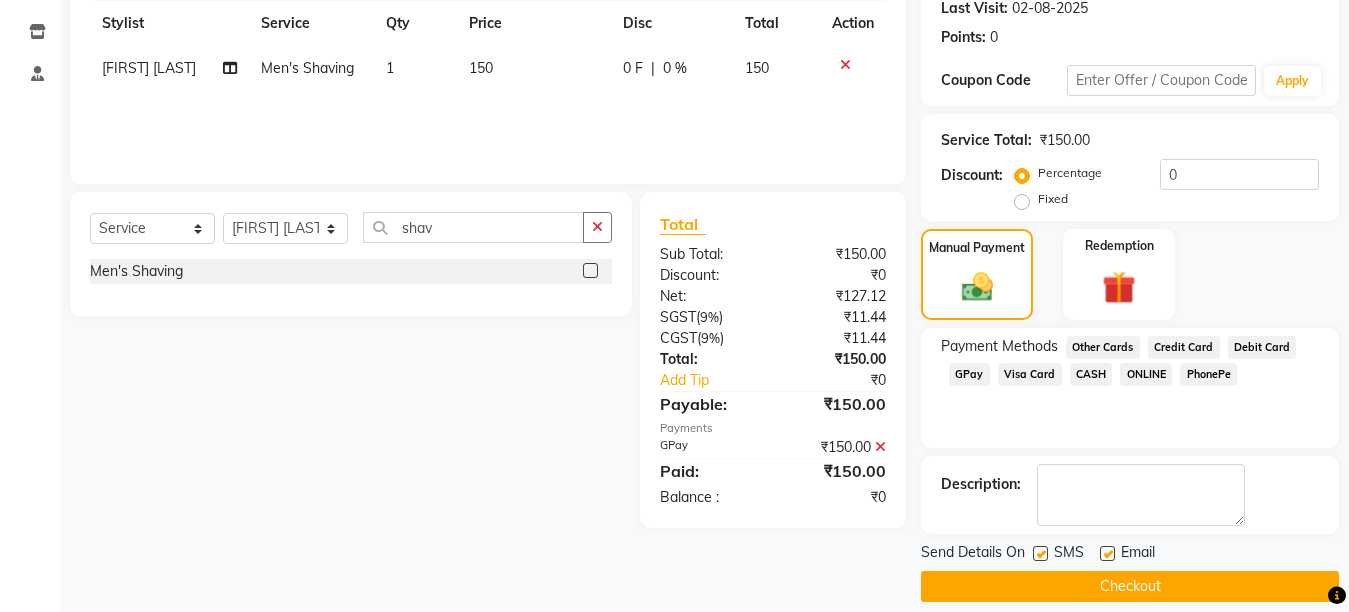 scroll, scrollTop: 304, scrollLeft: 0, axis: vertical 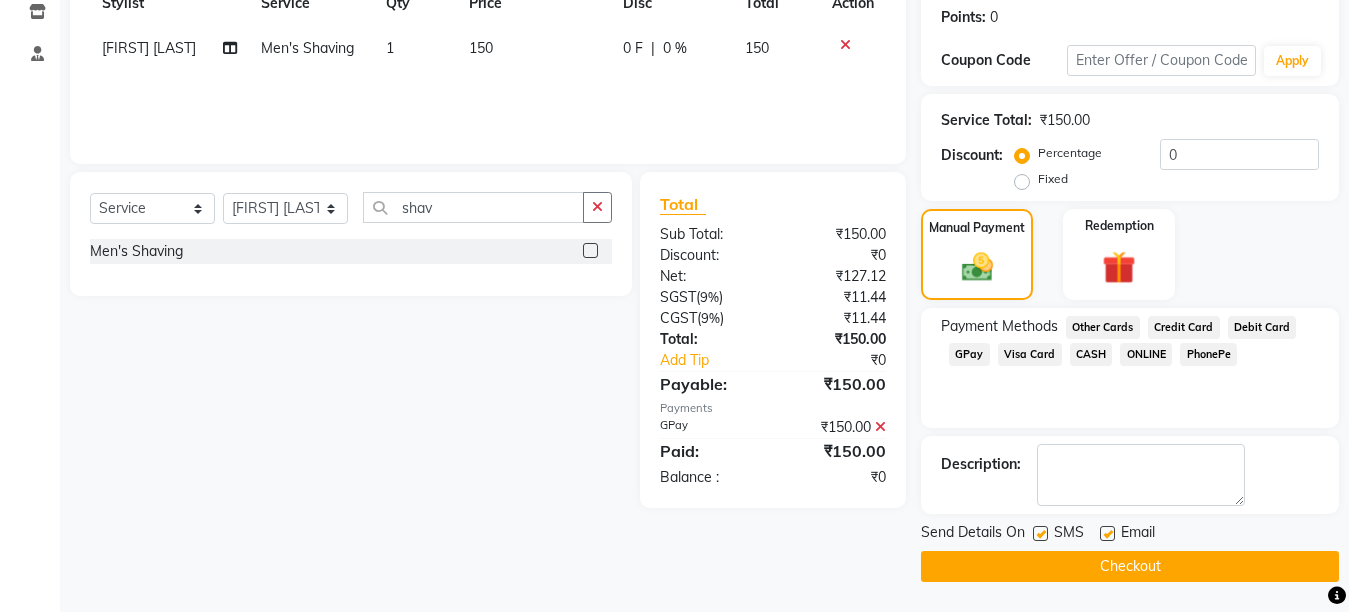 click on "INVOICE PREVIOUS INVOICES Create New Save Client +[PHONE] Date 03-08-2025 Invoice Number V/2025 V/2025-26 1238 Services Stylist Service Qty Price Disc Total Action [FIRST] [LAST] Men's Shaving 1 150 0 F | 0 % 150 Select Service Product Membership Package Voucher Prepaid Gift Card Select Stylist [FIRST] [LAST] [FIRST] [LAST] [FIRST] [LAST] [FIRST] [LAST] [FIRST] [LAST] shav Men's Shaving Total Sub Total: ₹150.00 Discount: ₹0 Net: ₹127.12 SGST ( 9% ) ₹11.44 CGST ( 9% ) ₹11.44 Total: ₹150.00 Add Tip ₹0 Payable: ₹150.00 Payments GPay ₹150.00 Paid: ₹150.00 Balance : ₹0 Name: [FIRST] Membership: No Active Membership Total Visits: 58 Card on file: 0 Last Visit: 02-08-2025 Points: 0 Coupon Code Apply Service Total: ₹150.00 Discount: Percentage Fixed 0 Manual Payment Redemption Payment Methods Other Cards Credit Card Debit Card GPay Visa Card CASH ONLINE PhonePe Description: Send Details On SMS Email Checkout" 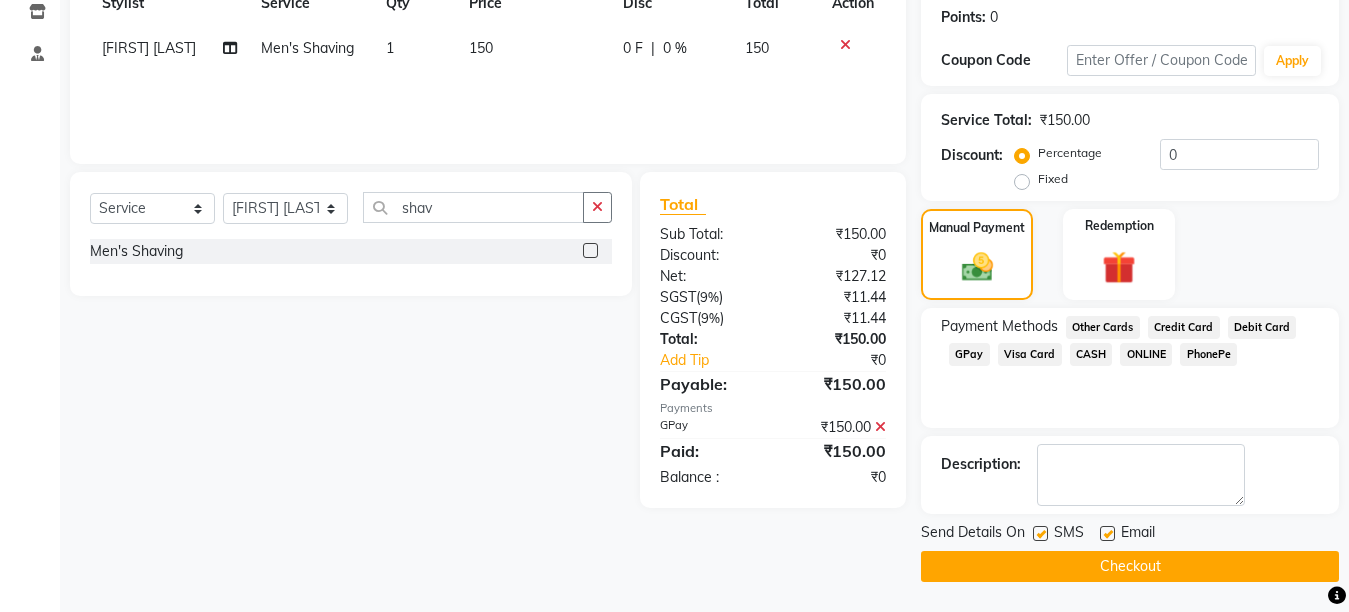 click on "Checkout" 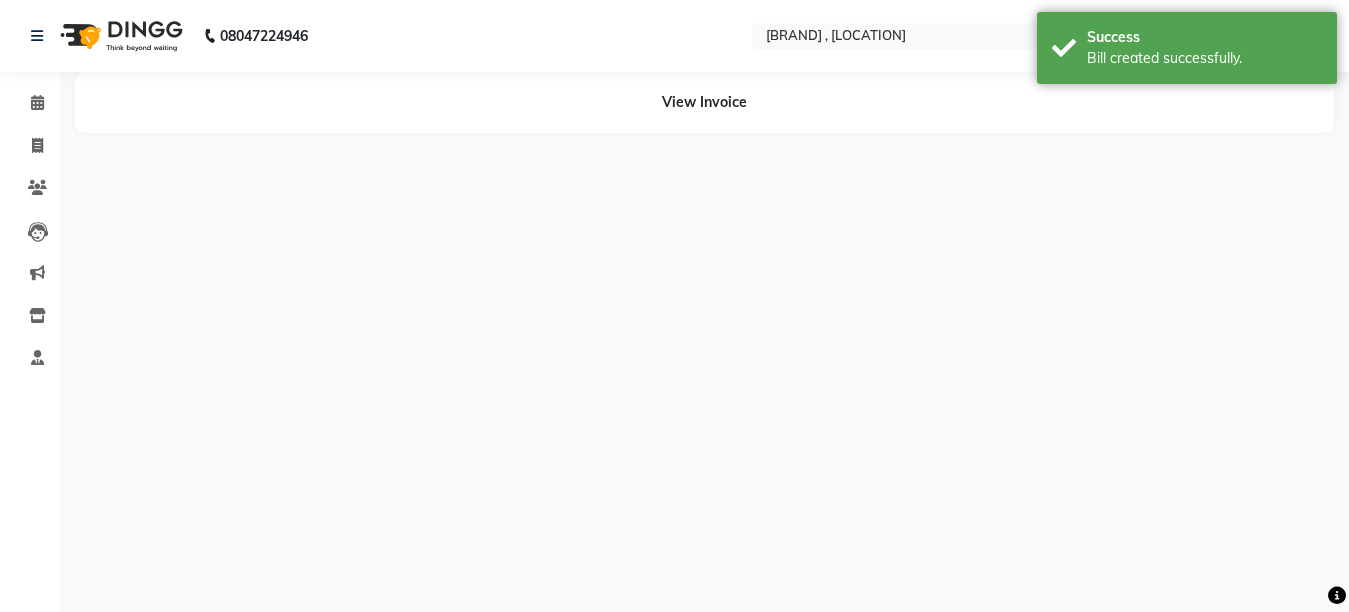 scroll, scrollTop: 0, scrollLeft: 0, axis: both 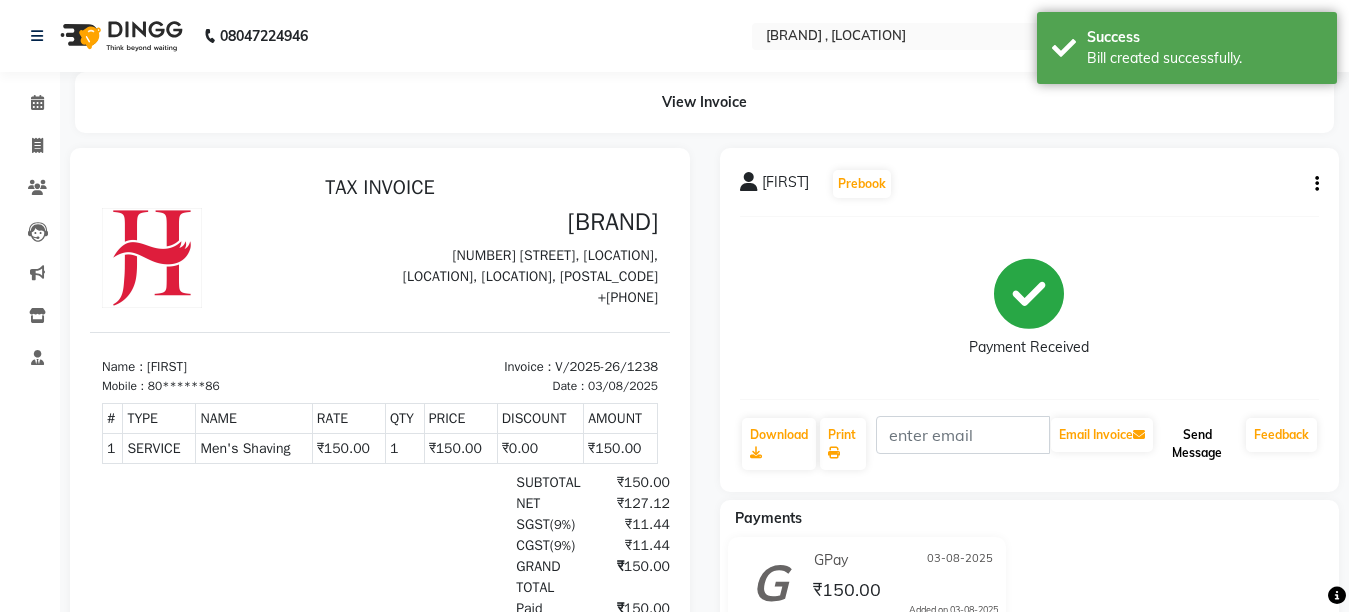 click on "Send Message" 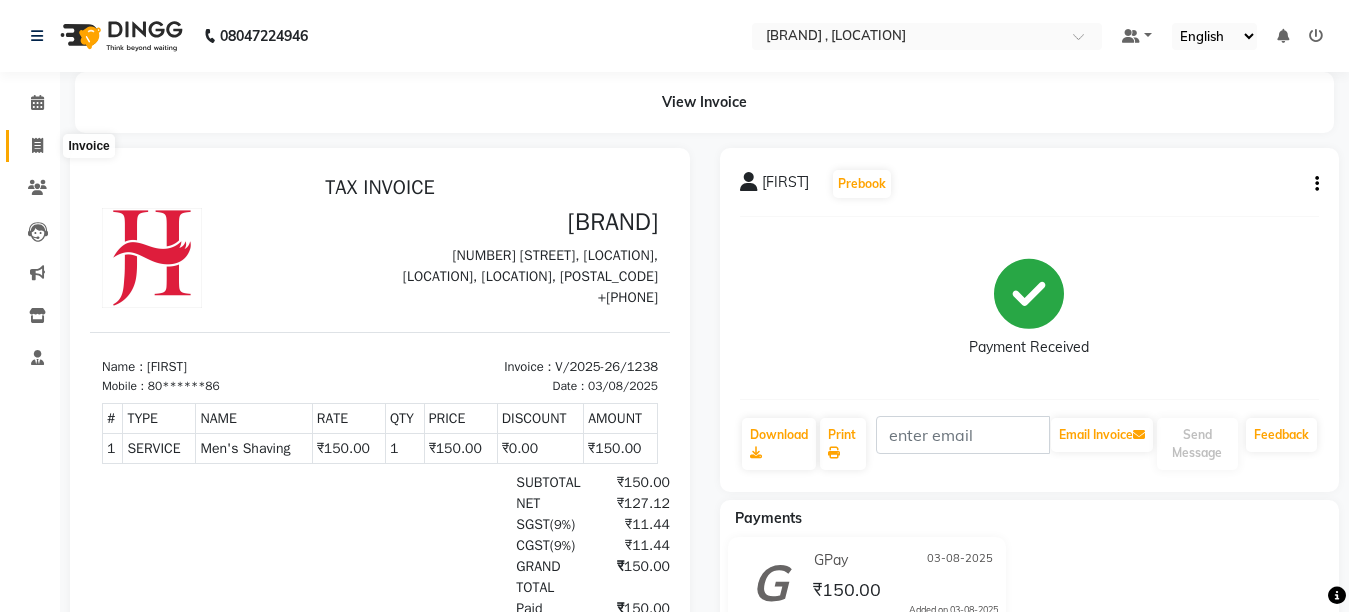 click 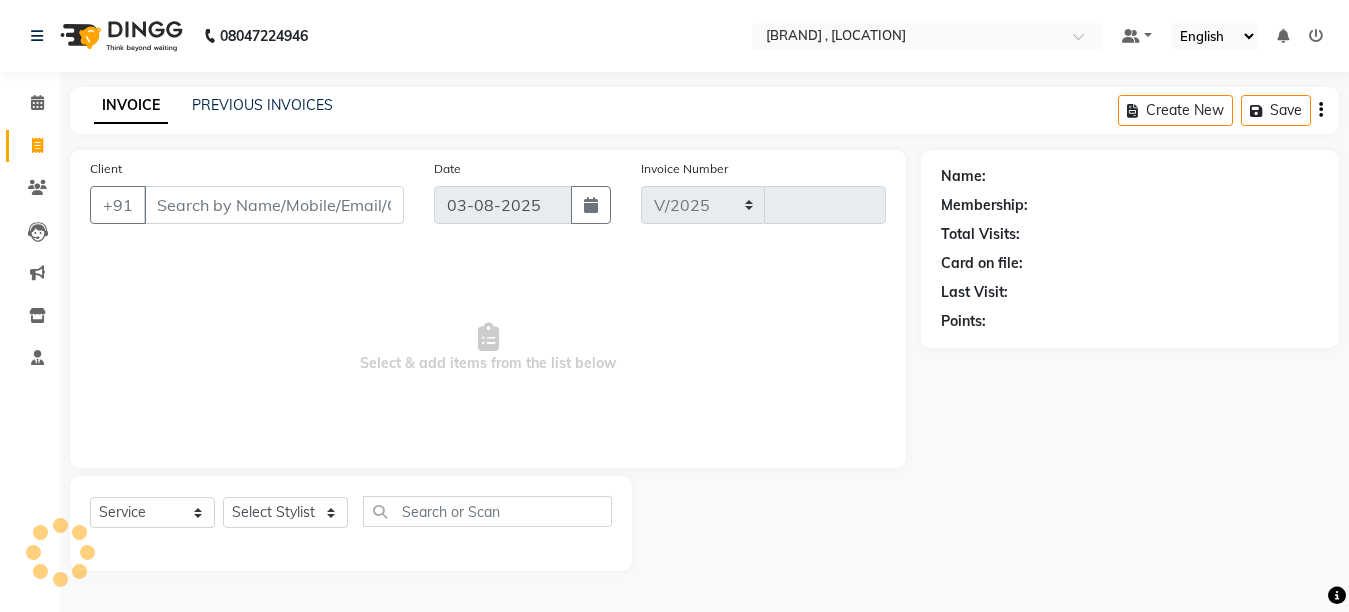 select on "6967" 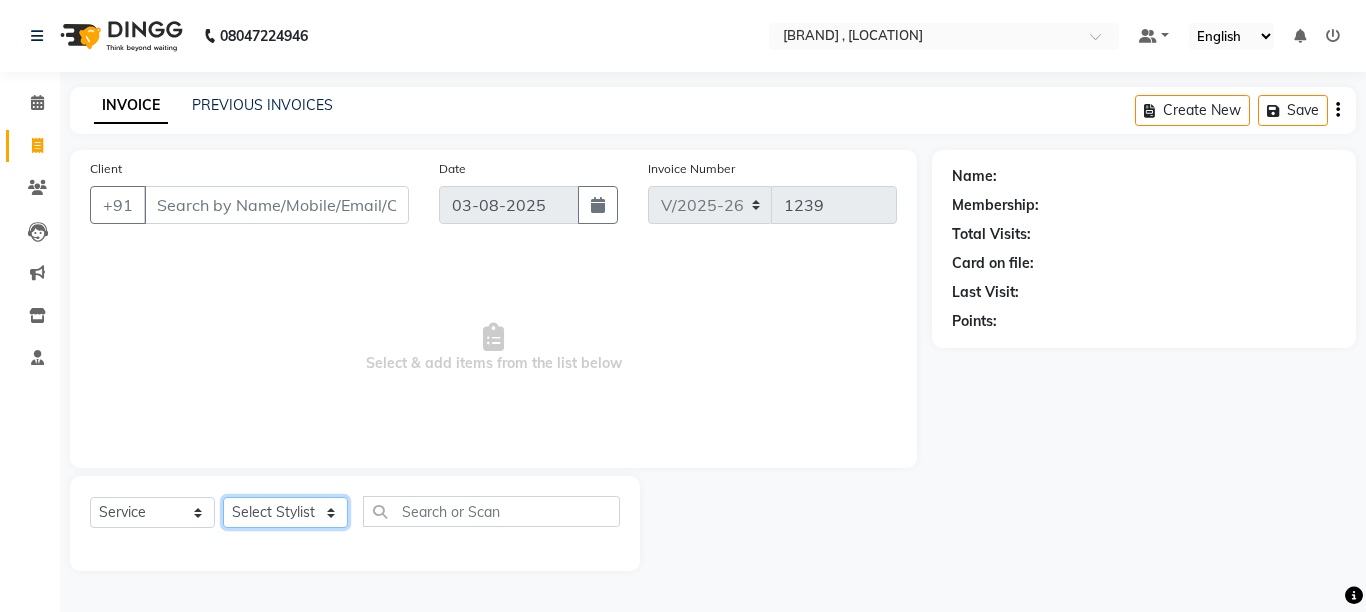 click on "Select Stylist [FIRST] [LAST] [FIRST] [LAST] [FIRST] [LAST] [FIRST] [LAST] [FIRST] [LAST]" 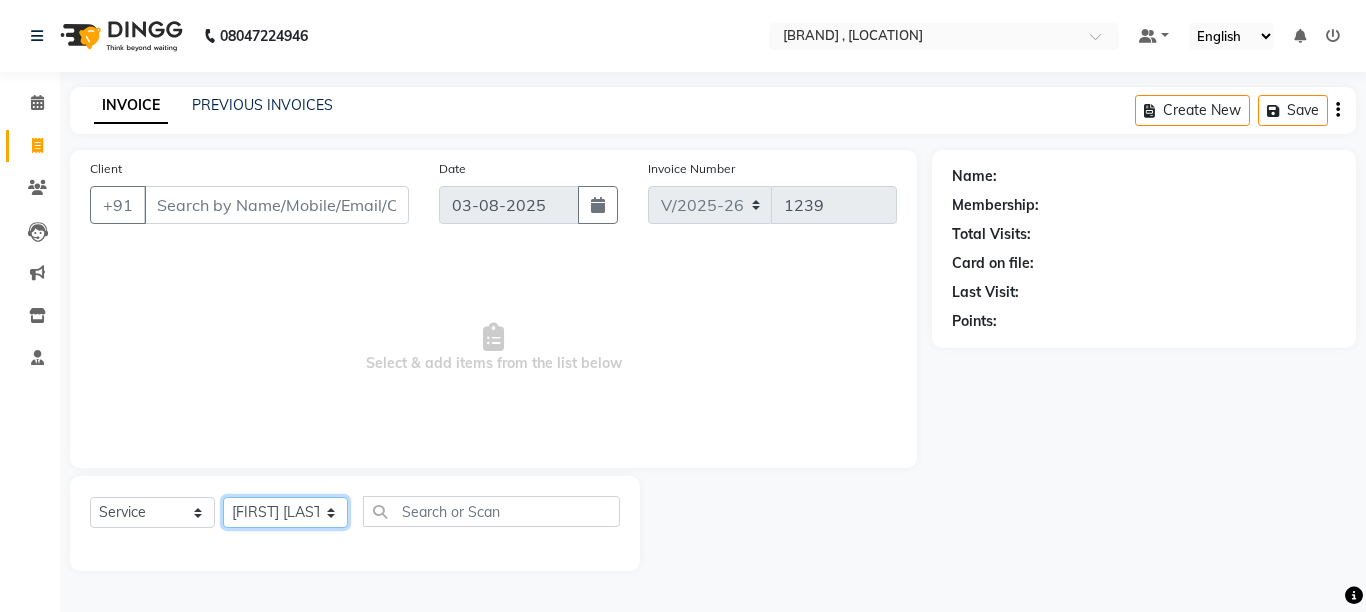 click on "Select Stylist [FIRST] [LAST] [FIRST] [LAST] [FIRST] [LAST] [FIRST] [LAST] [FIRST] [LAST]" 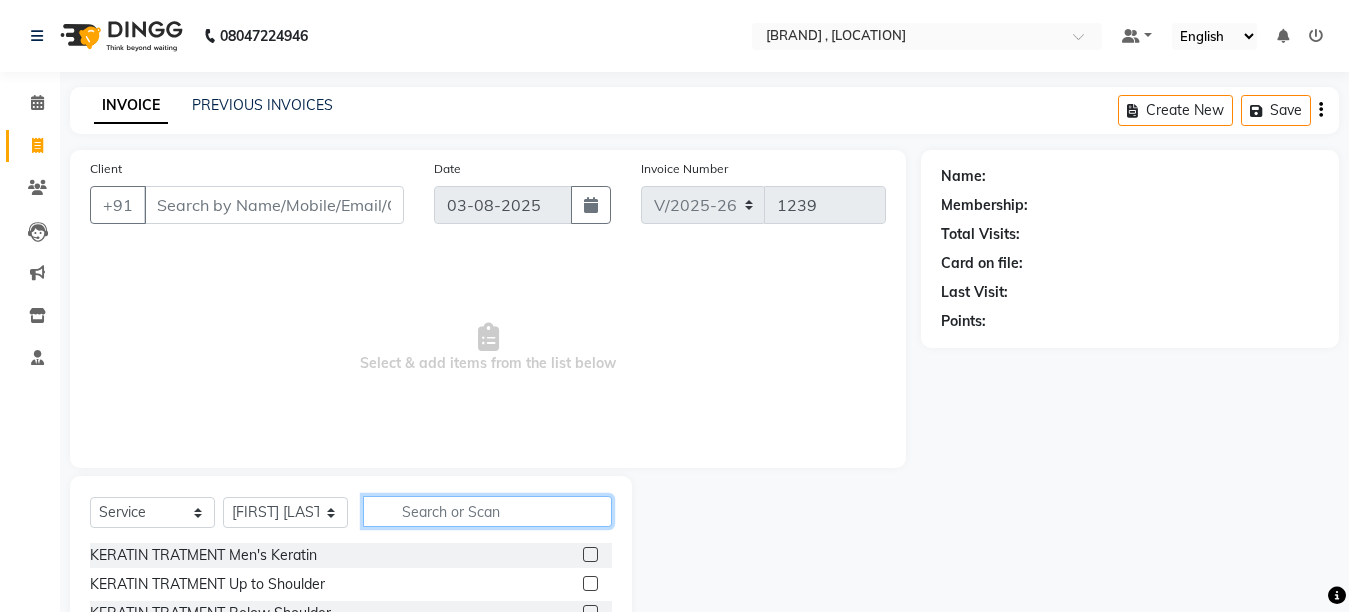 click 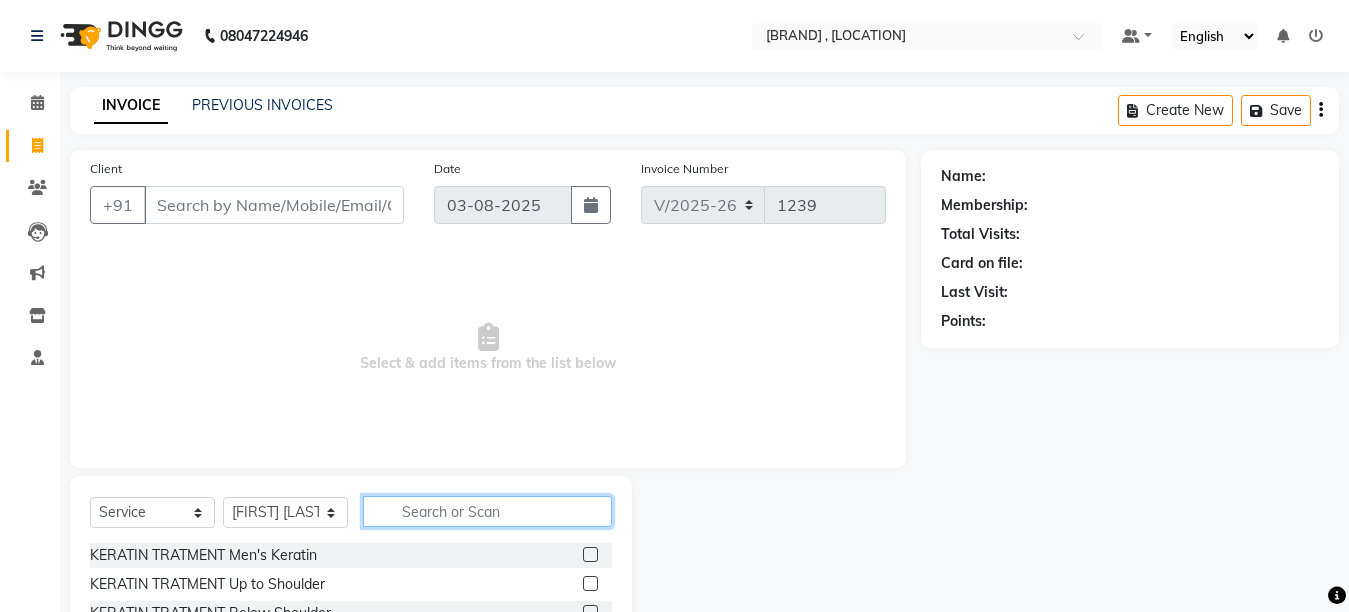 type on "h" 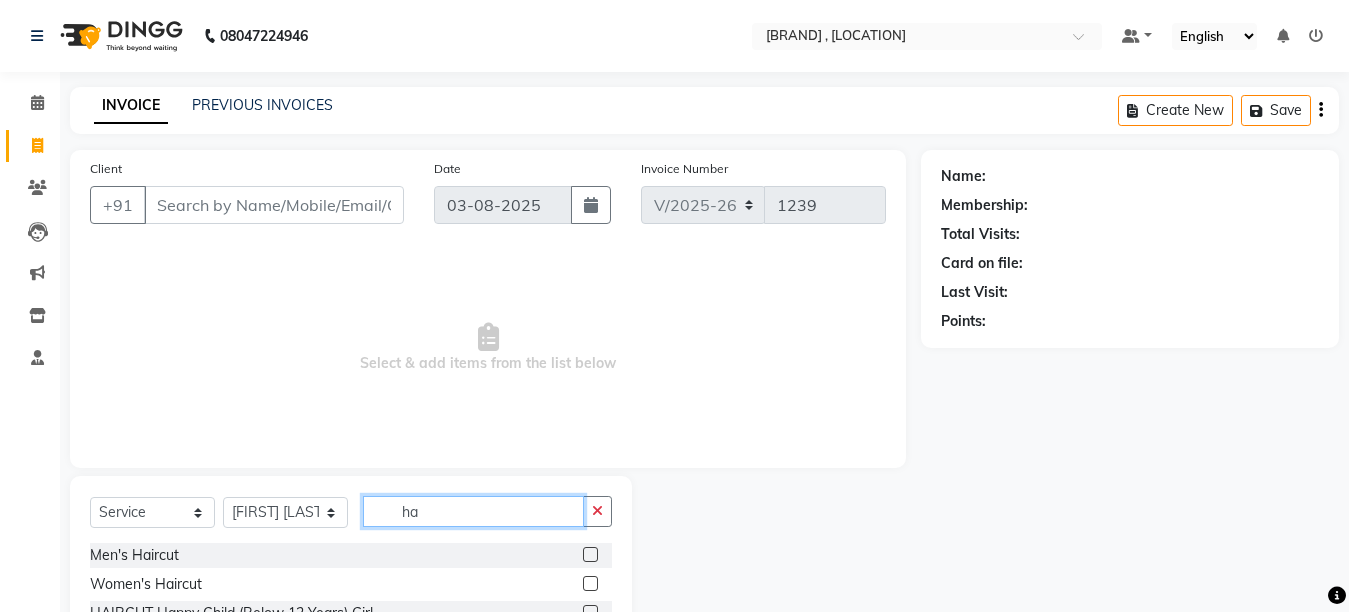type on "h" 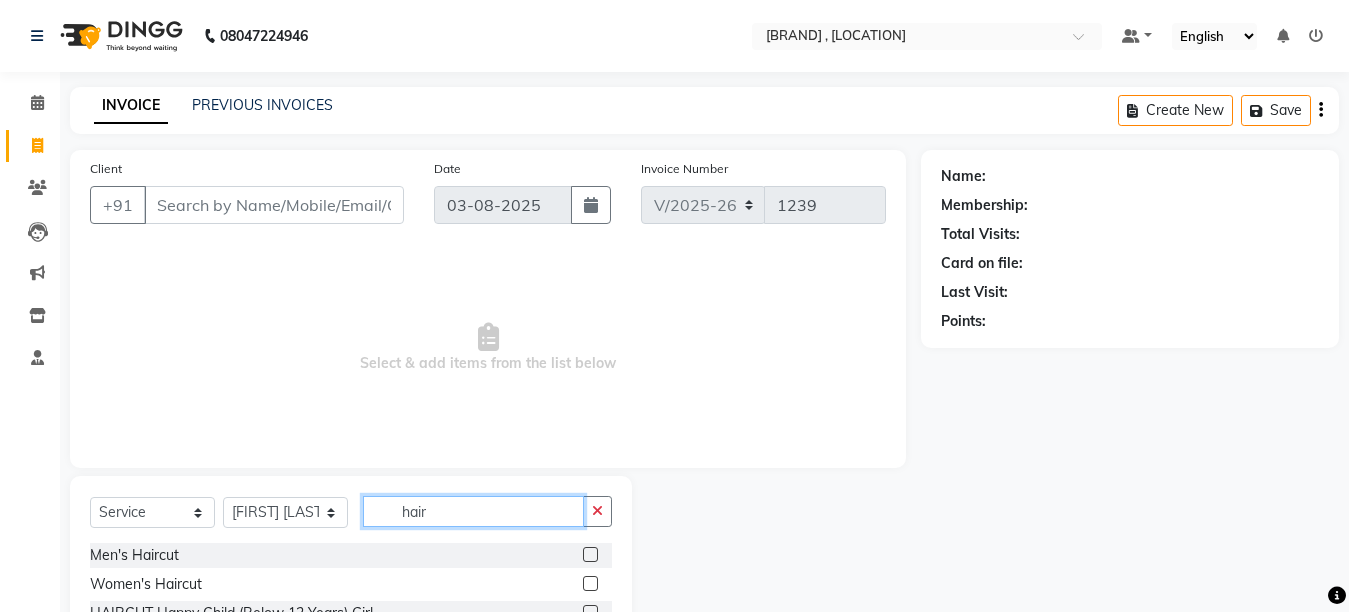 type on "hair" 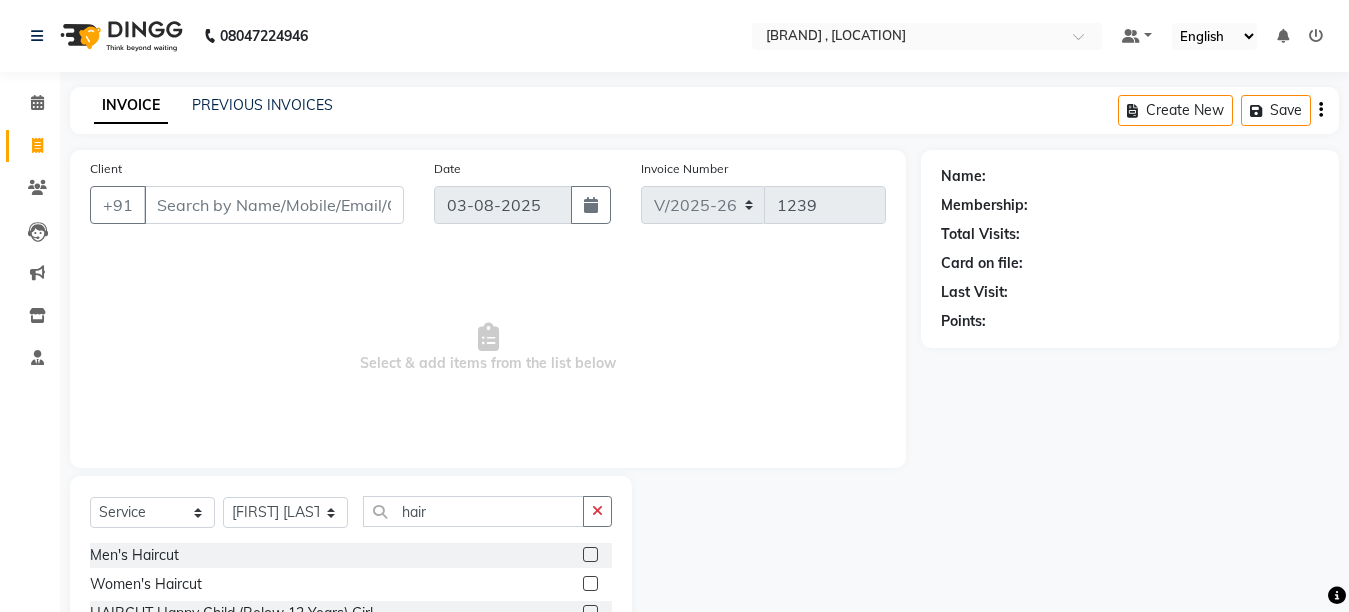 click 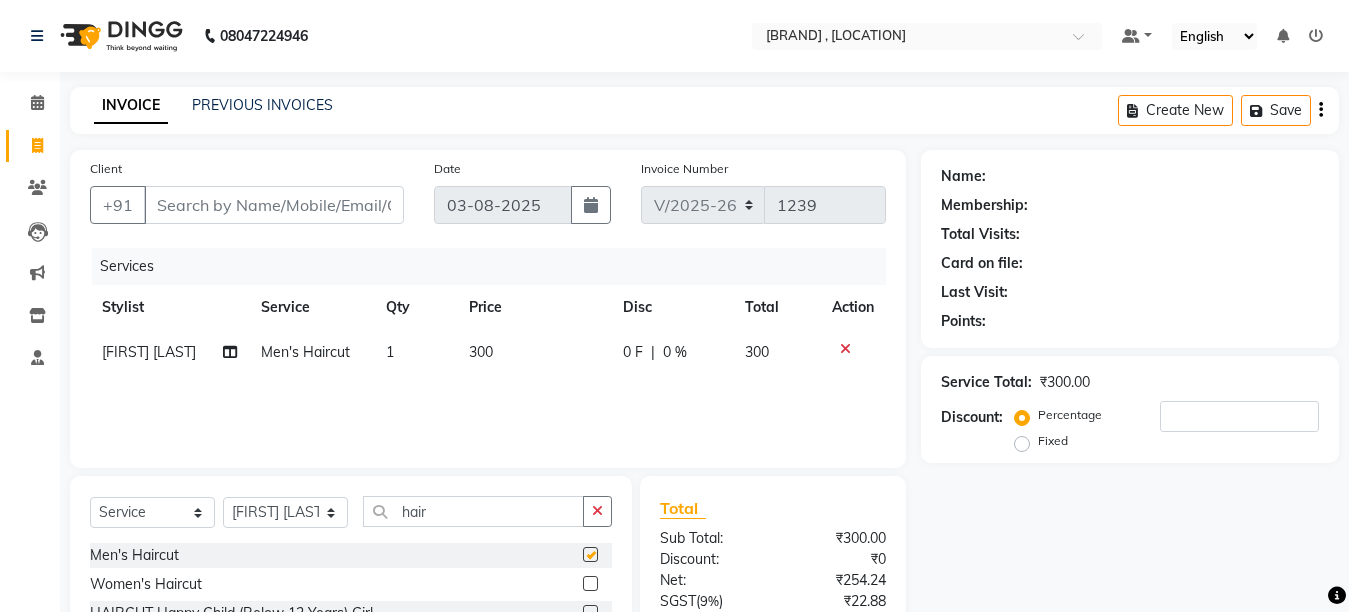 checkbox on "false" 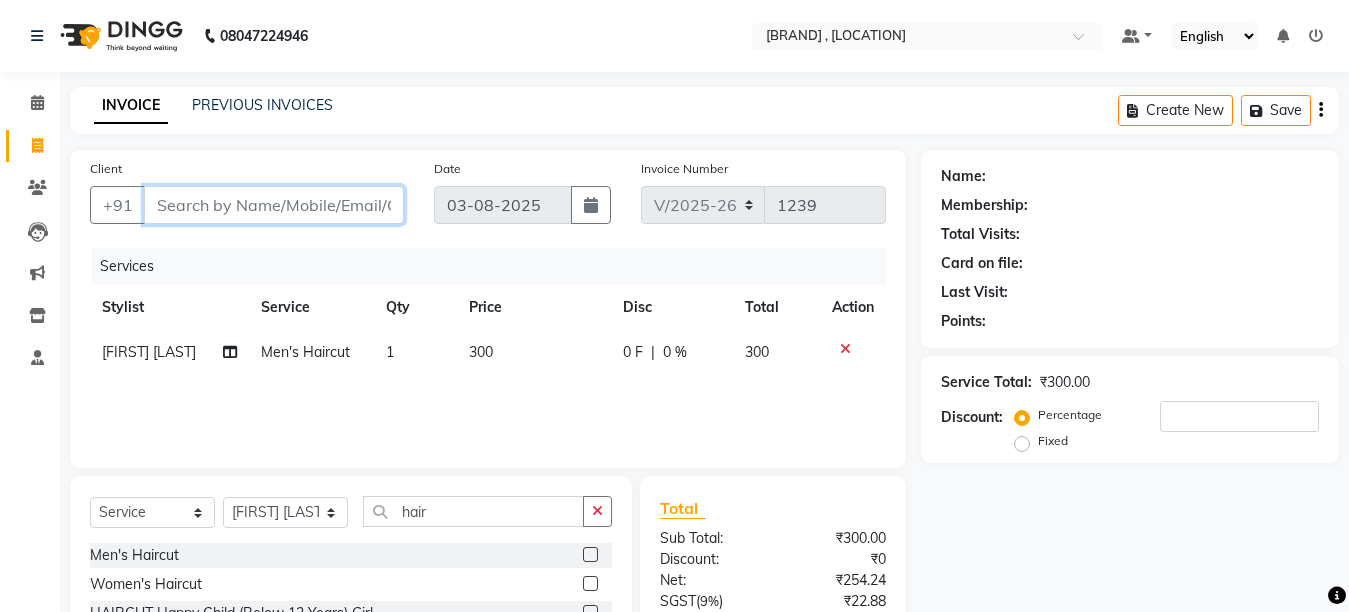 click on "Client" at bounding box center (274, 205) 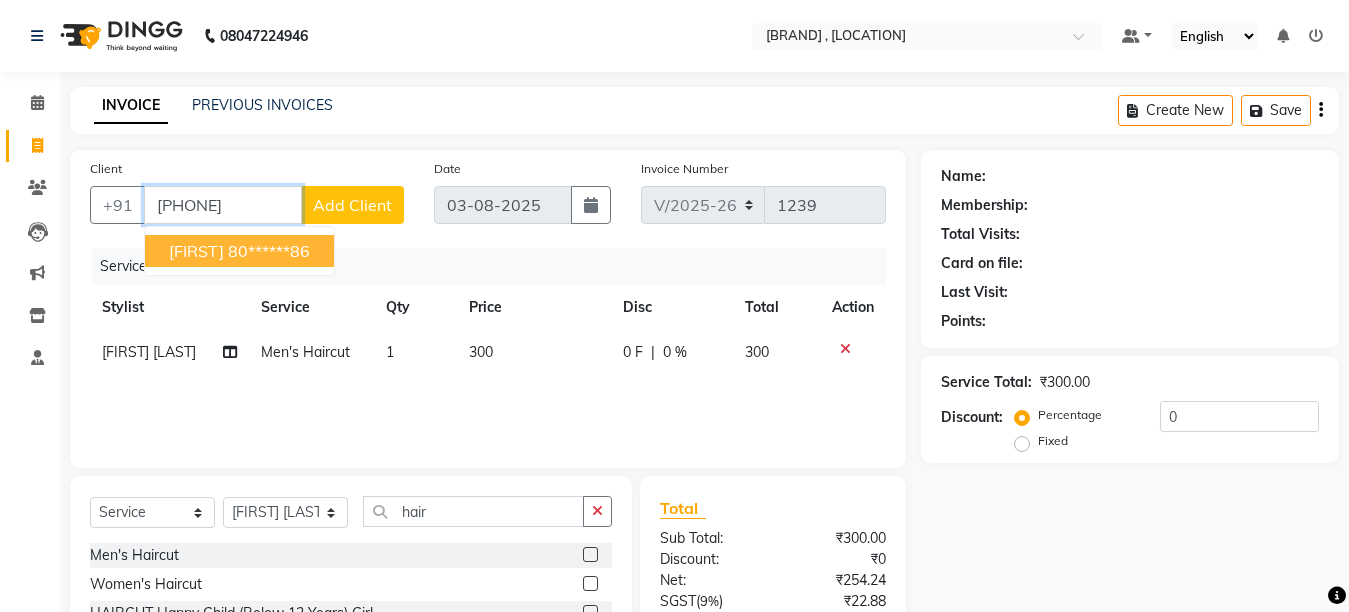 click on "80******86" at bounding box center (269, 251) 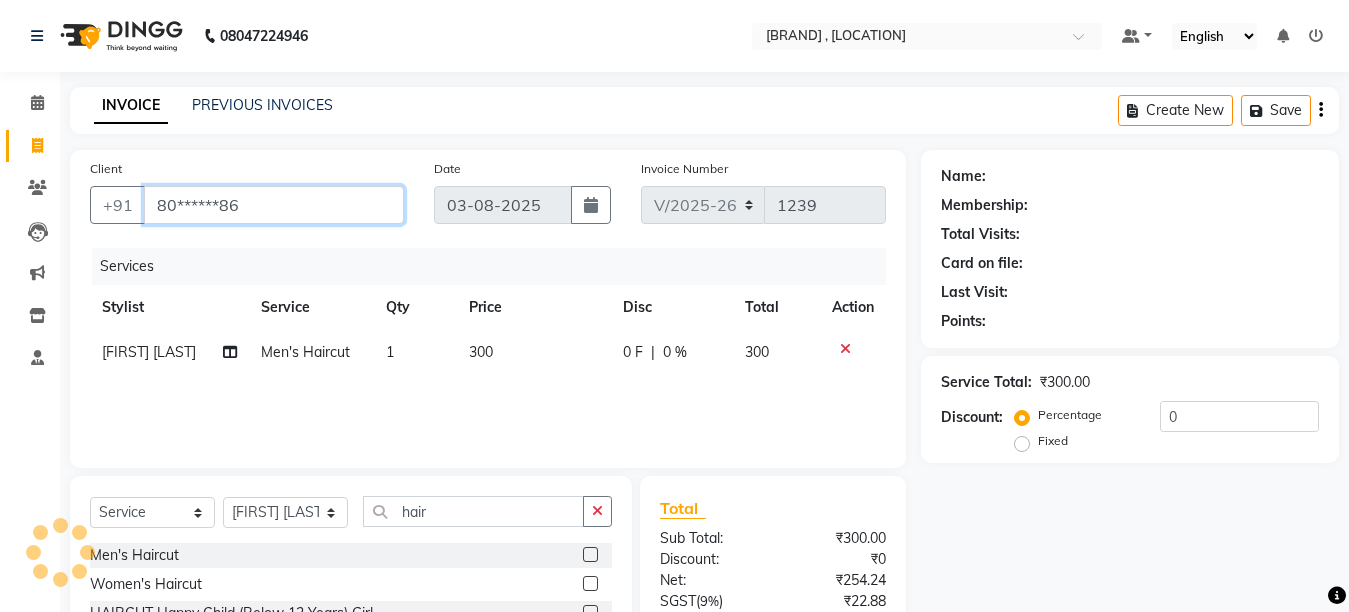 type on "80******86" 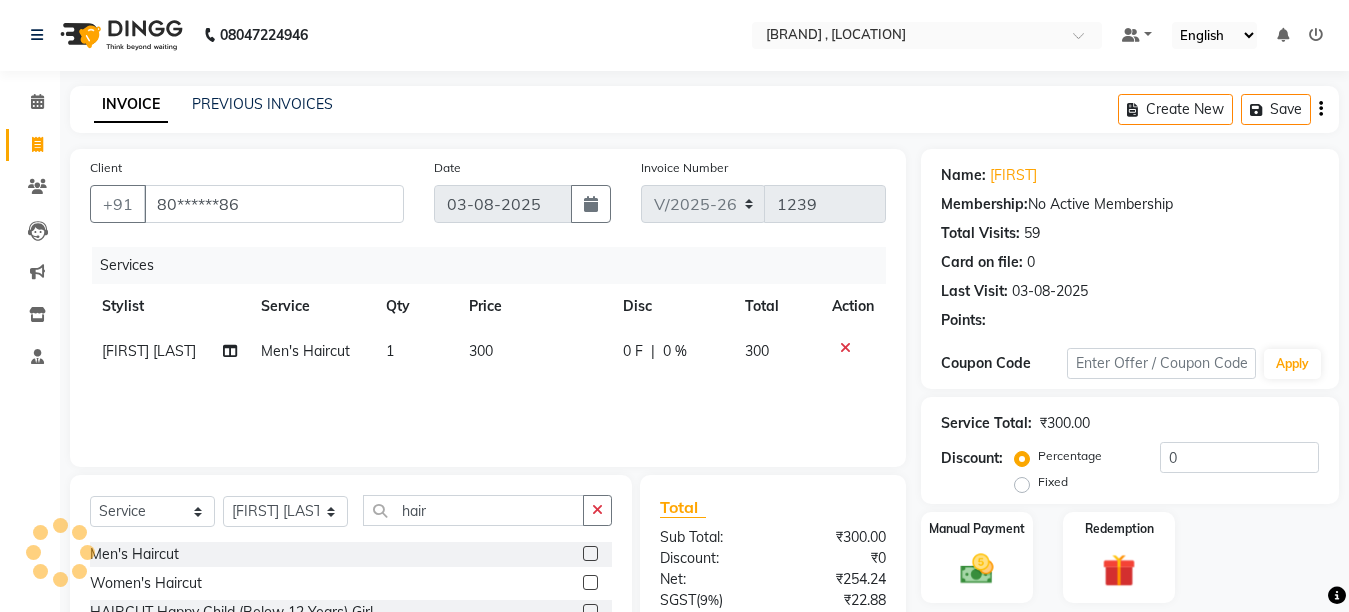 scroll, scrollTop: 189, scrollLeft: 0, axis: vertical 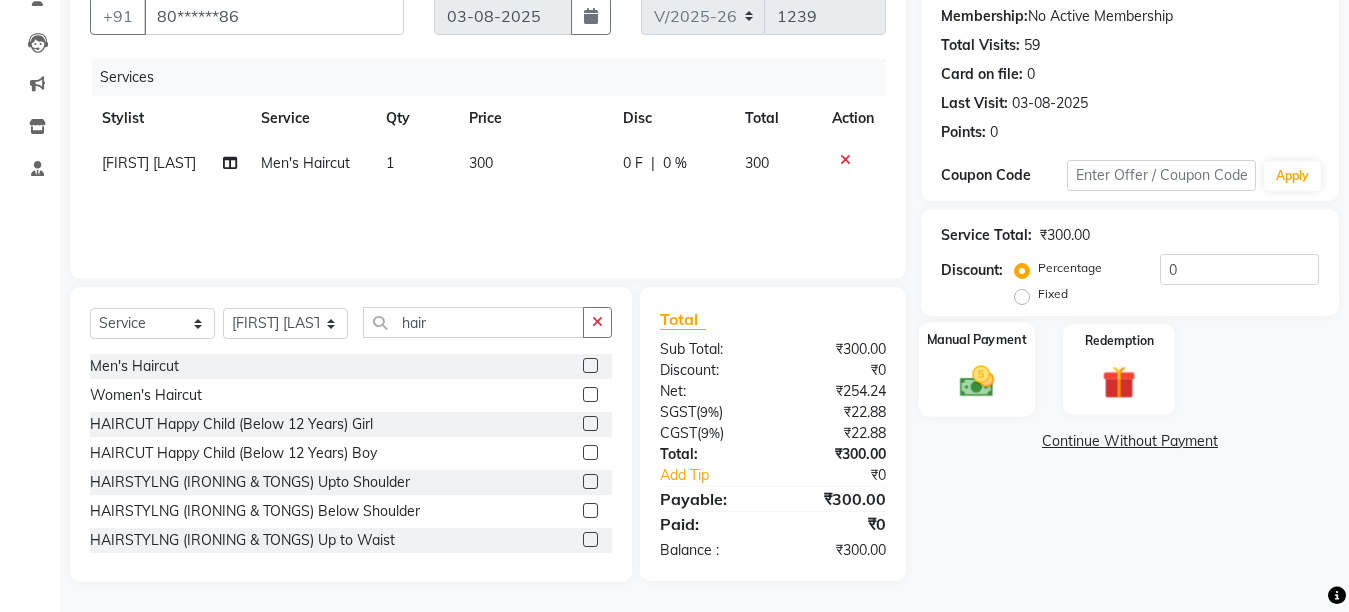 click 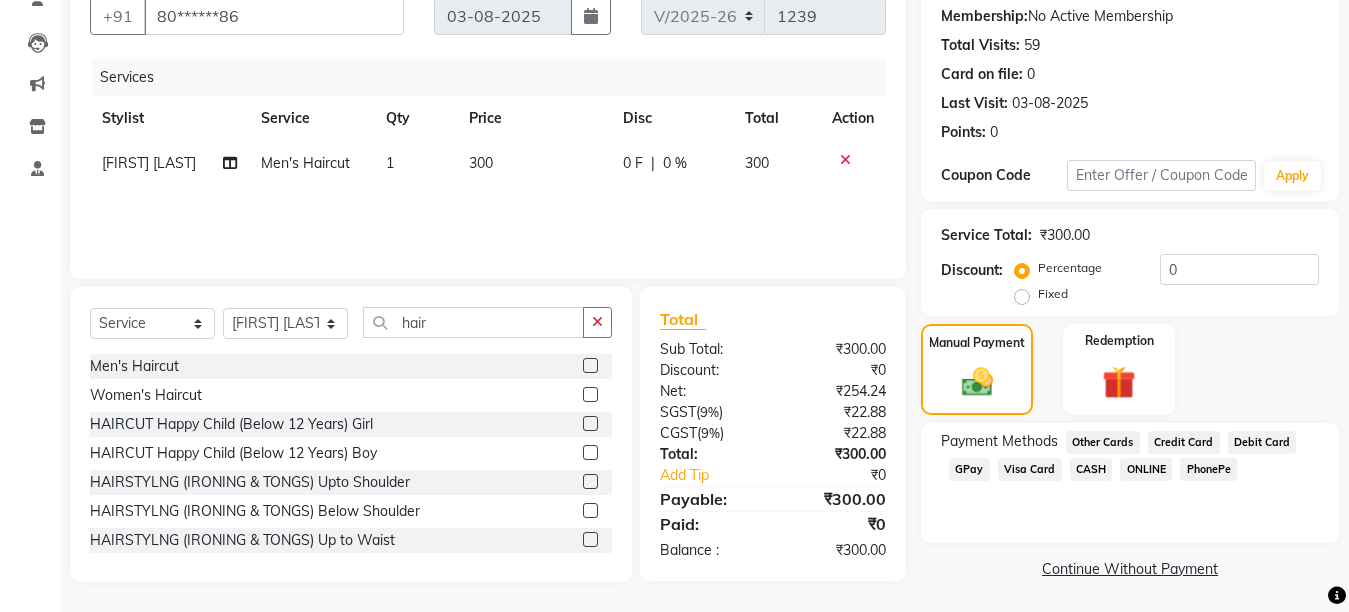 click on "GPay" 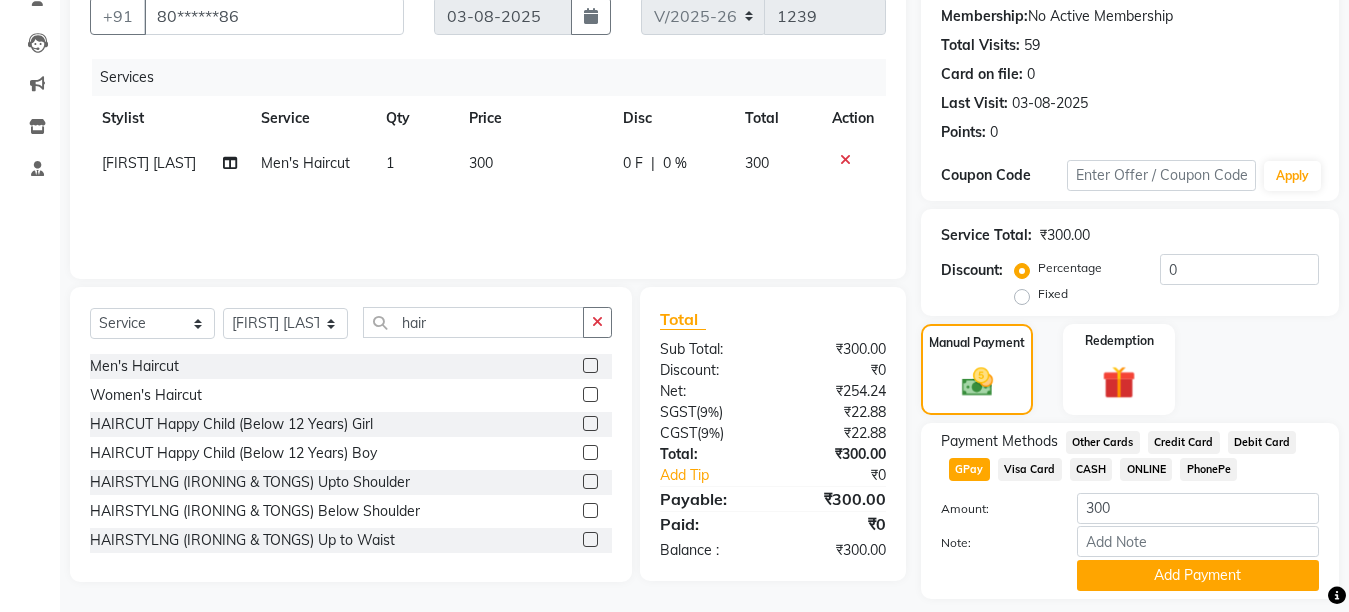 drag, startPoint x: 1098, startPoint y: 566, endPoint x: 1086, endPoint y: 545, distance: 24.186773 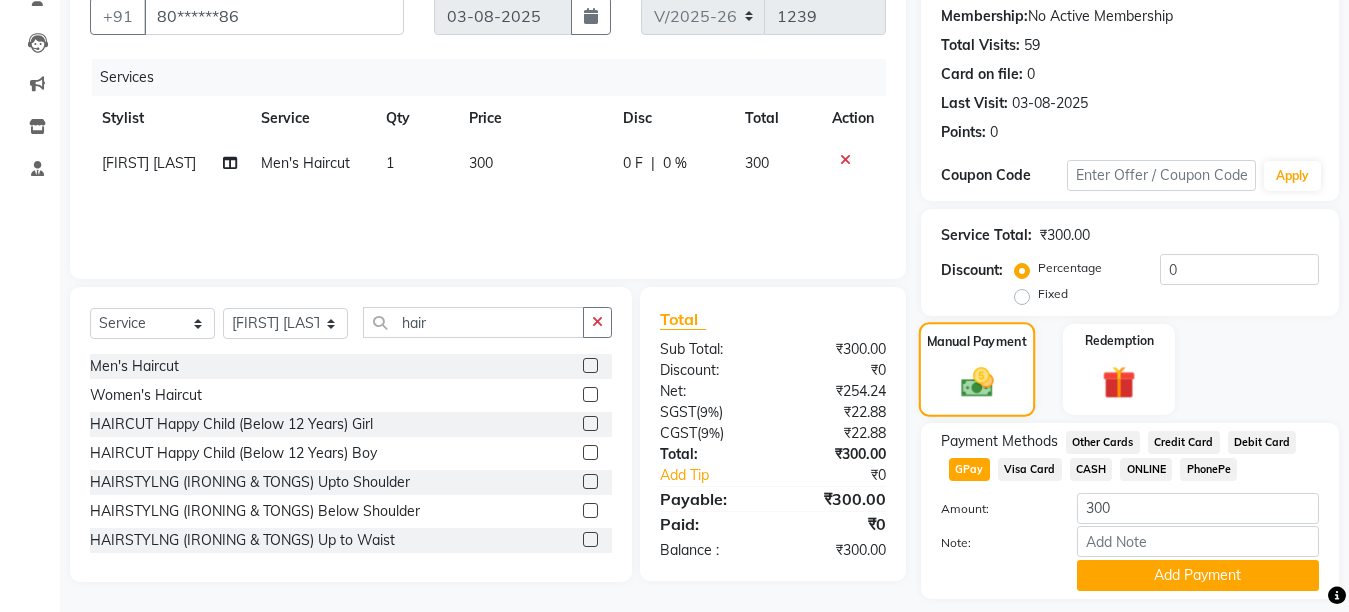 scroll, scrollTop: 247, scrollLeft: 0, axis: vertical 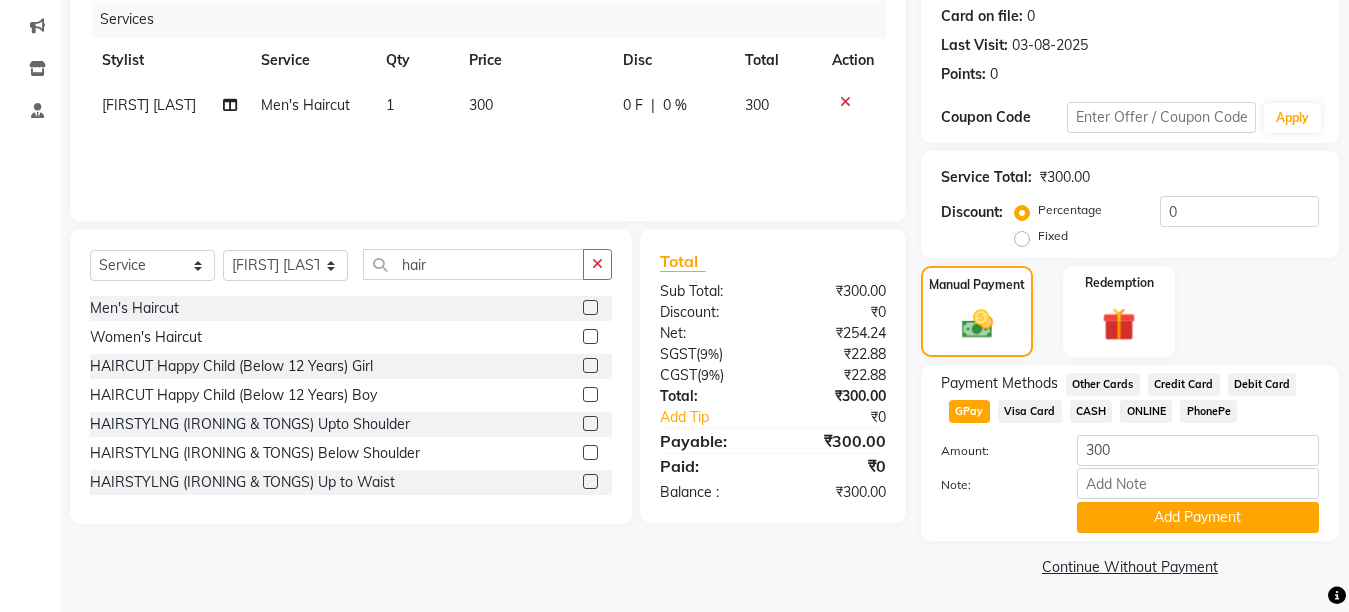 drag, startPoint x: 1084, startPoint y: 518, endPoint x: 1022, endPoint y: 423, distance: 113.44161 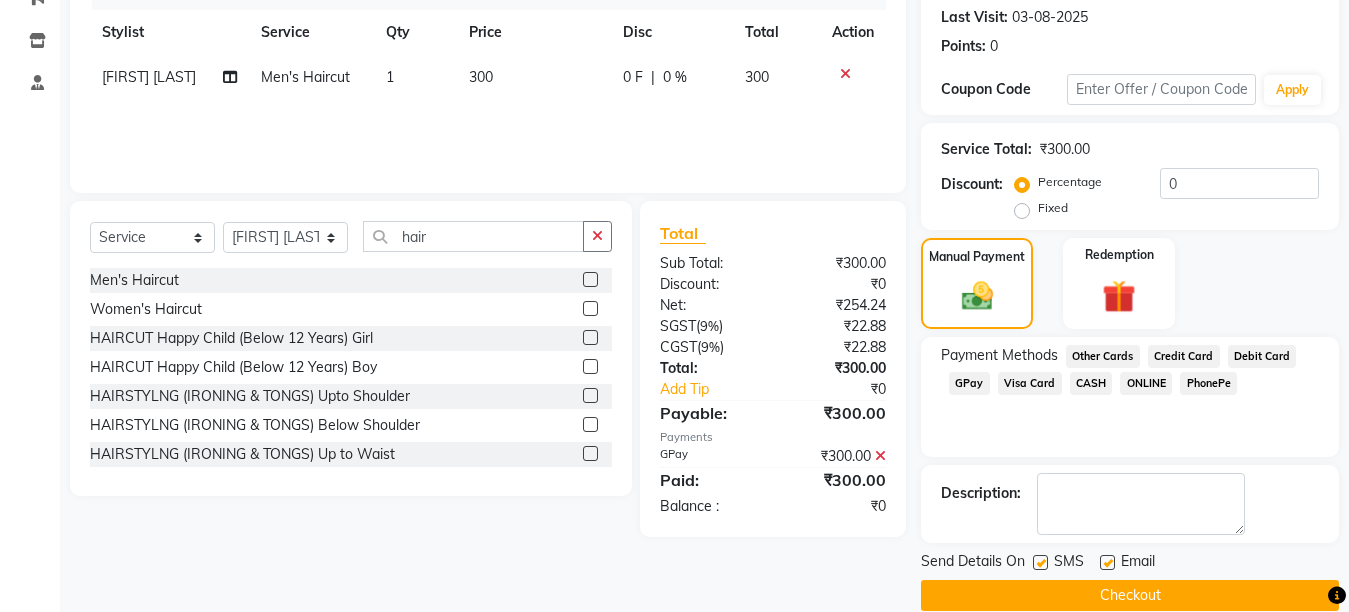scroll, scrollTop: 304, scrollLeft: 0, axis: vertical 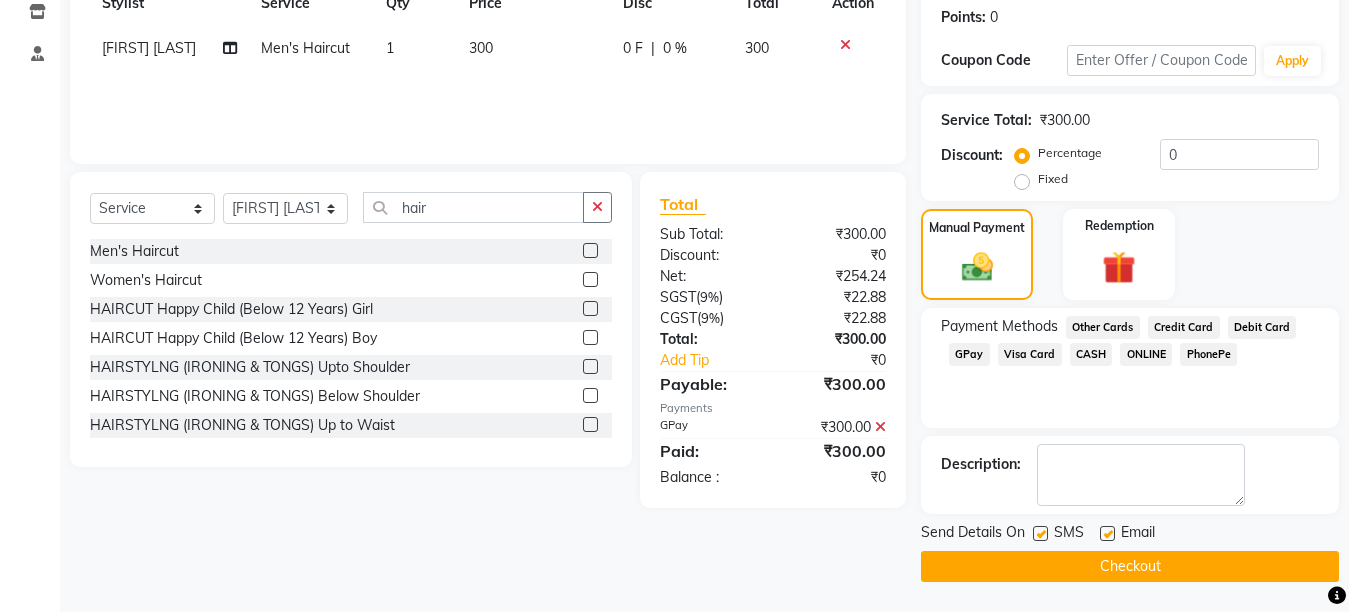 click on "Checkout" 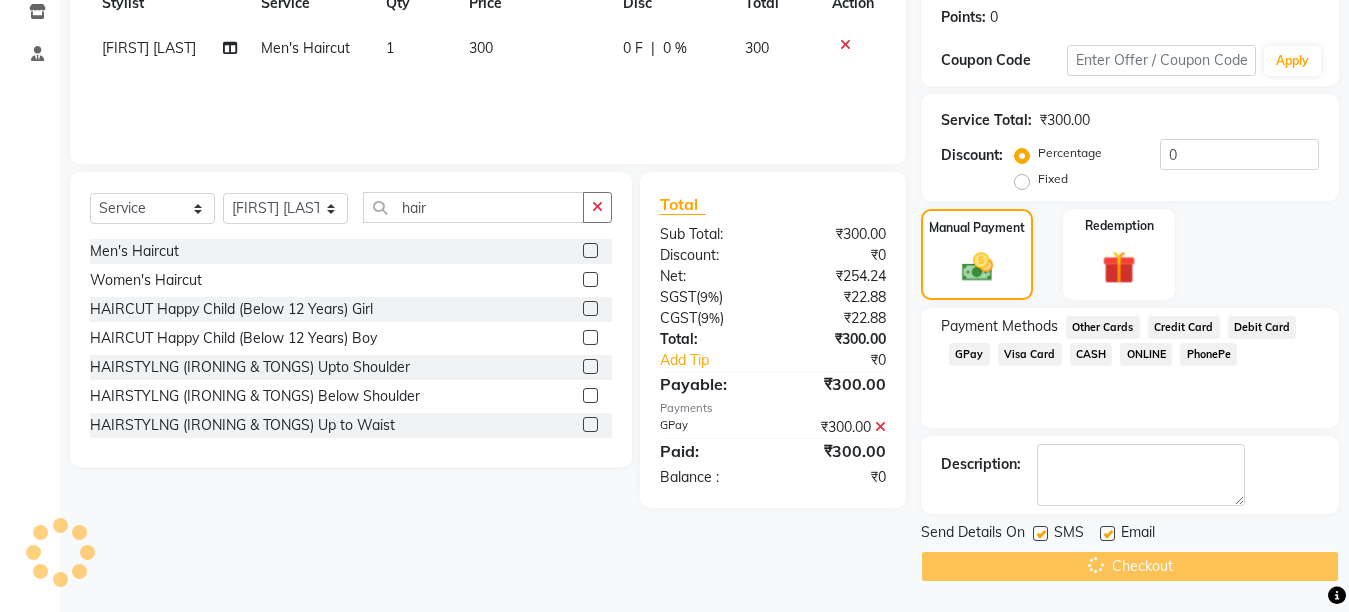 scroll, scrollTop: 0, scrollLeft: 0, axis: both 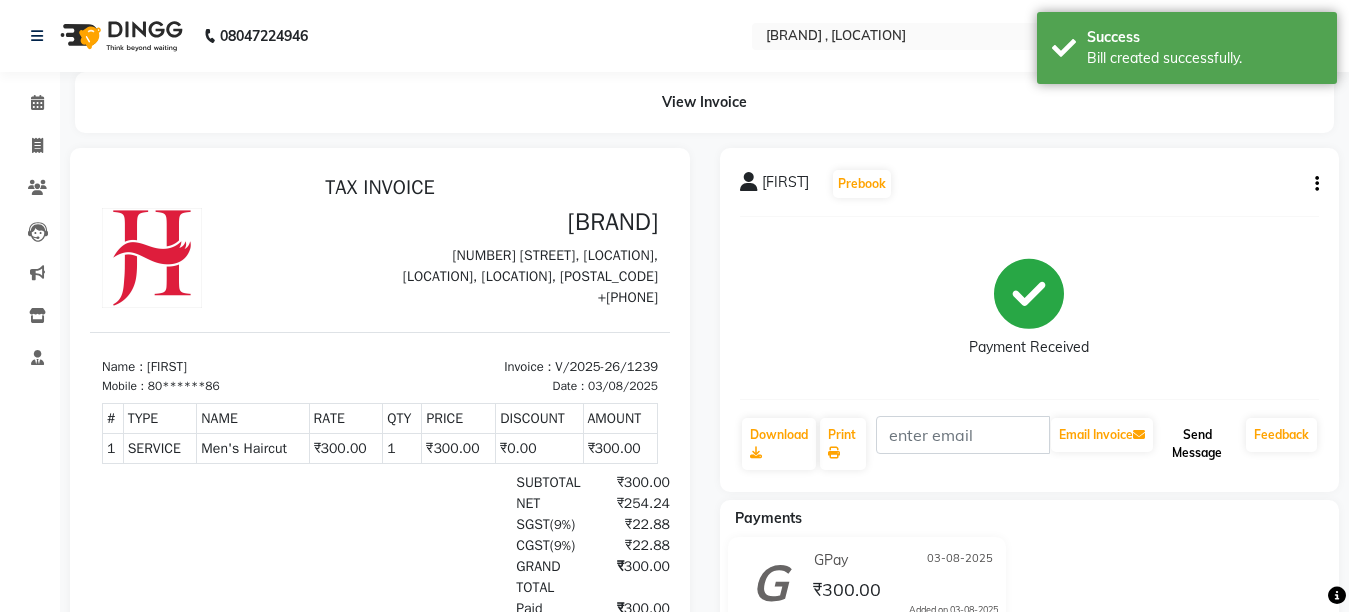 click on "Send Message" 